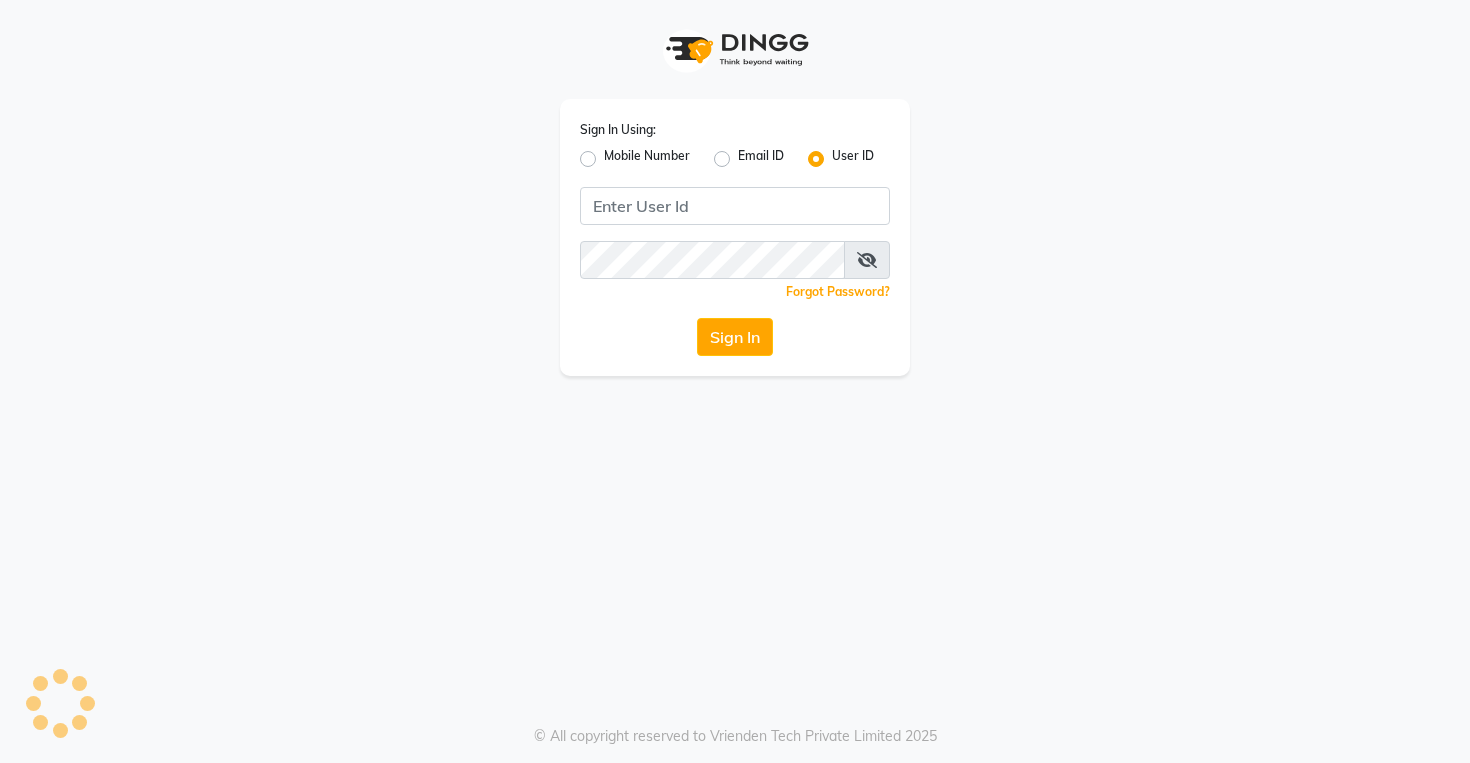 scroll, scrollTop: 0, scrollLeft: 0, axis: both 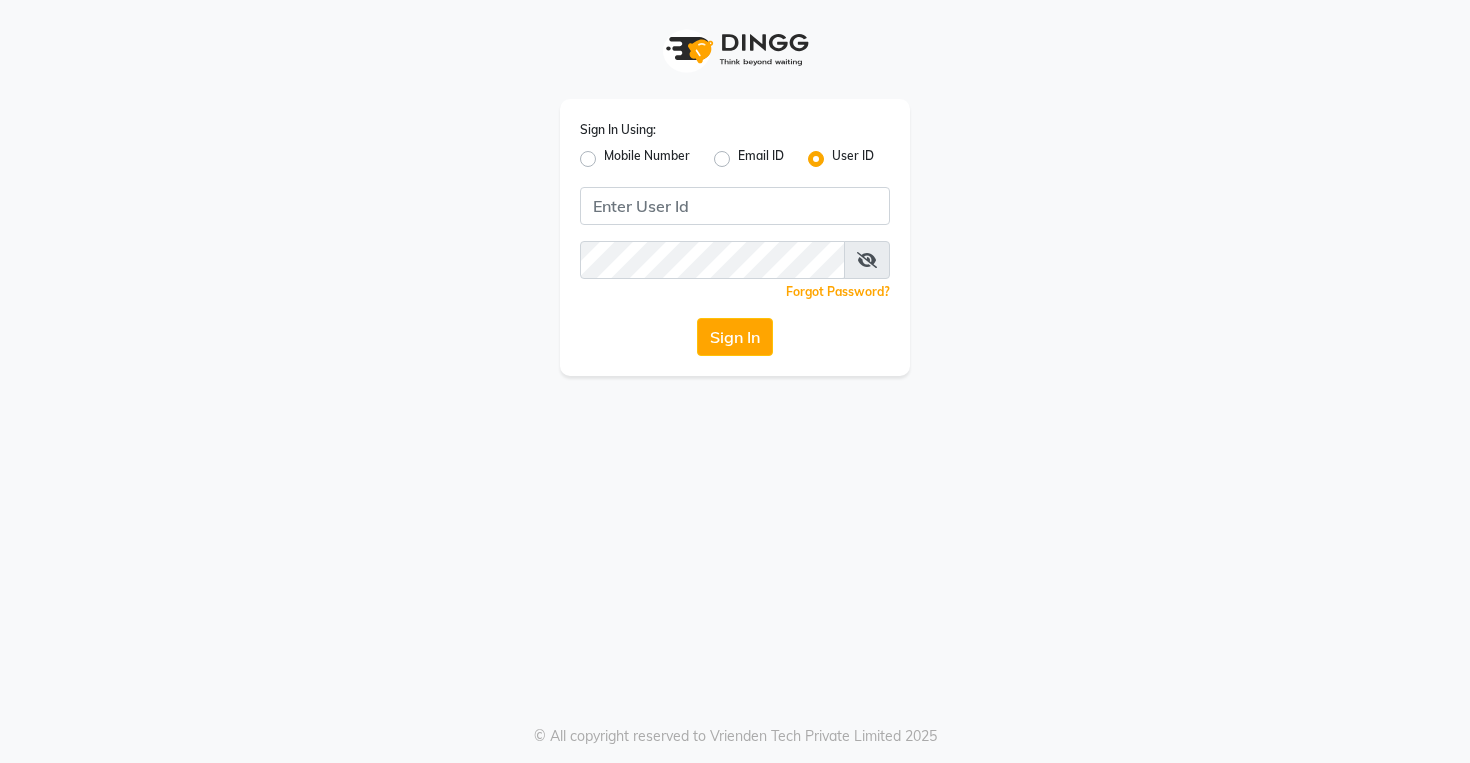 click on "Mobile Number" 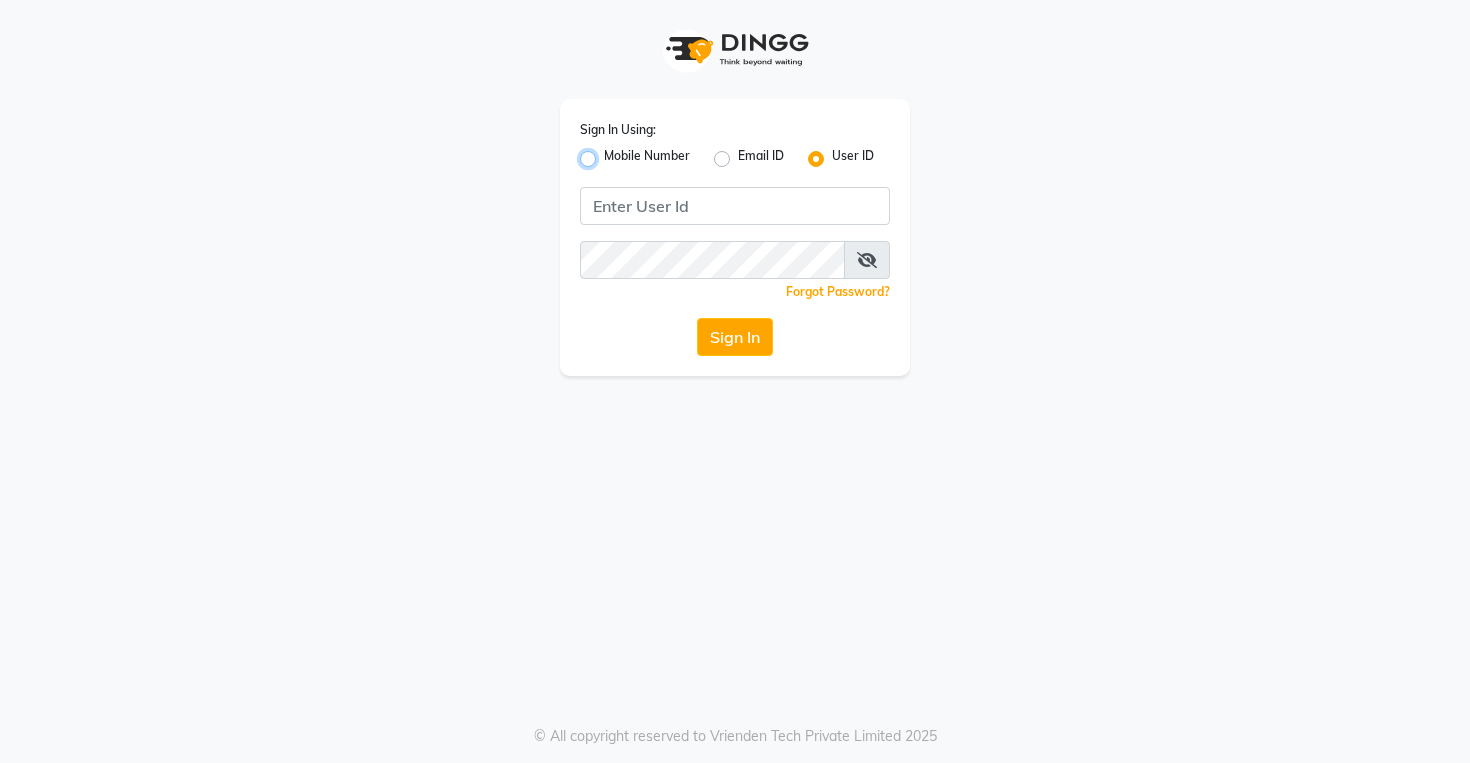 click on "Mobile Number" at bounding box center (610, 153) 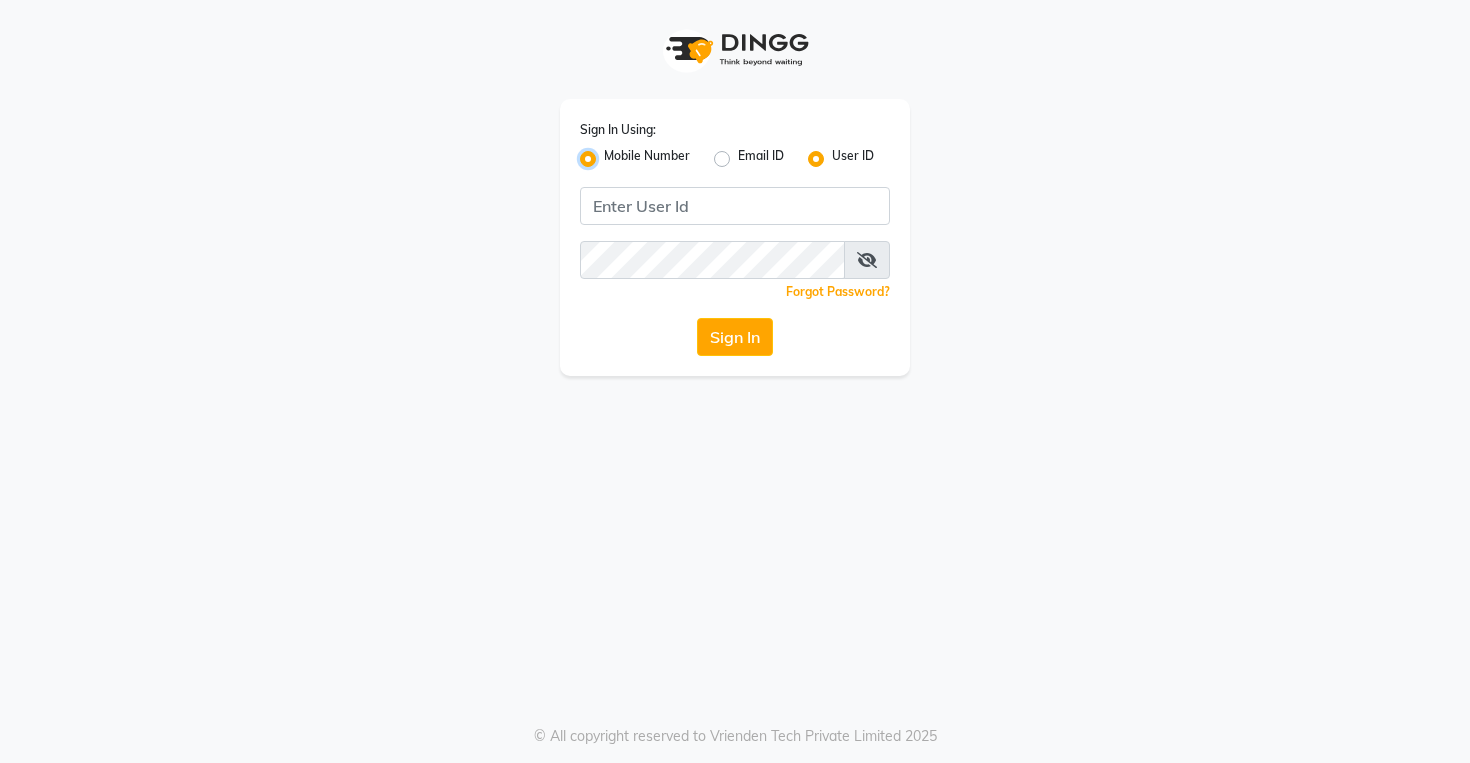 radio on "false" 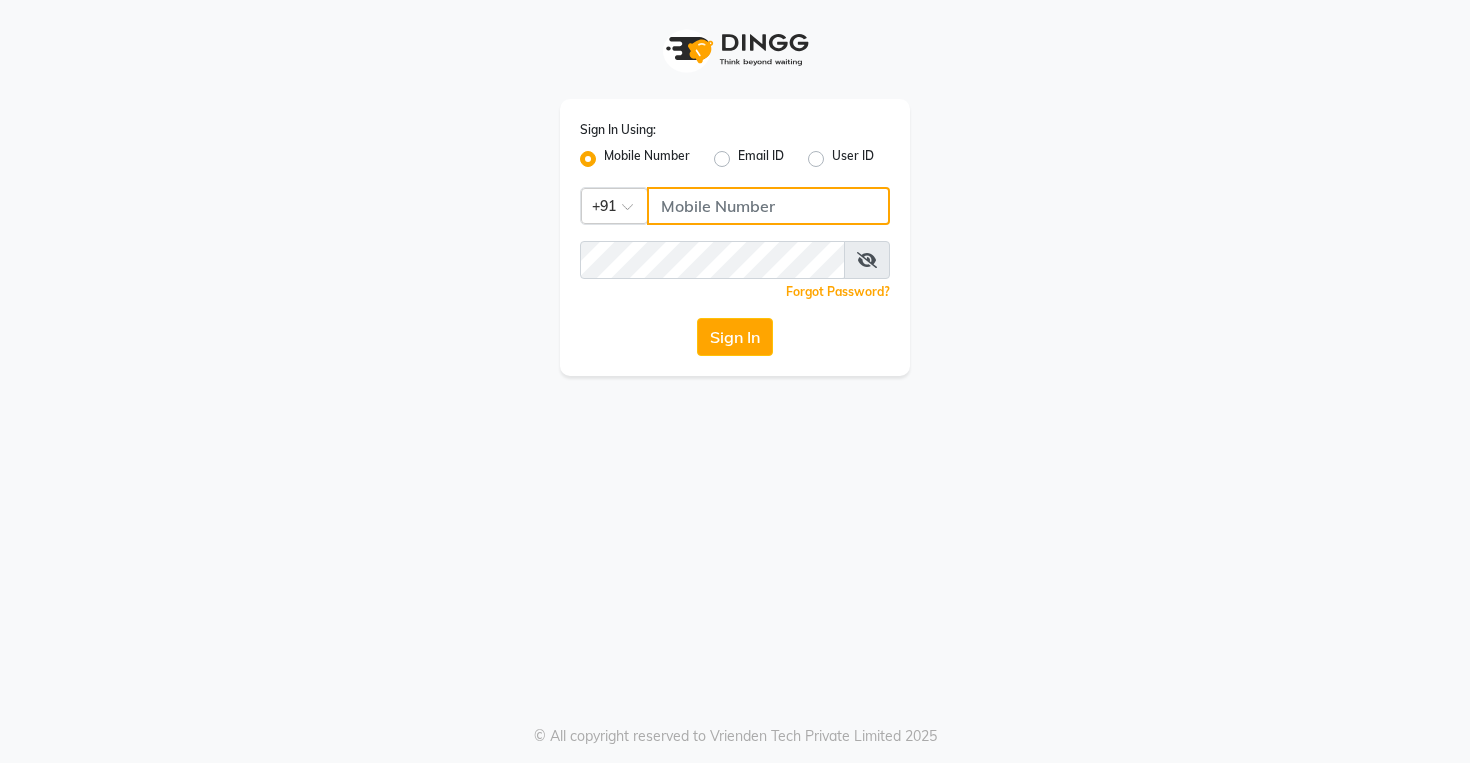 click 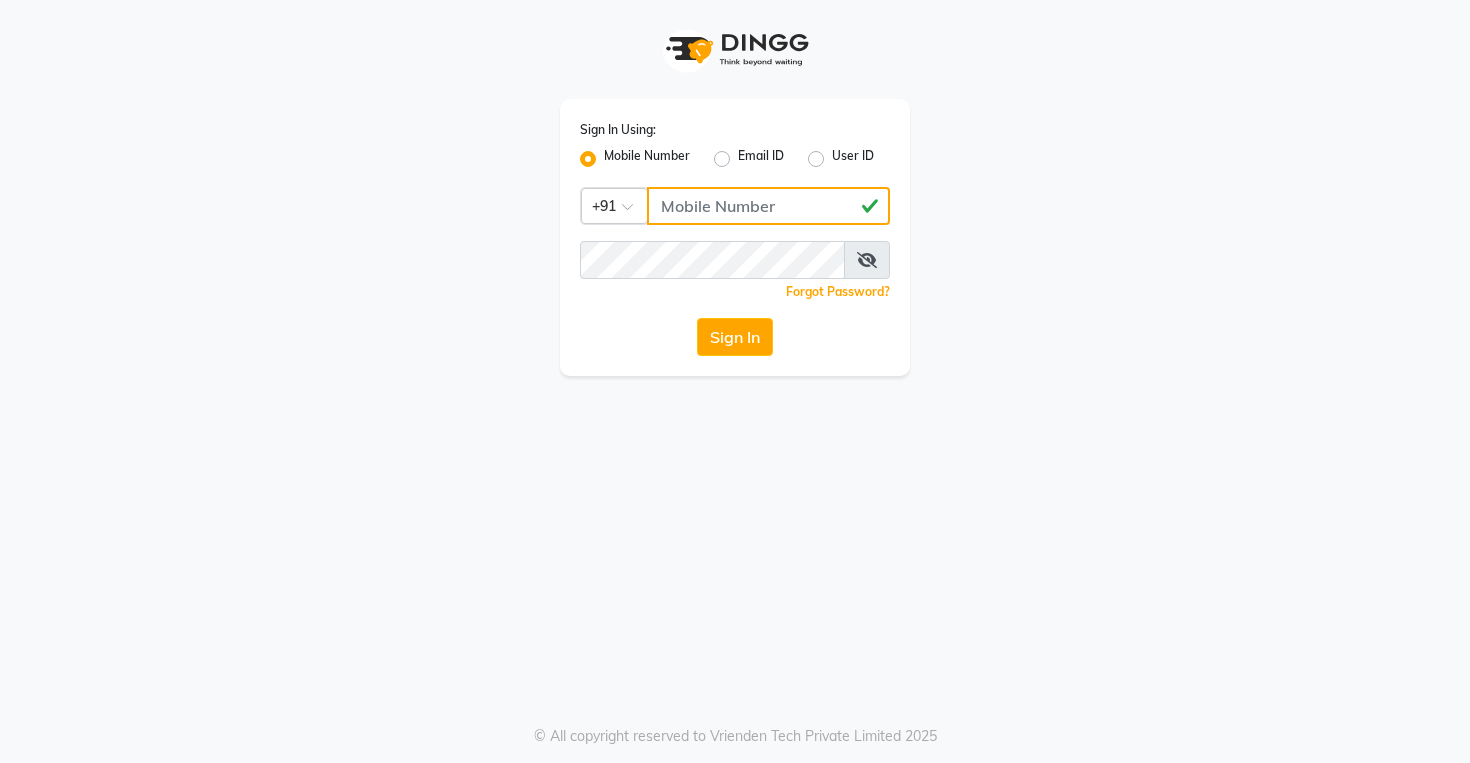 type on "[PHONE]" 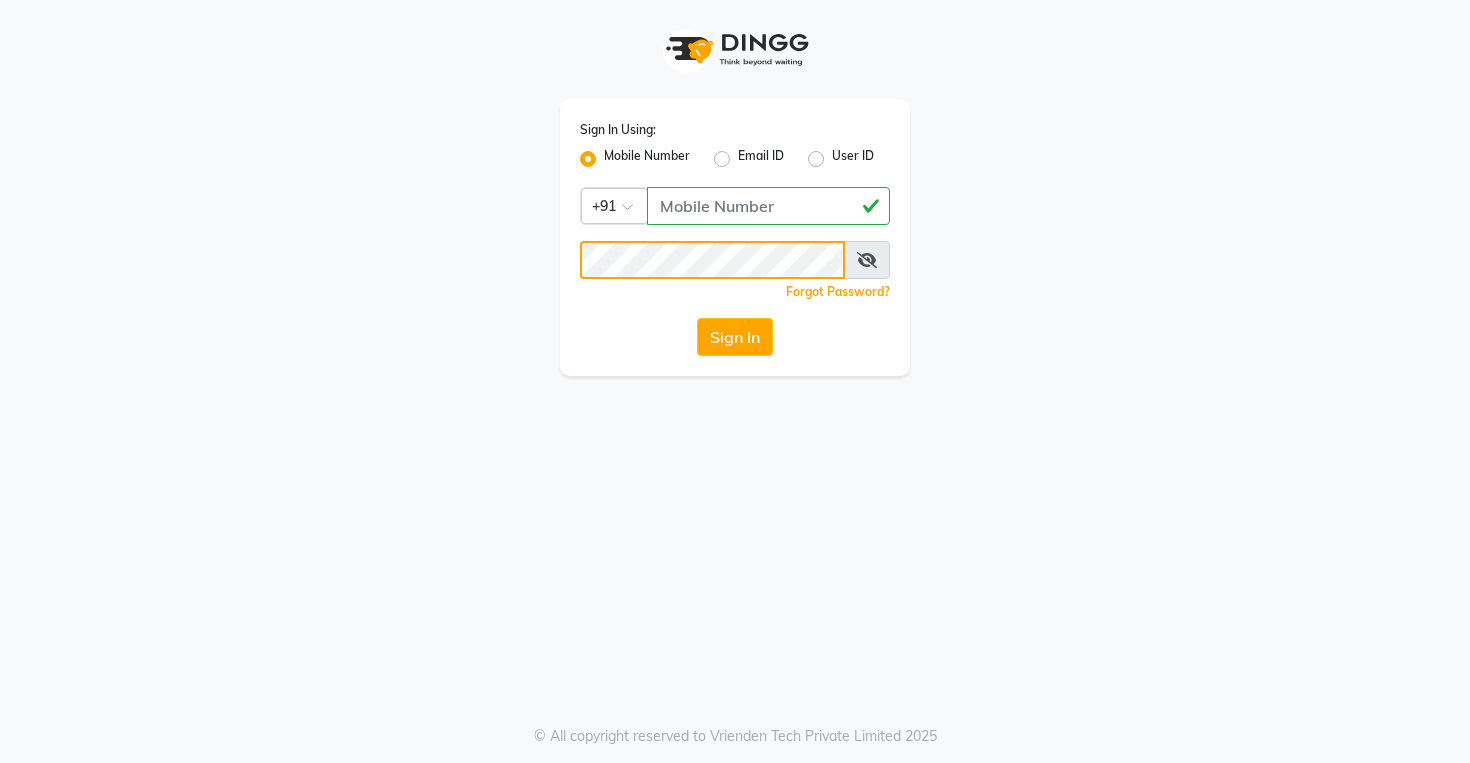 click on "Sign In" 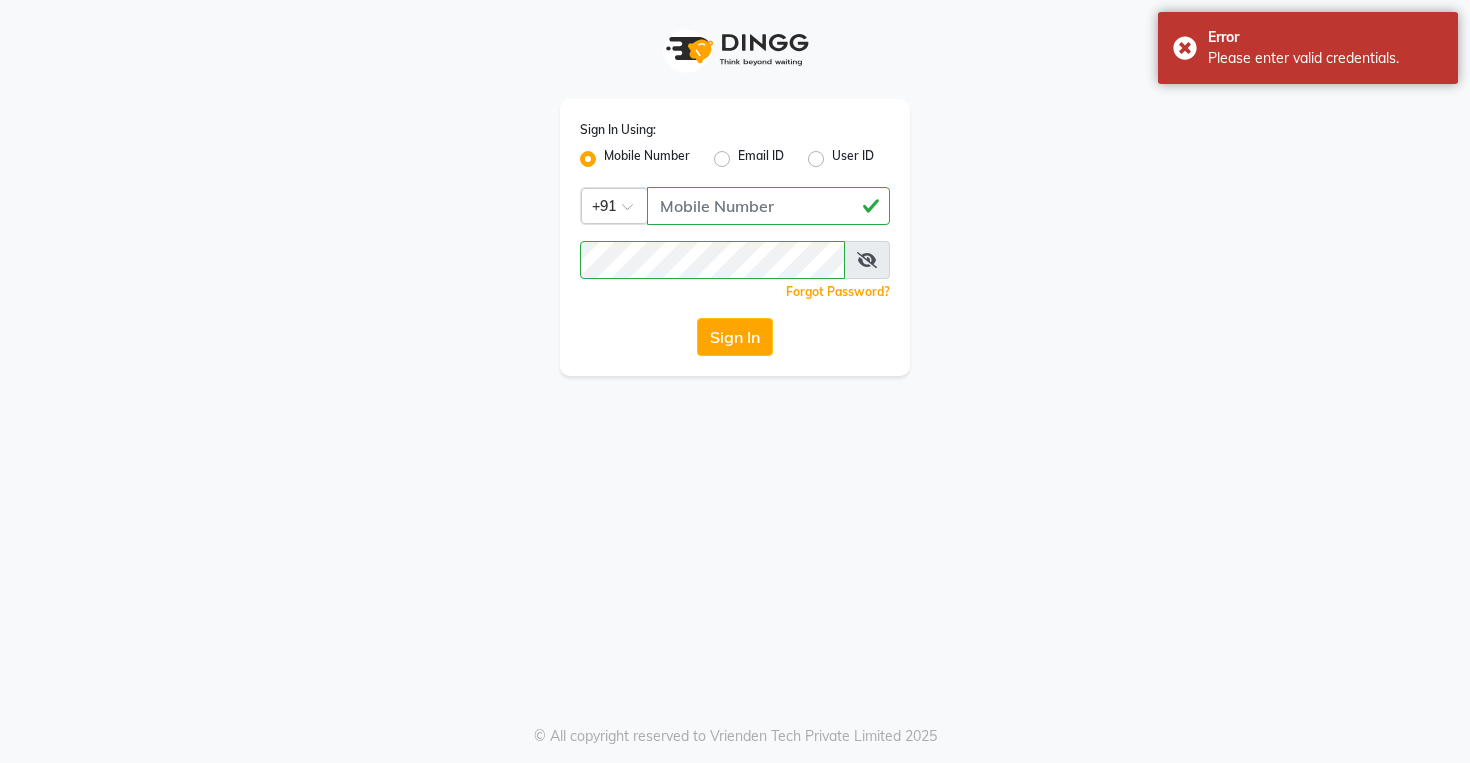 click at bounding box center [867, 260] 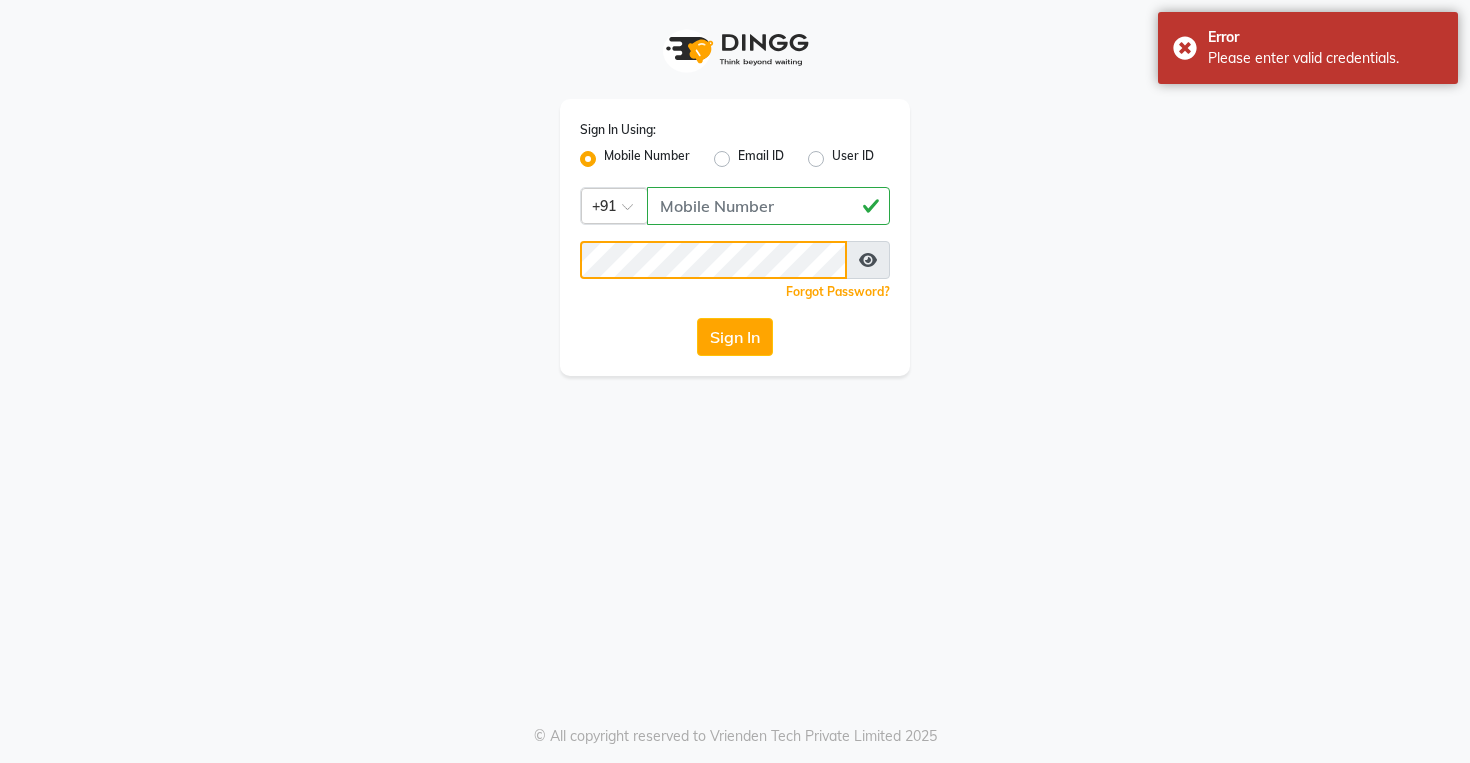 click on "Sign In" 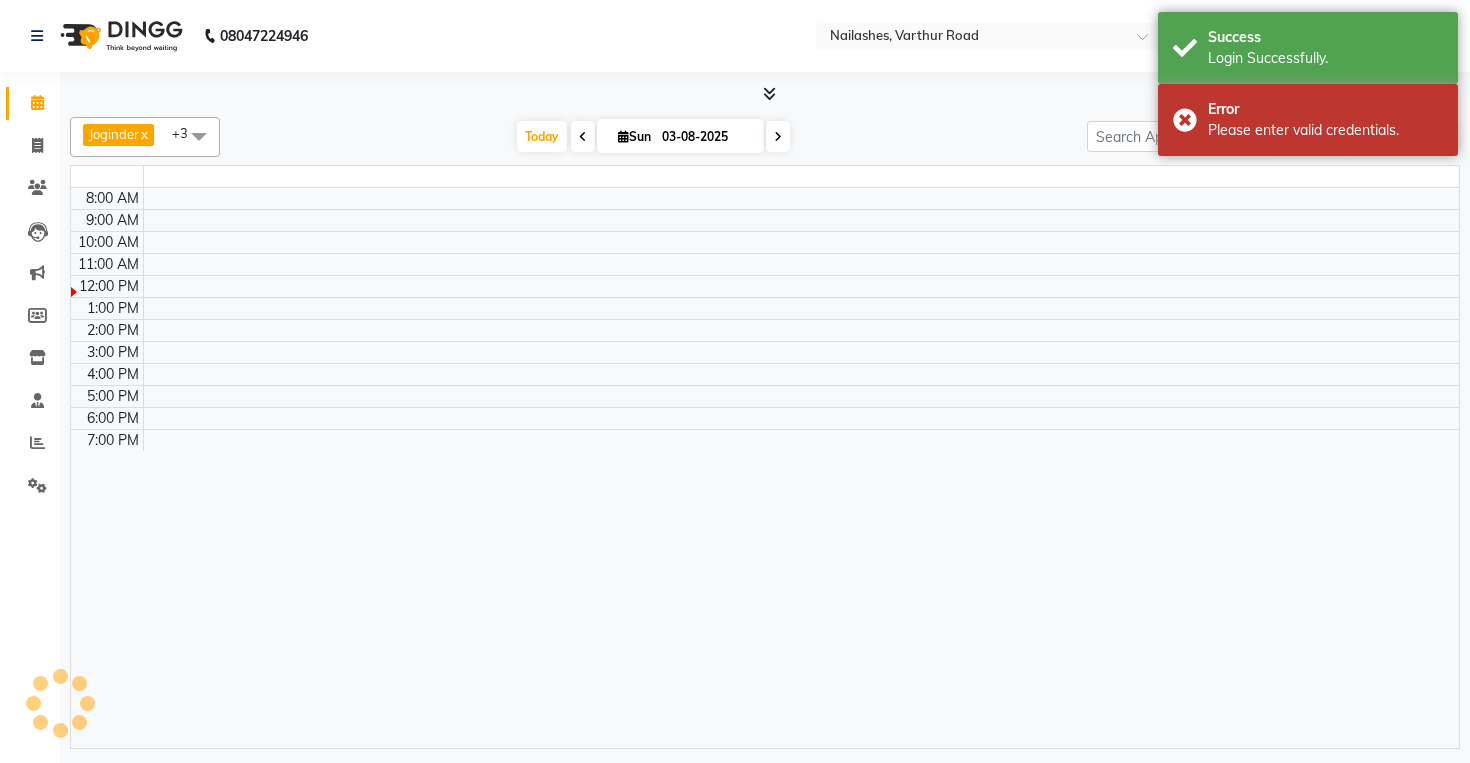 select on "en" 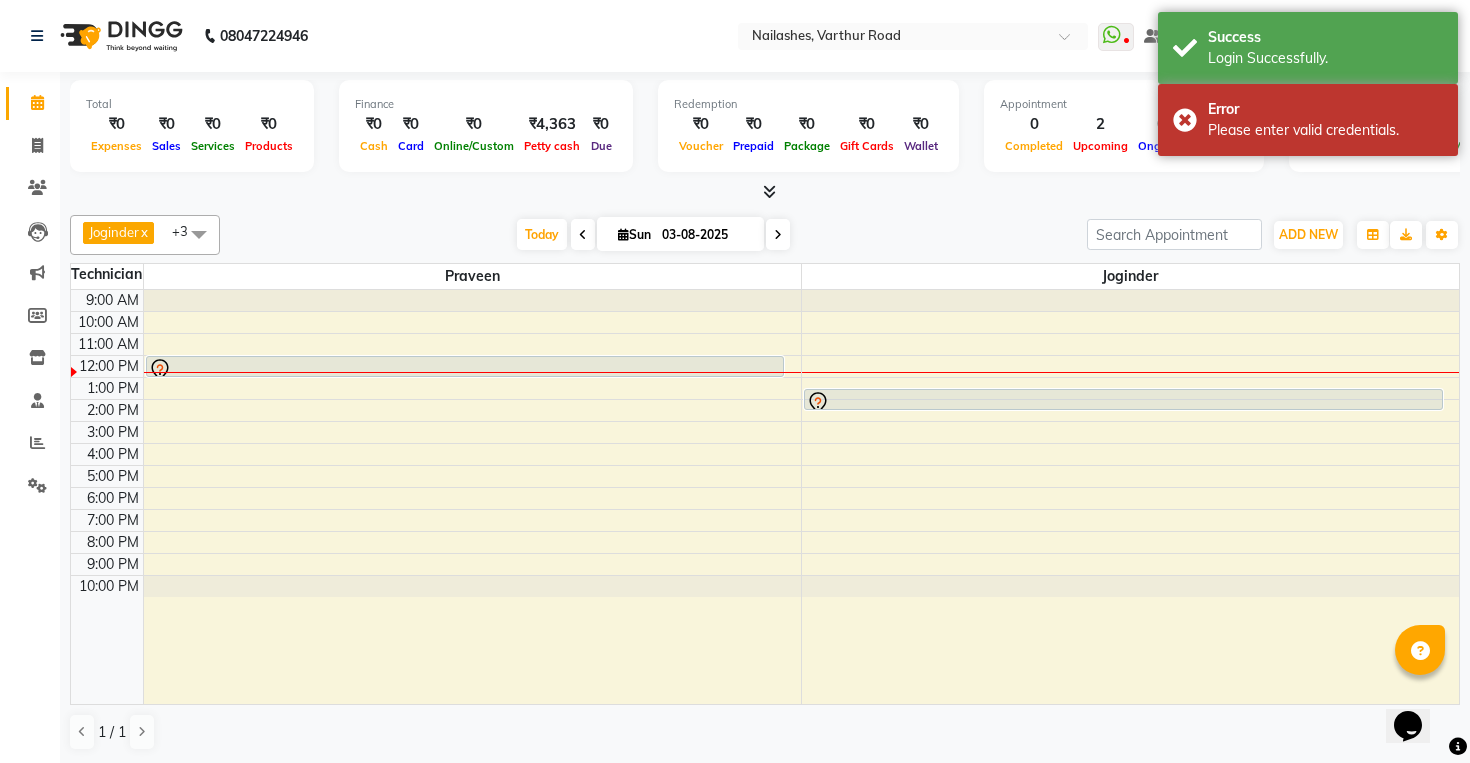 scroll, scrollTop: 0, scrollLeft: 0, axis: both 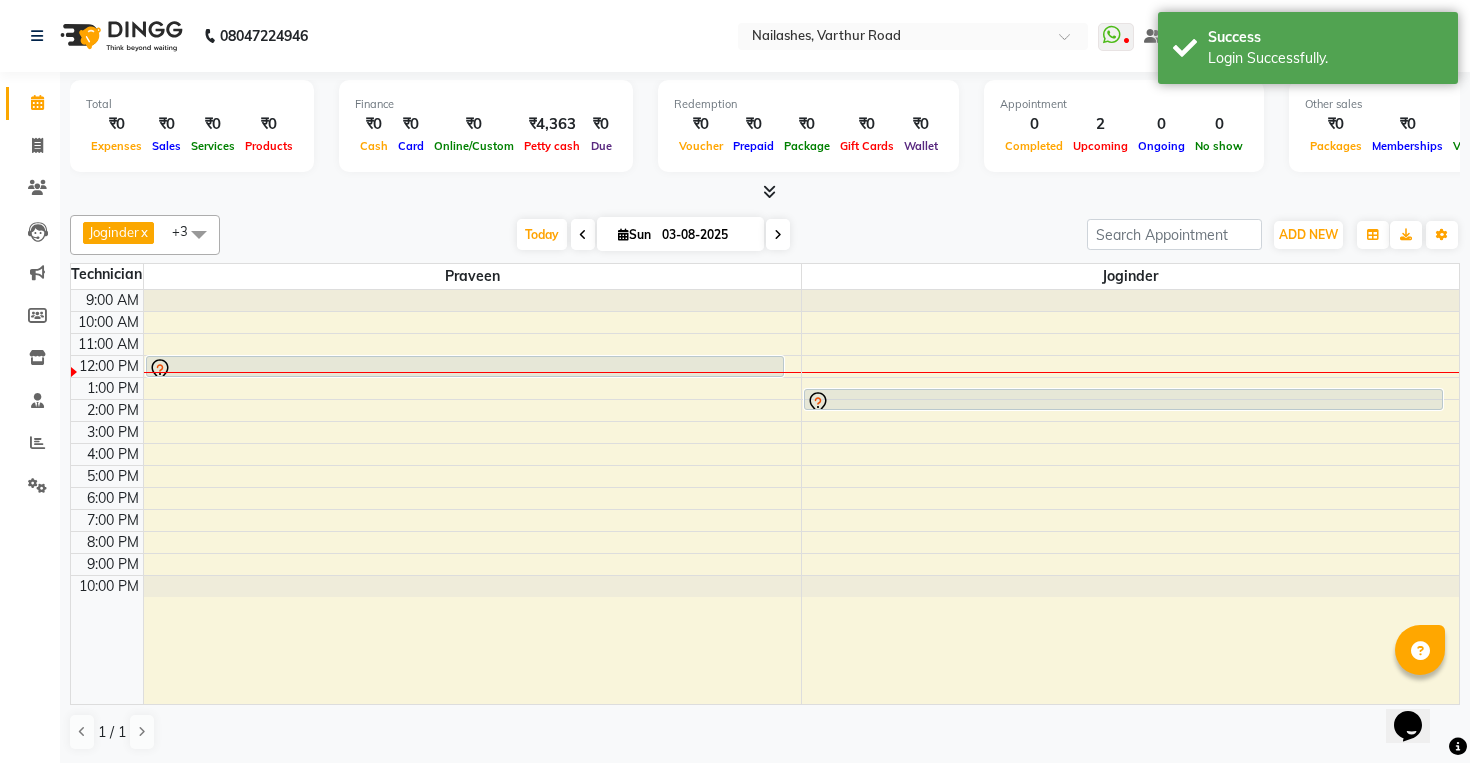 click at bounding box center [769, 191] 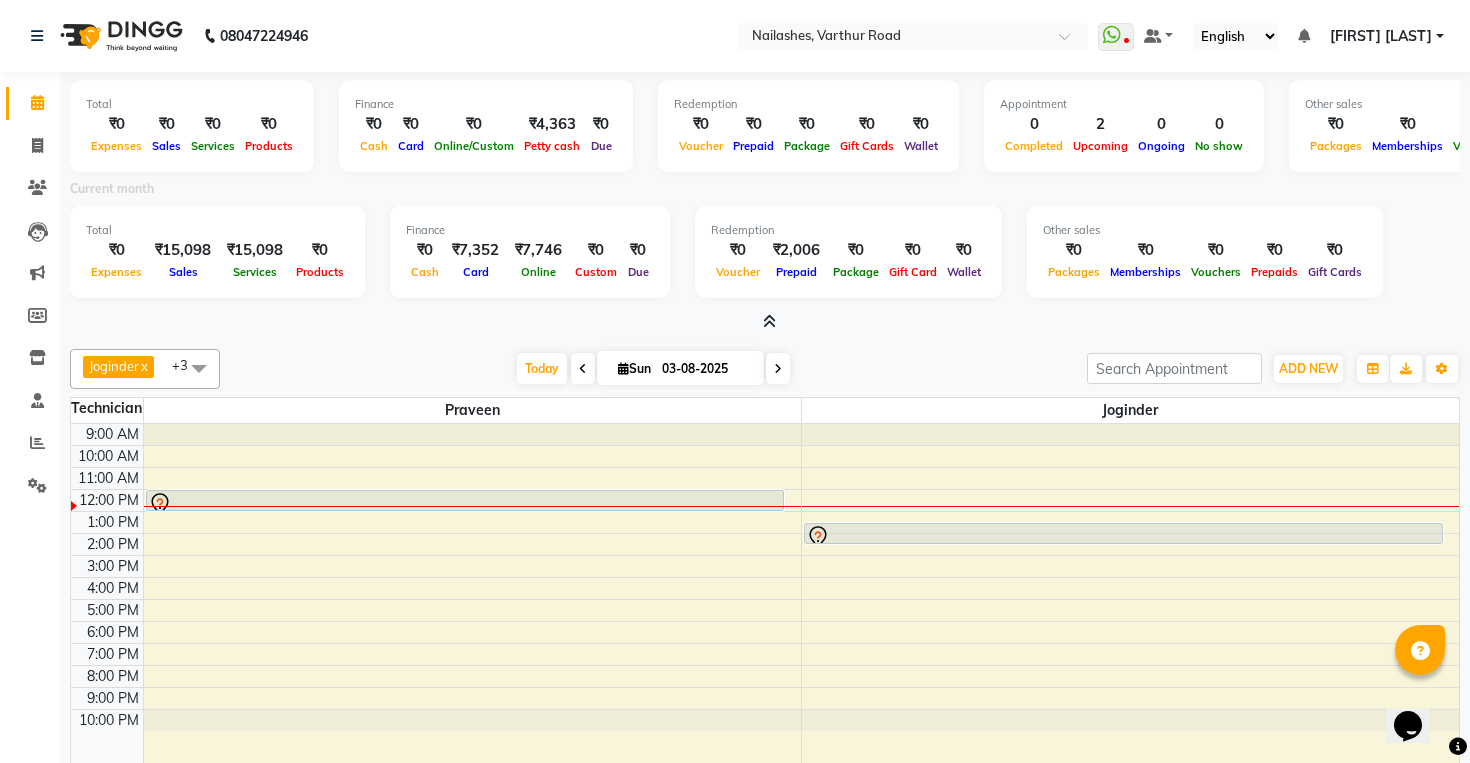 click at bounding box center (769, 321) 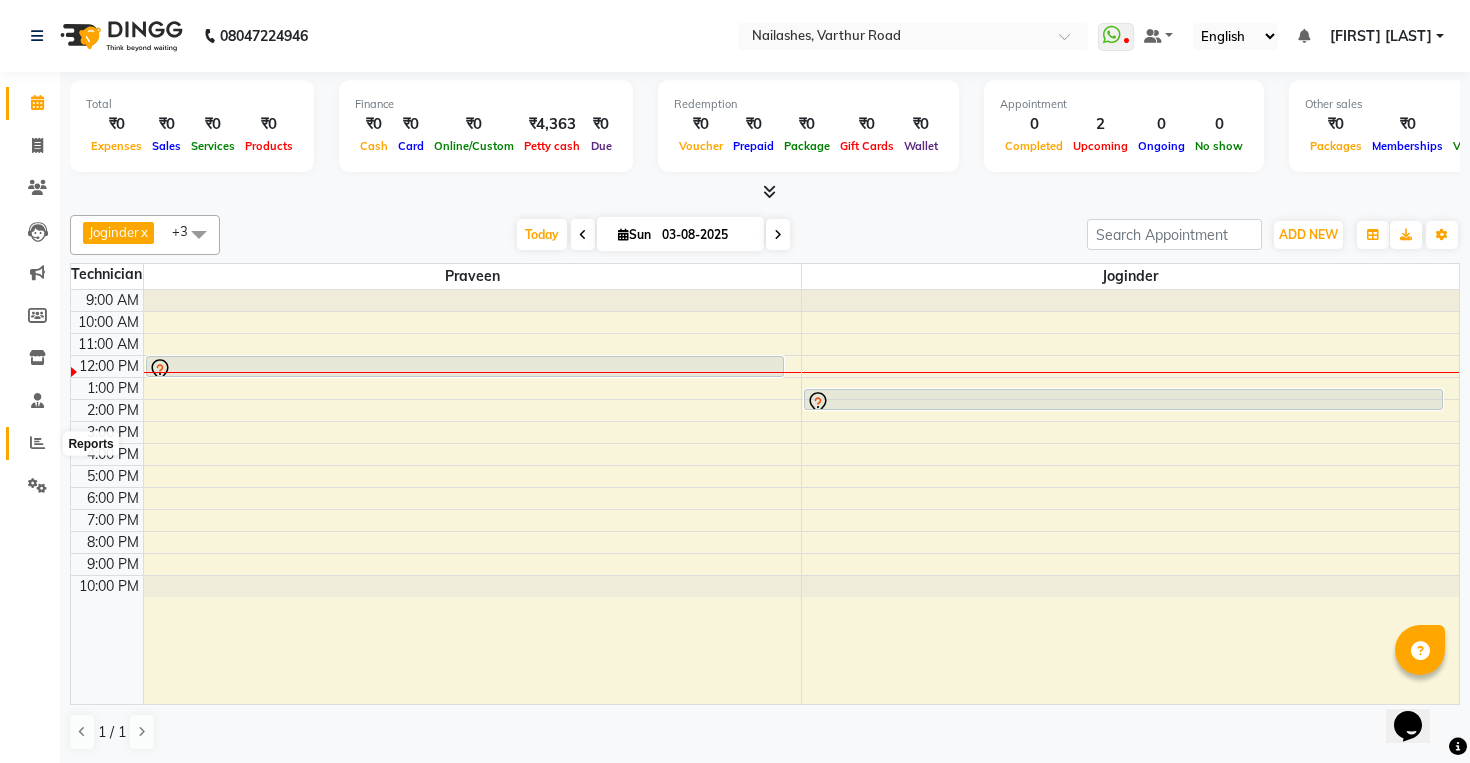 click 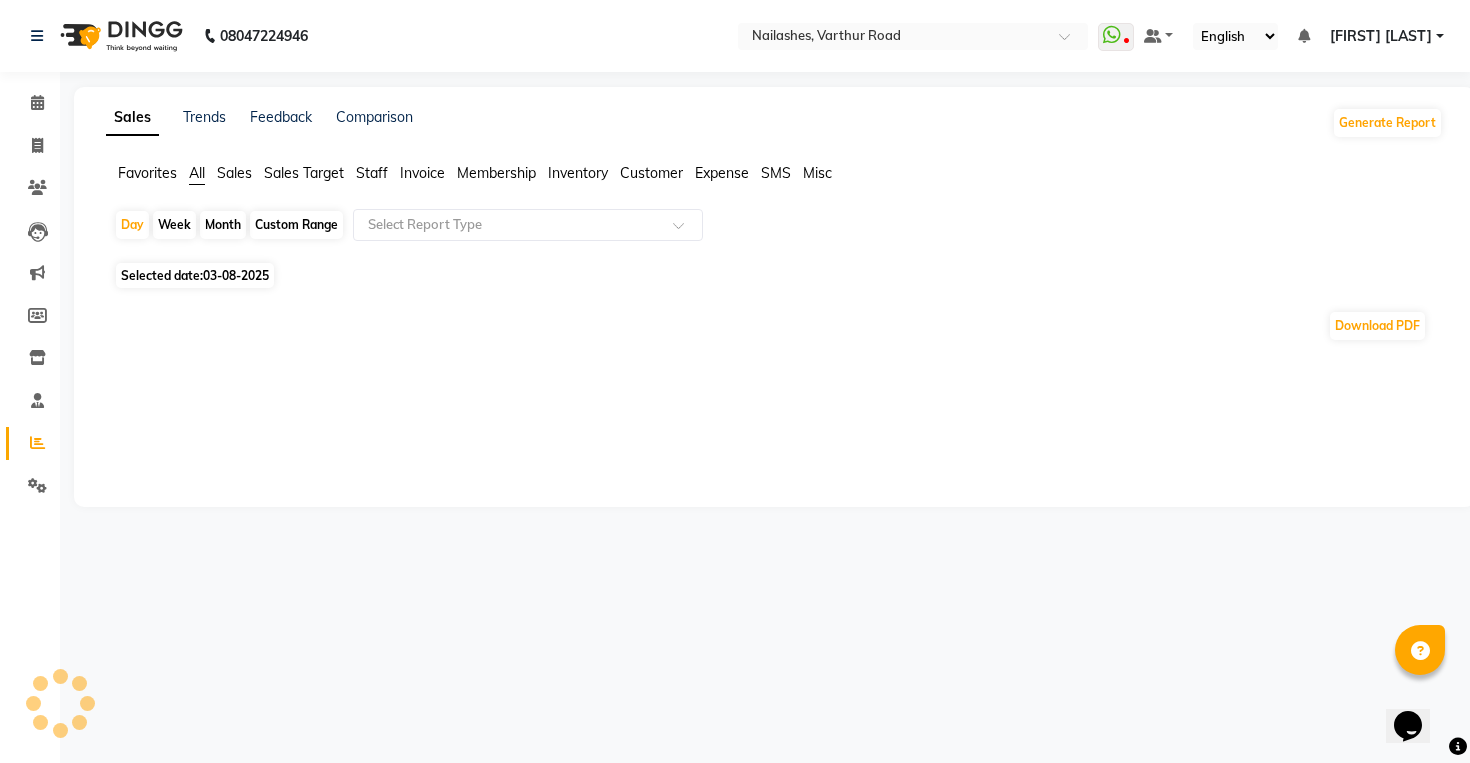 click on "Sales" 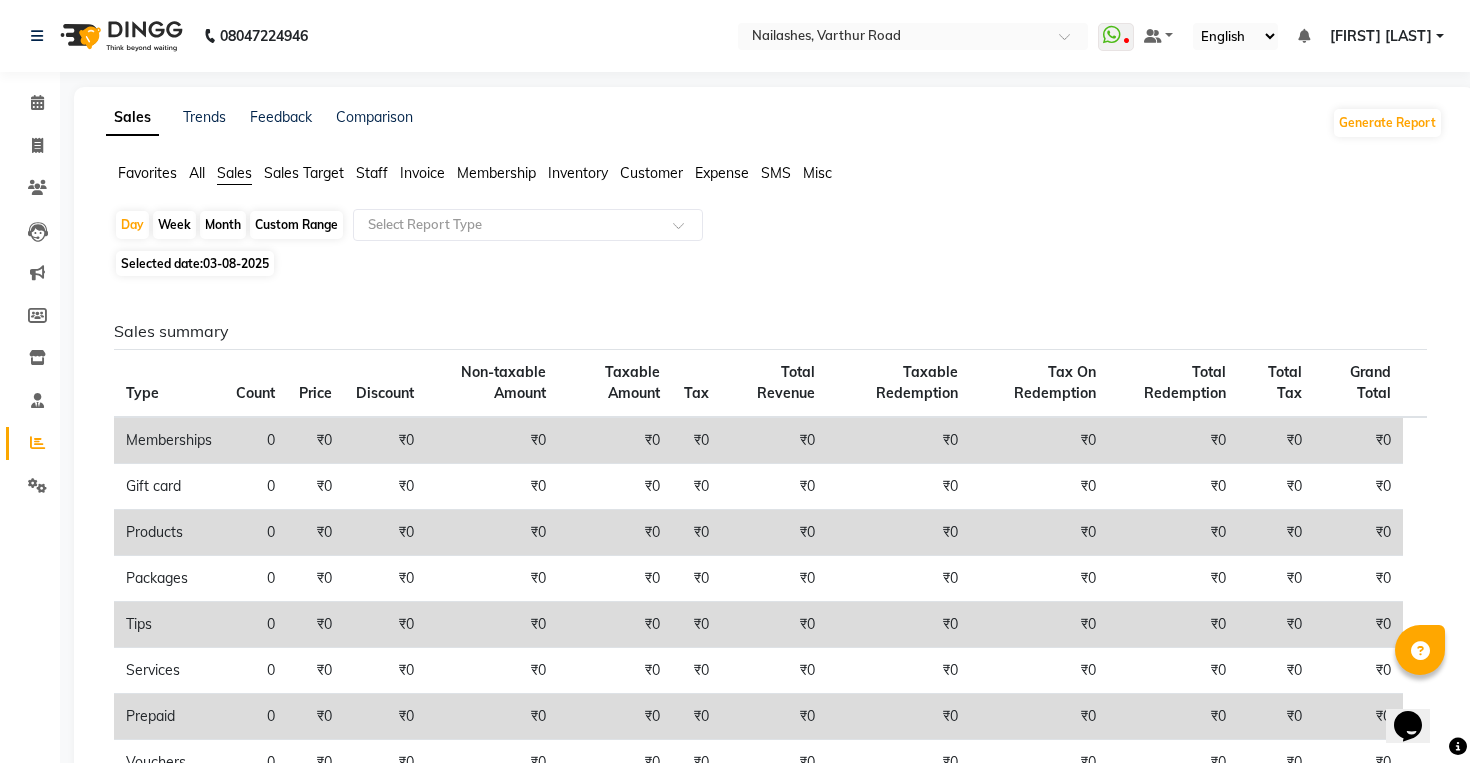 click on "Custom Range" 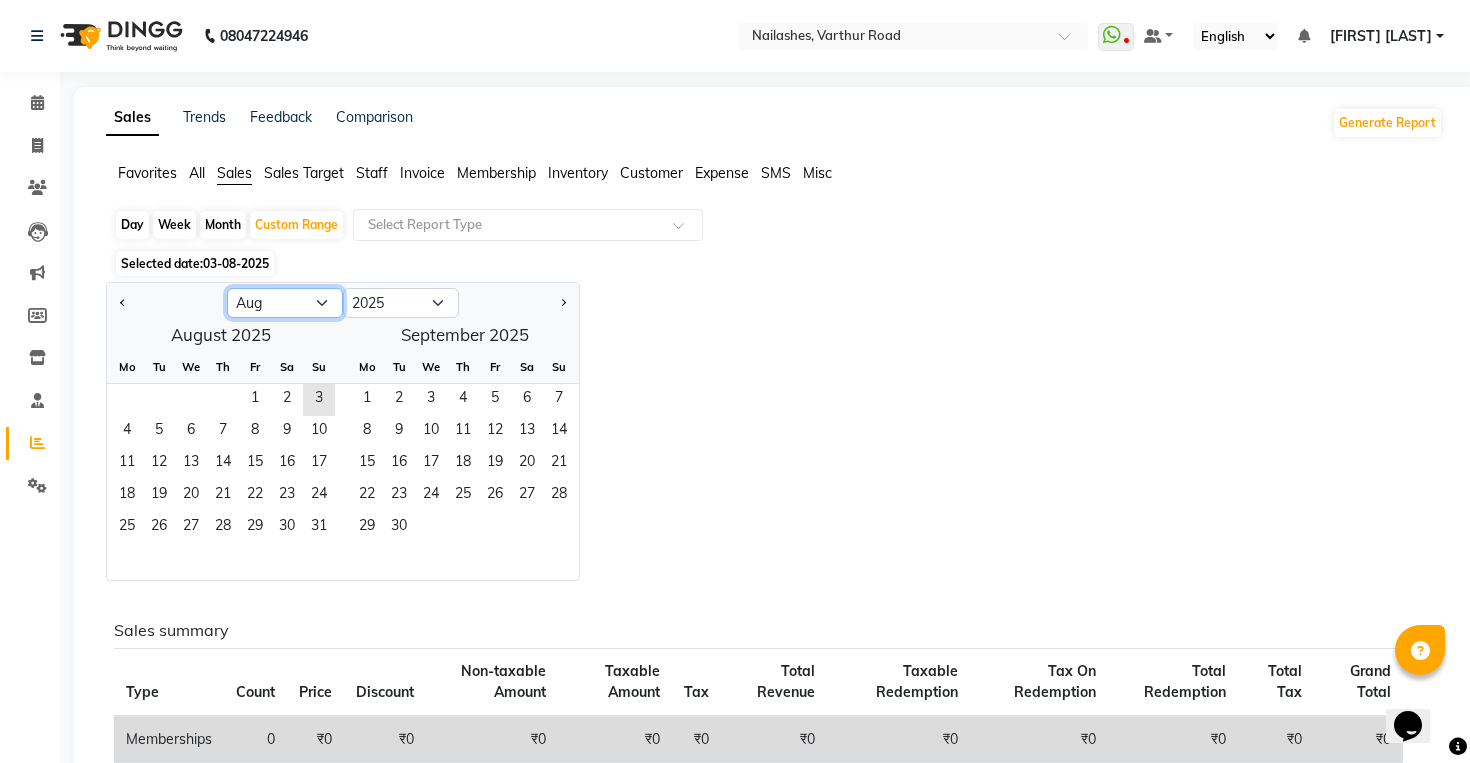 click on "Jan Feb Mar Apr May Jun Jul Aug Sep Oct Nov Dec" 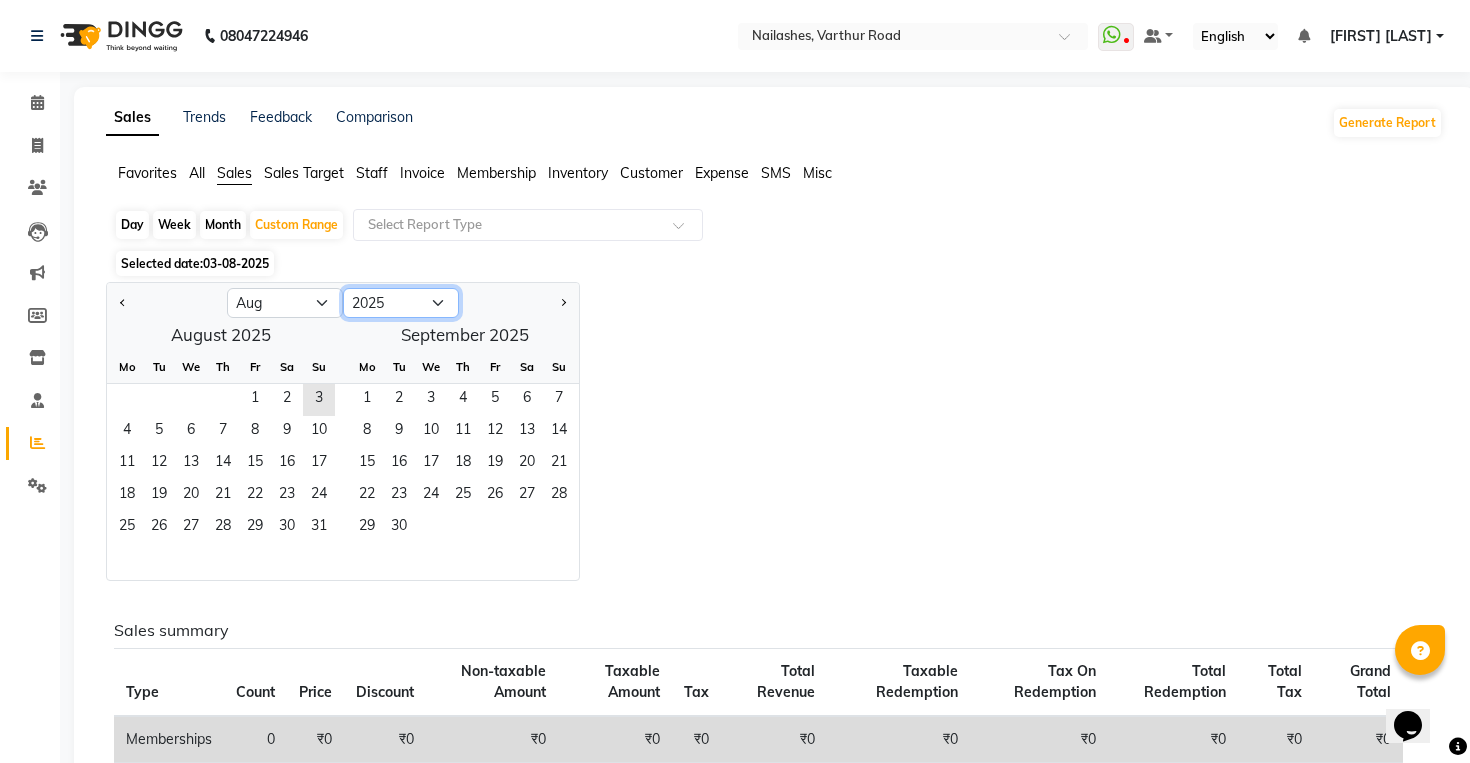 click on "2015 2016 2017 2018 2019 2020 2021 2022 2023 2024 2025 2026 2027 2028 2029 2030 2031 2032 2033 2034 2035" 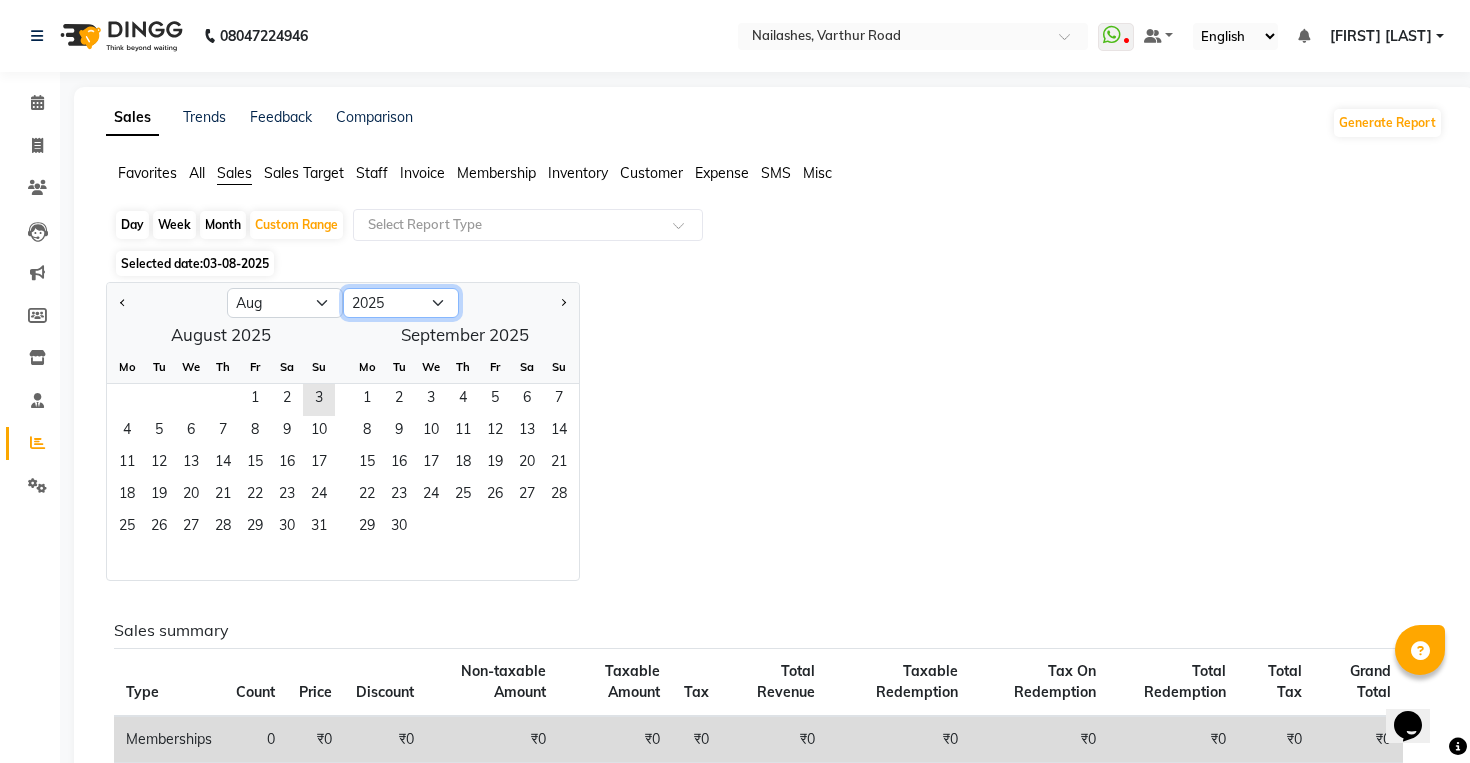 select on "2024" 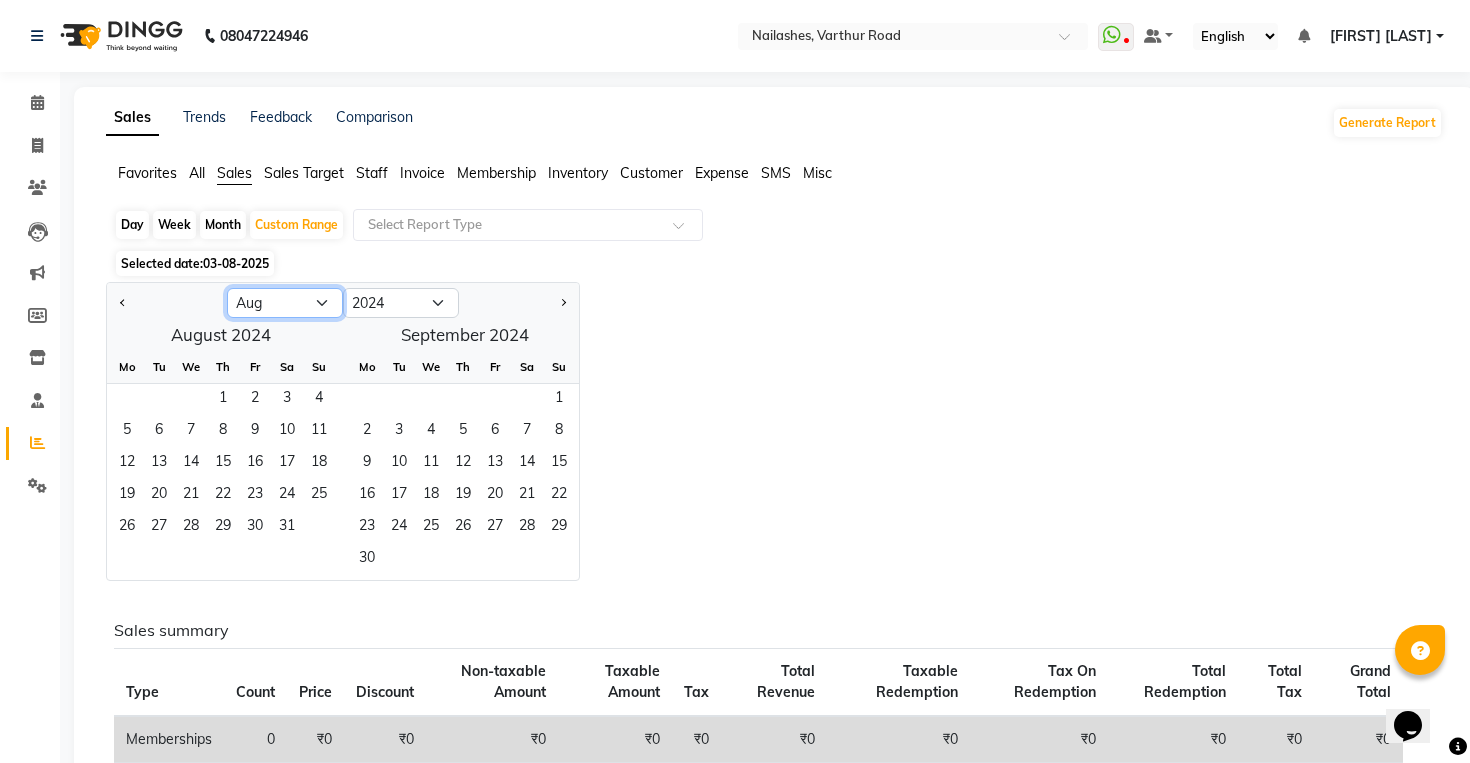 click on "Jan Feb Mar Apr May Jun Jul Aug Sep Oct Nov Dec" 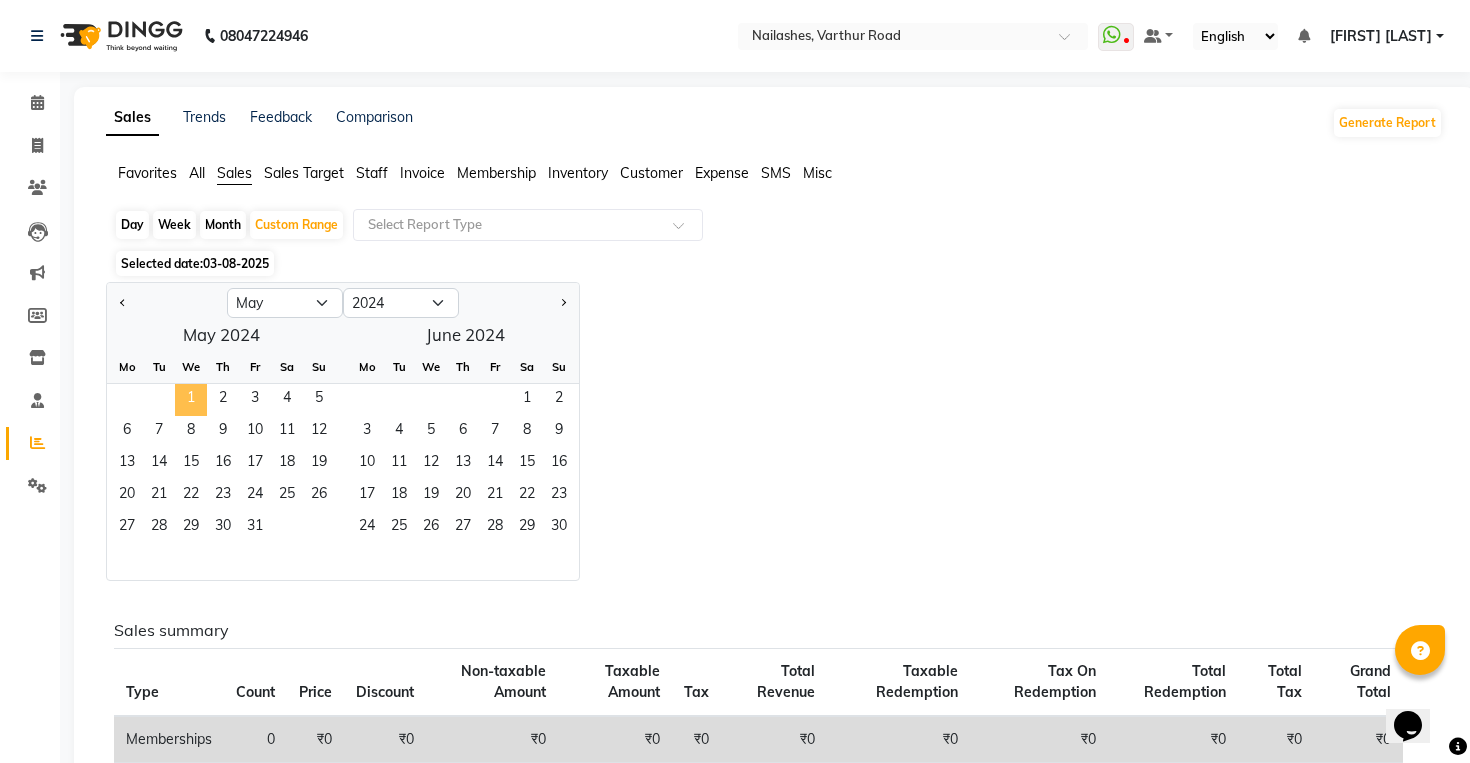 click on "1" 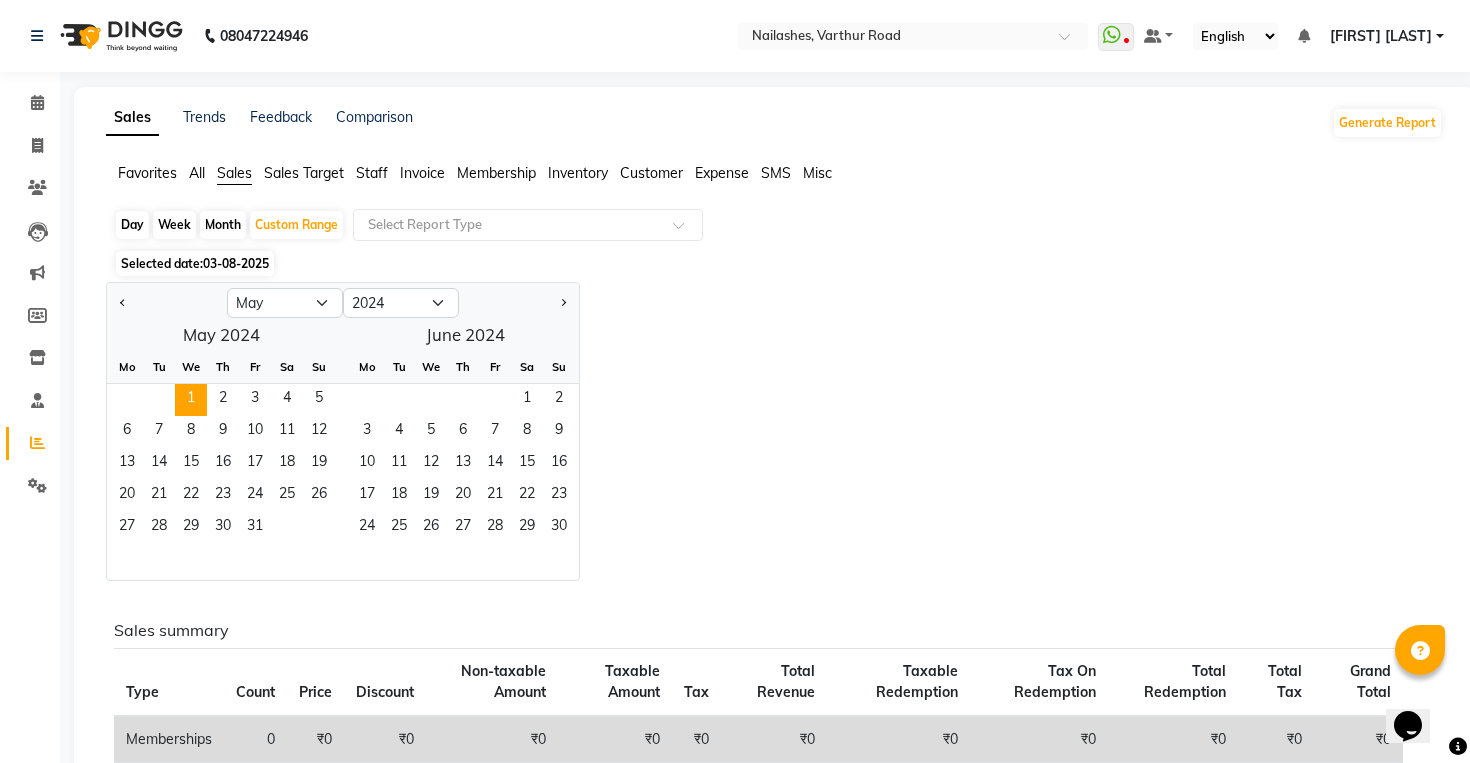 click on "May [YEAR]  Mo Tu We Th Fr Sa Su  1   2   3   4   5   6   7   8   9   10   11   12   13   14   15   16   17   18   19   20   21   22   23   24   25   26   27   28   29   30   June [YEAR]  Mo Tu We Th Fr Sa Su  1   2   3   4   5   6   7   8   9   10   11   12   13   14   15   16   17   18   19   20   21   22   23   24   25   26   27   28   29   30" 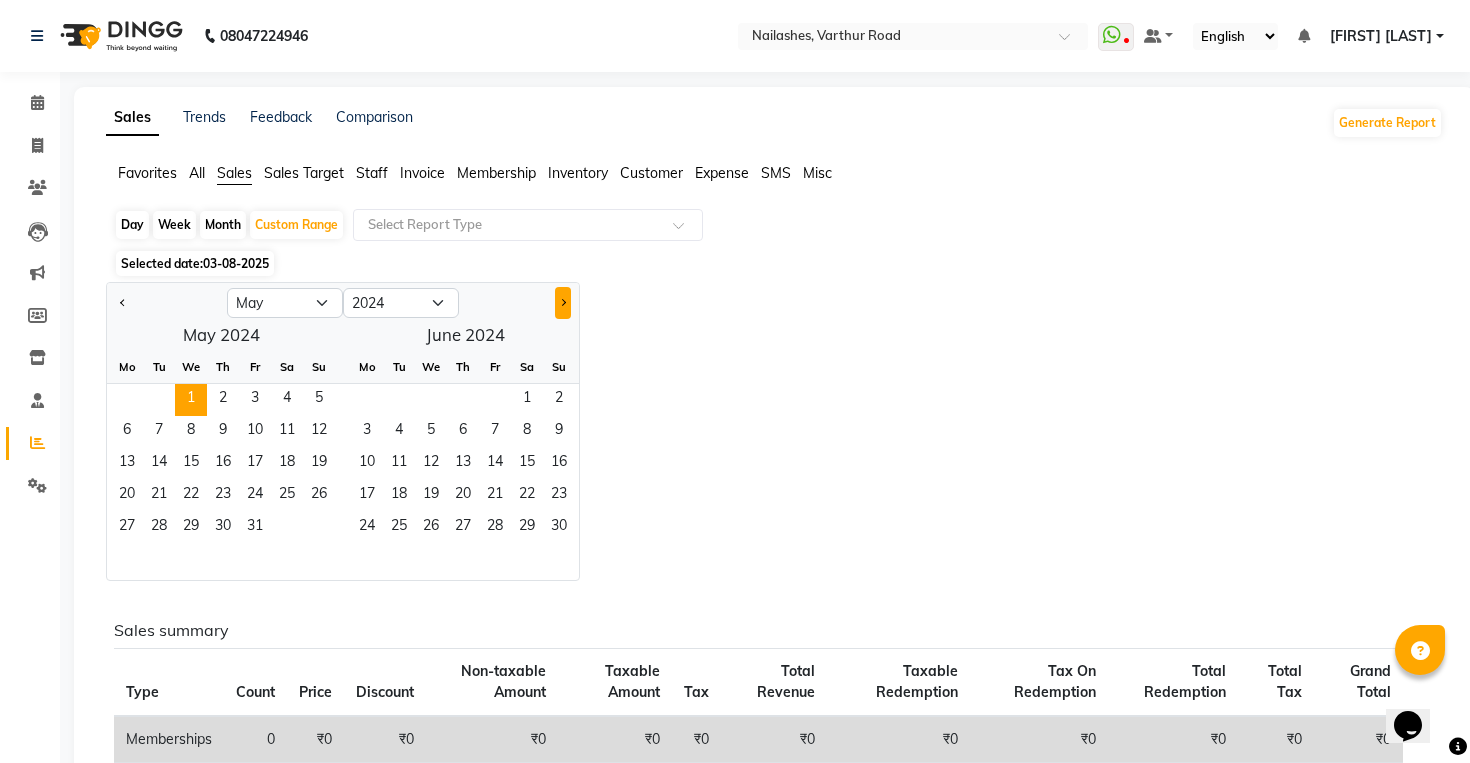 click 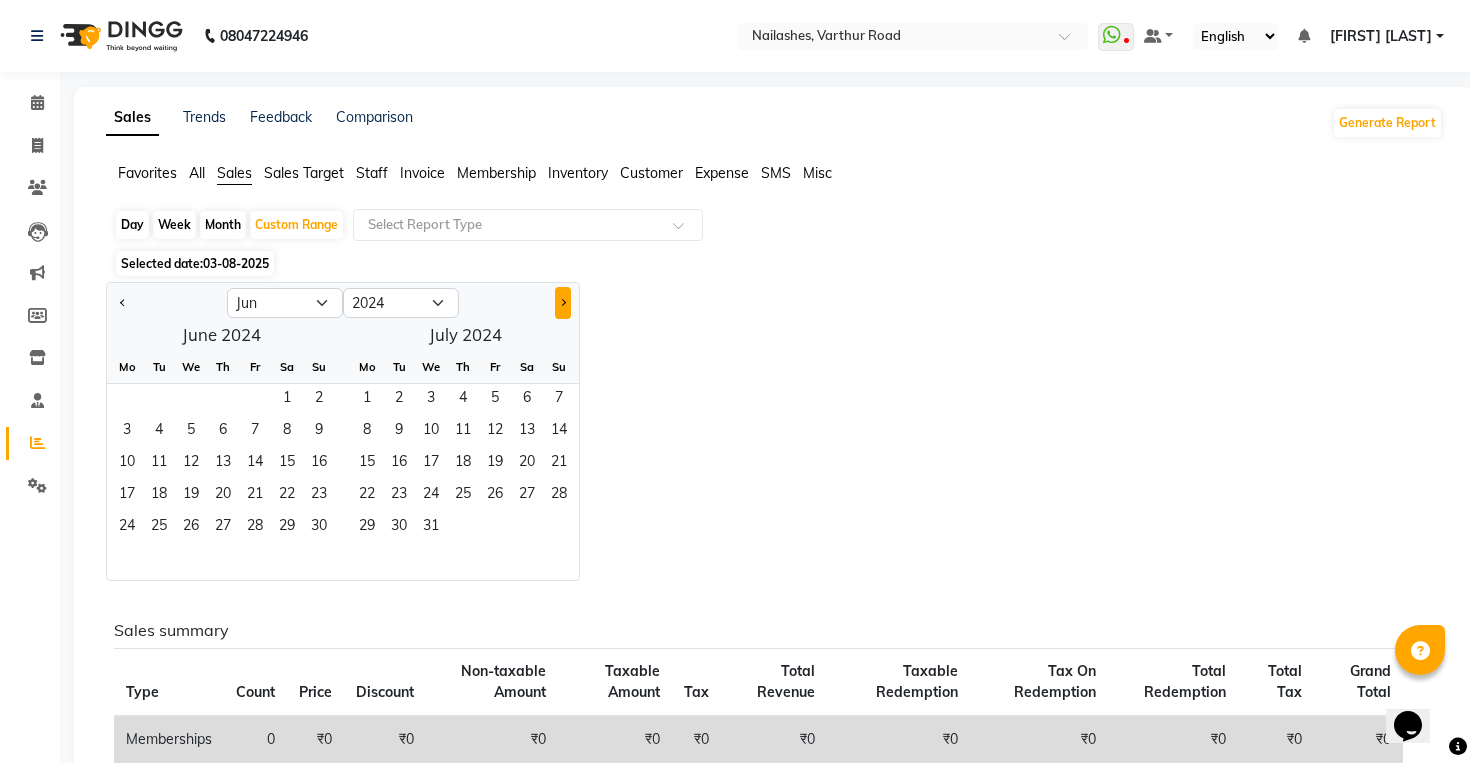 click 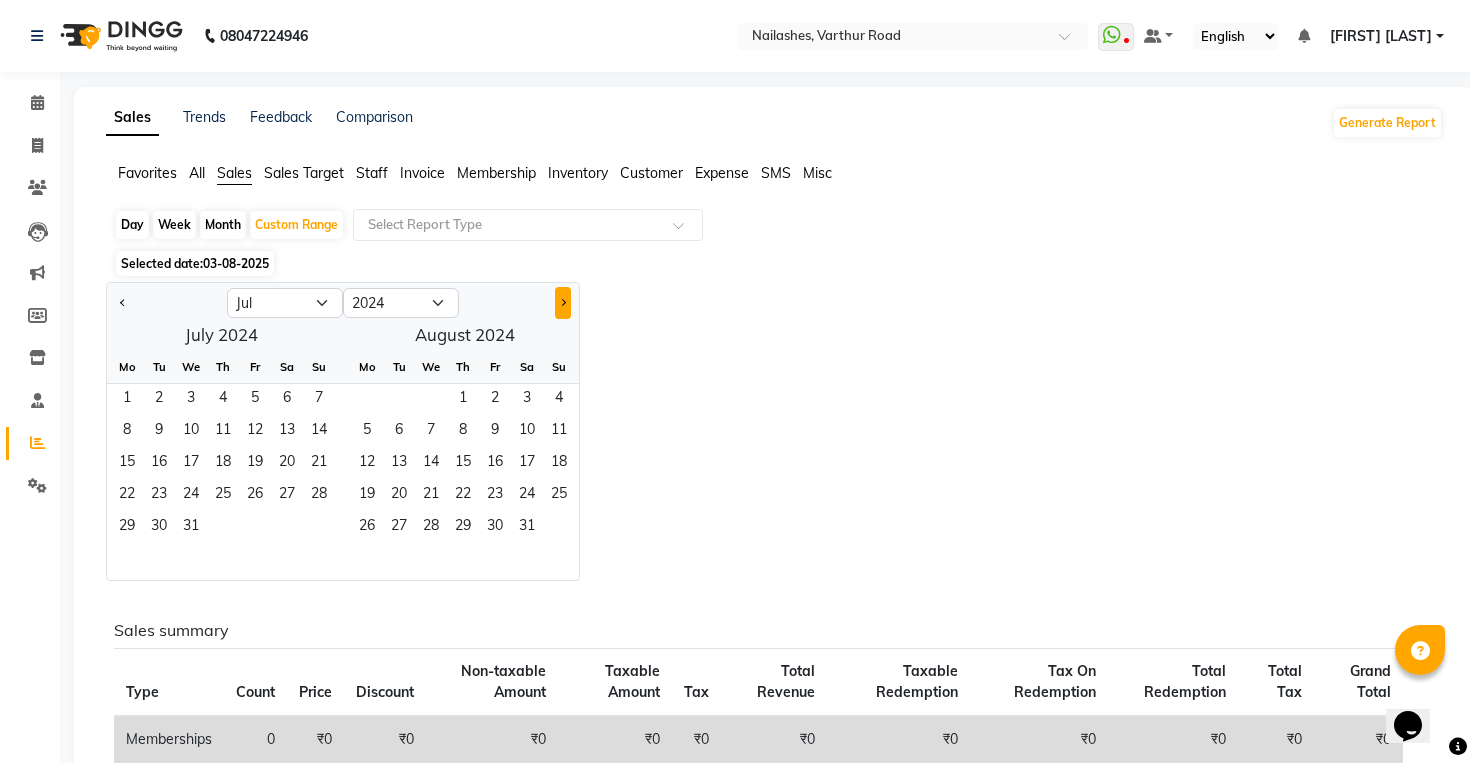 click 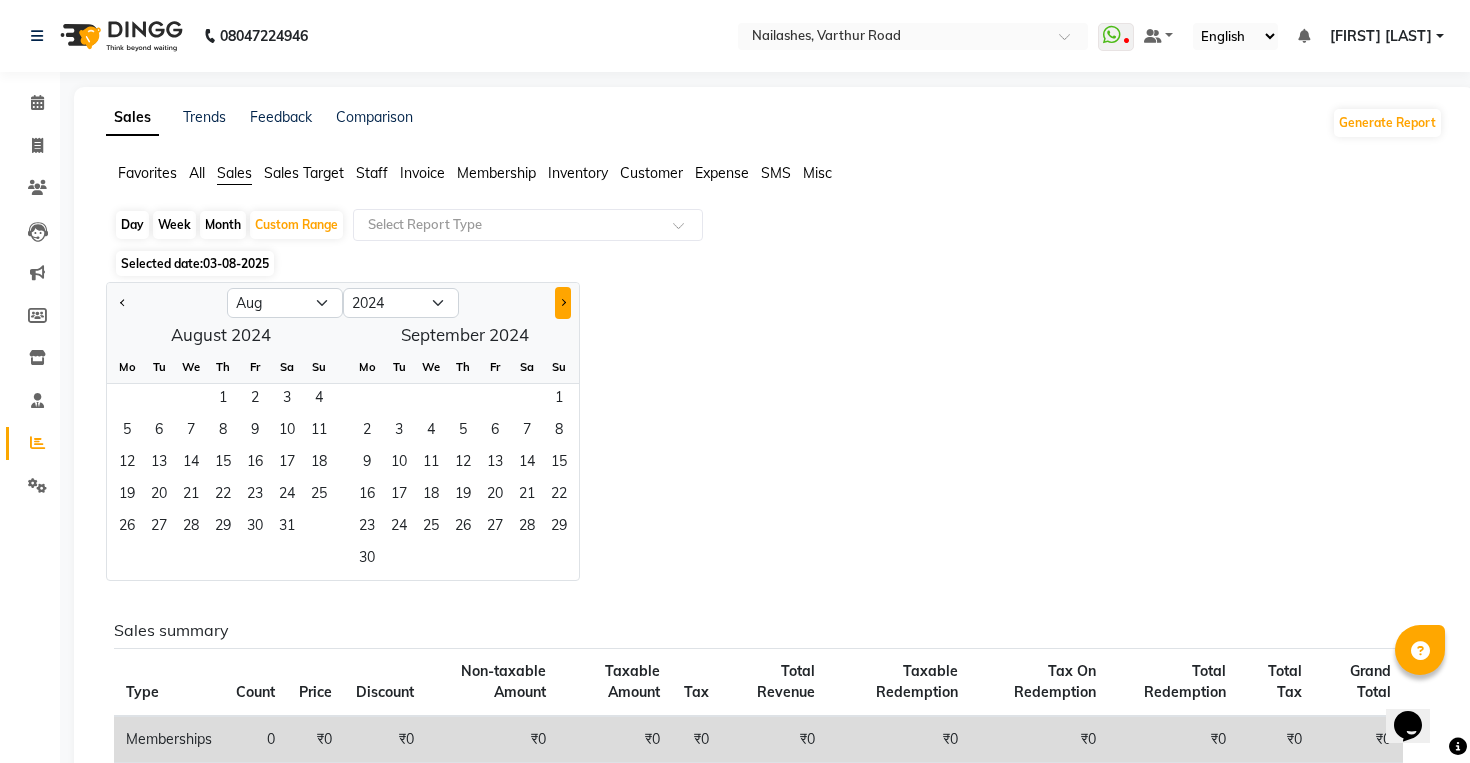 click 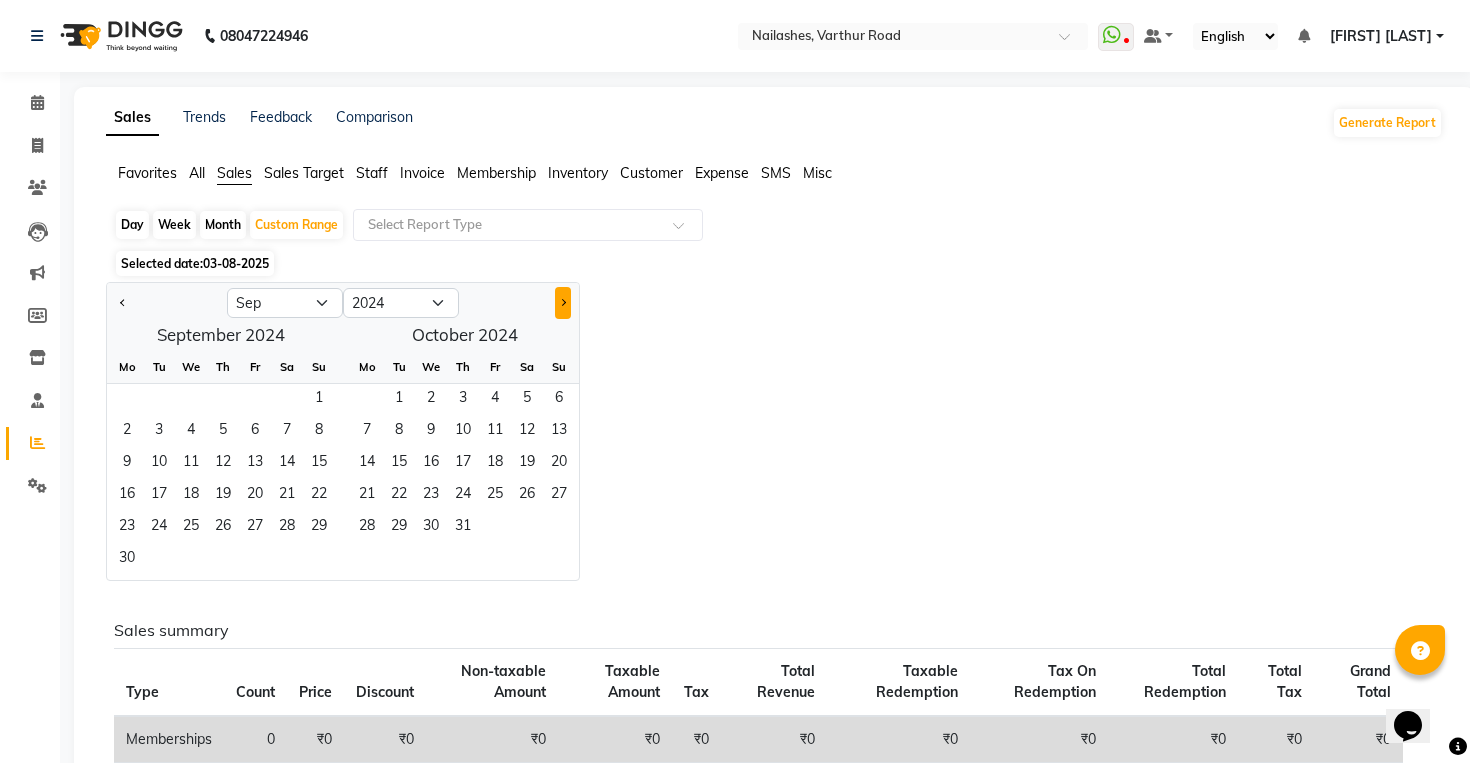 click 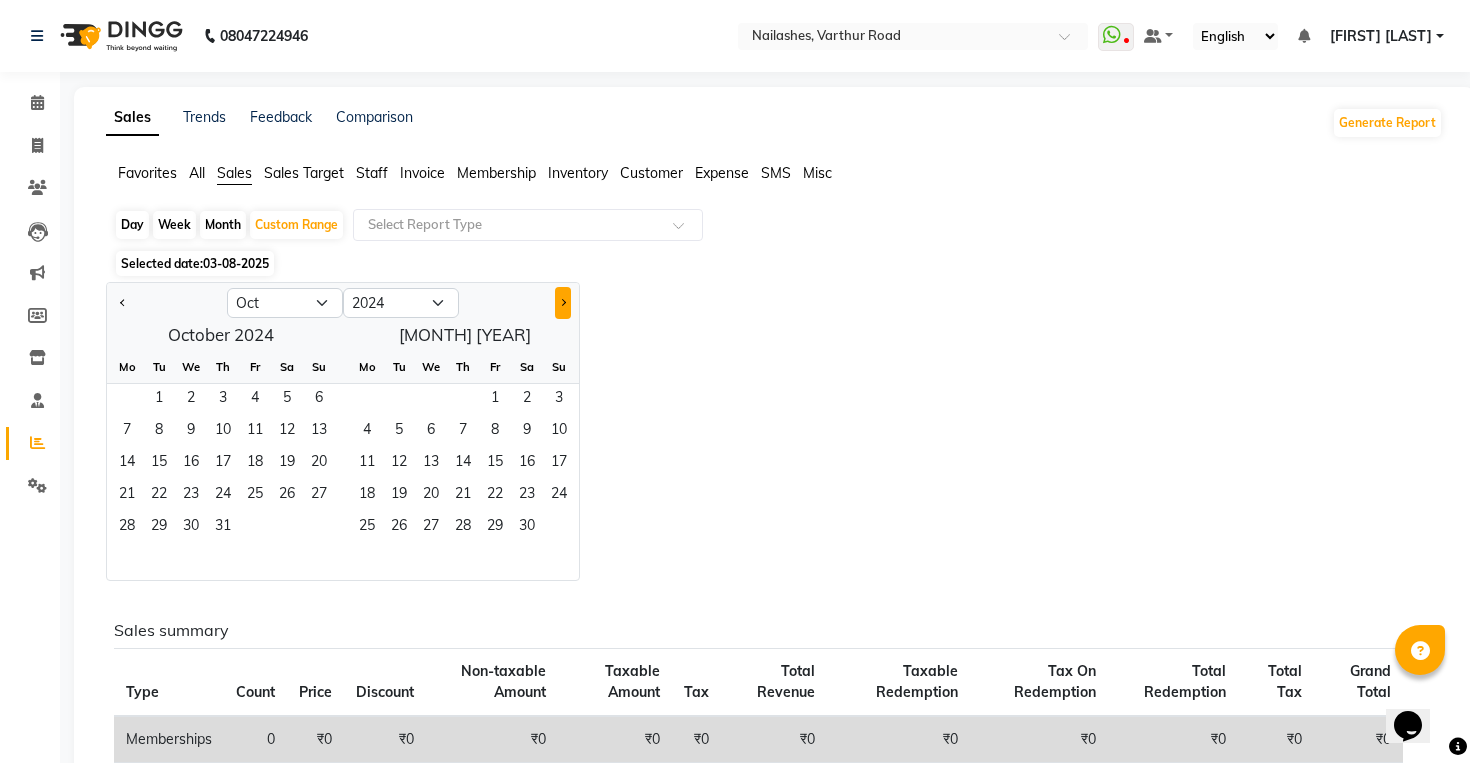 click 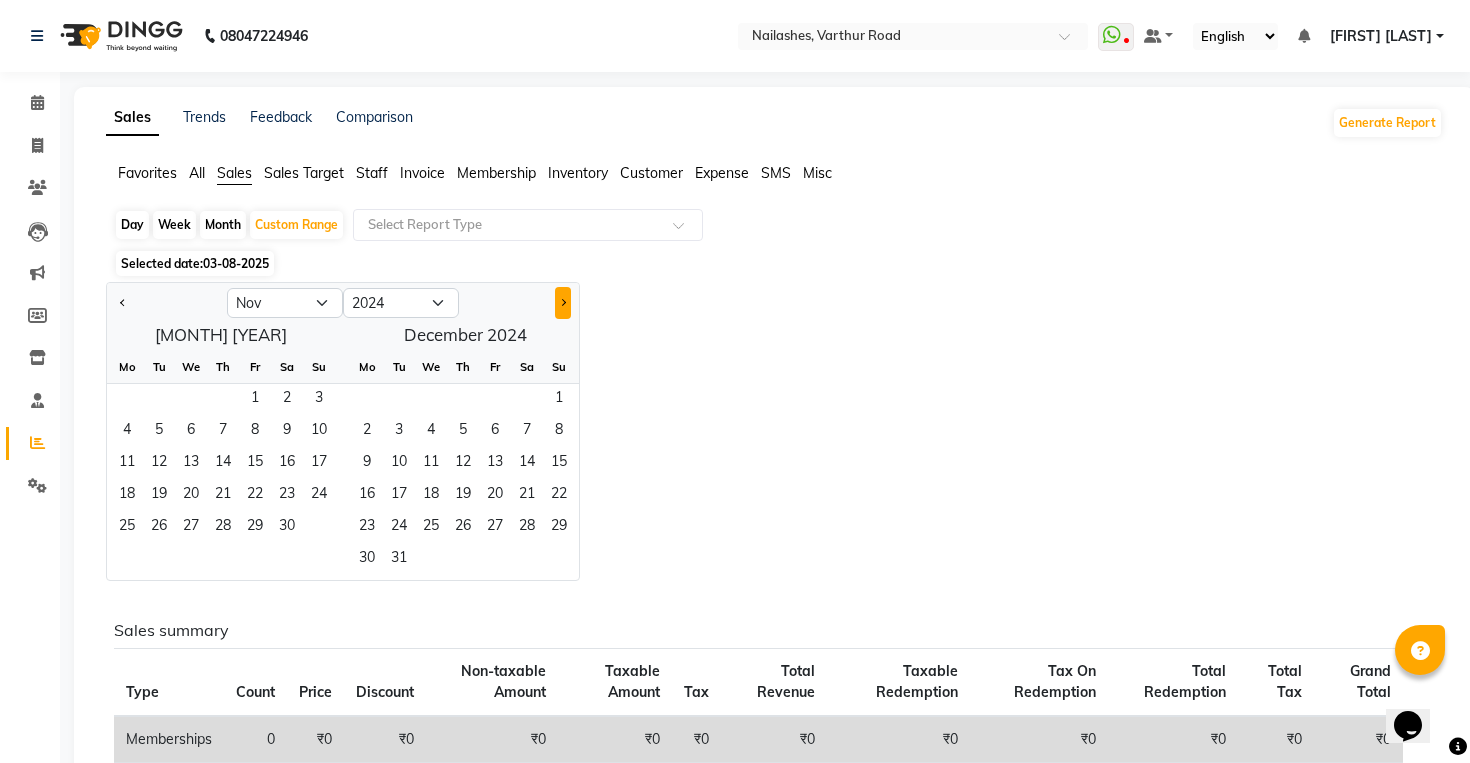 click 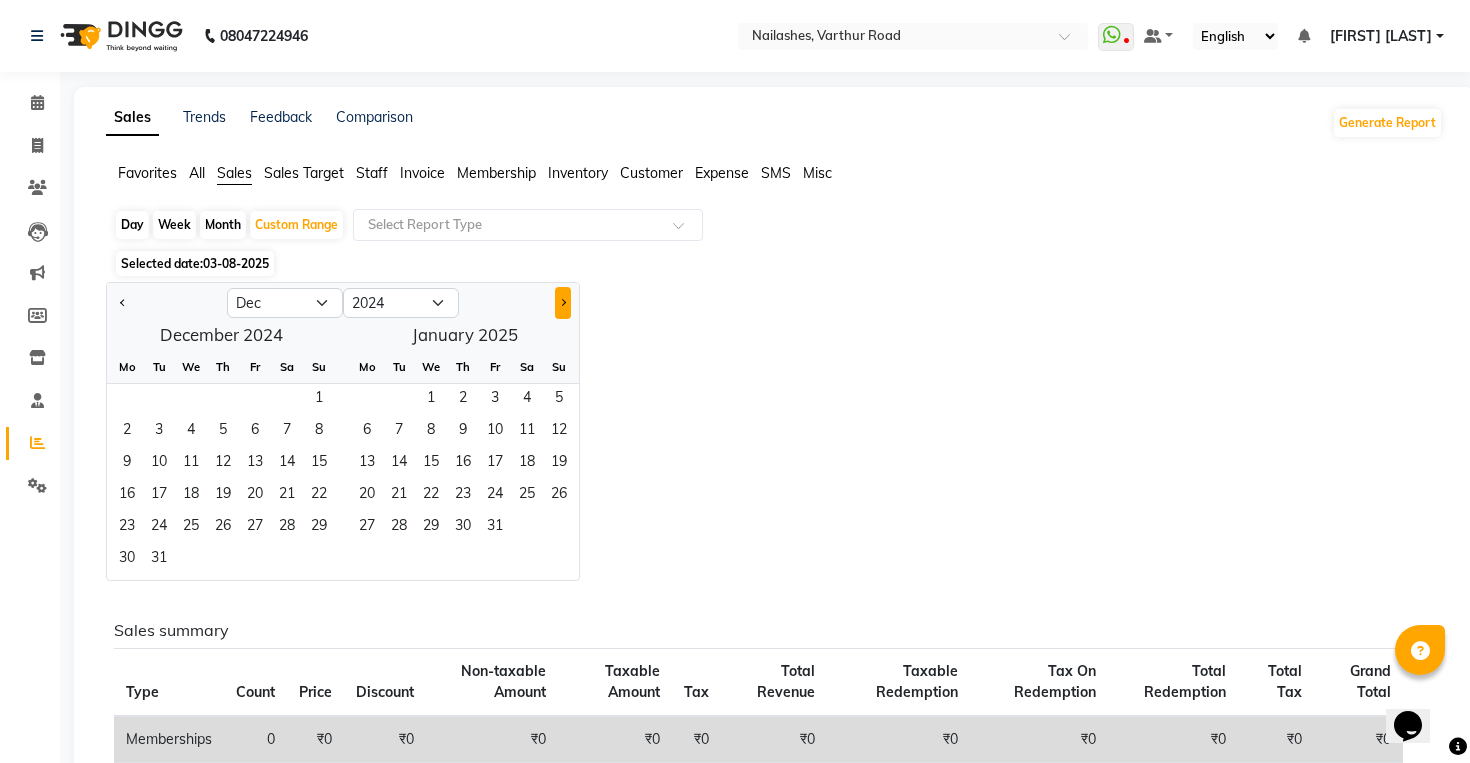 click 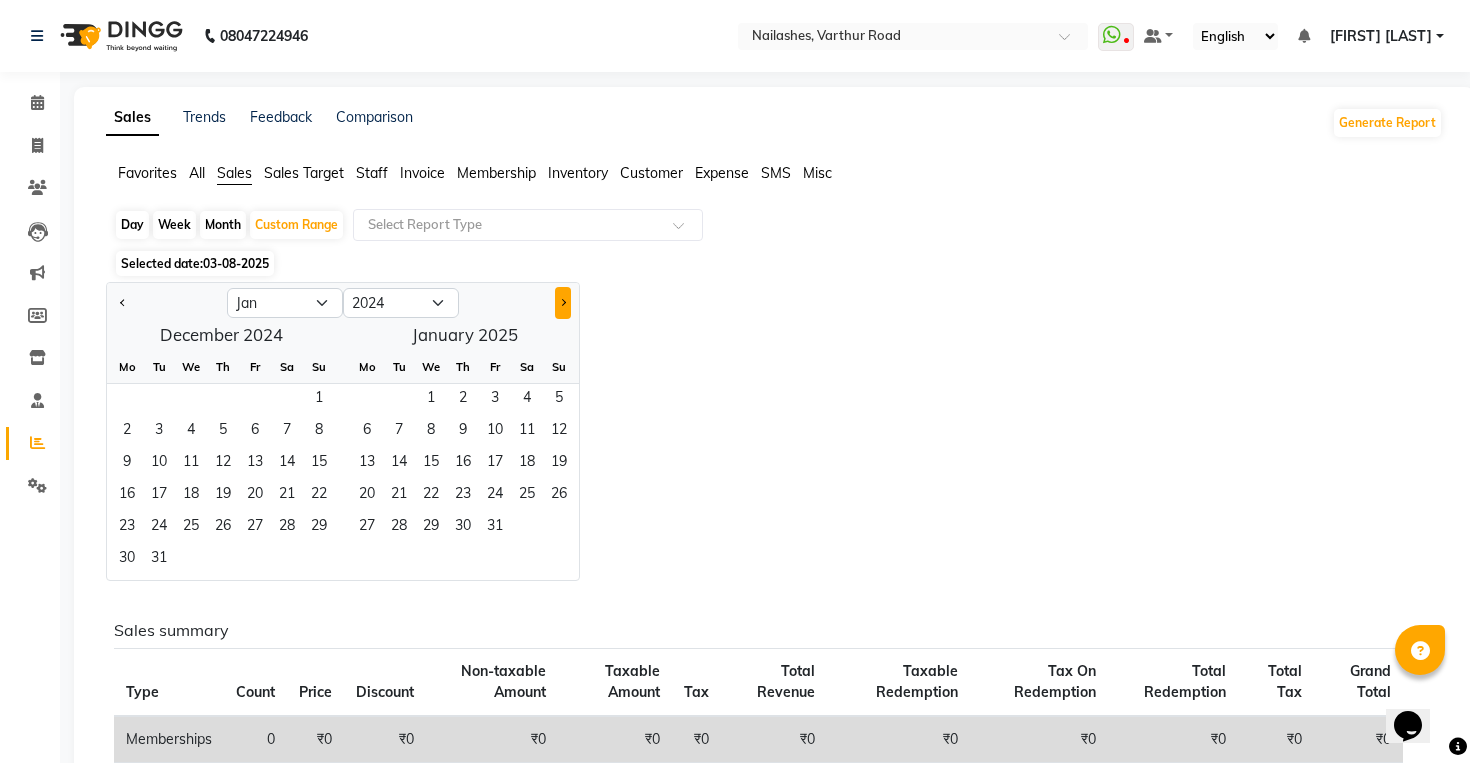 select on "2025" 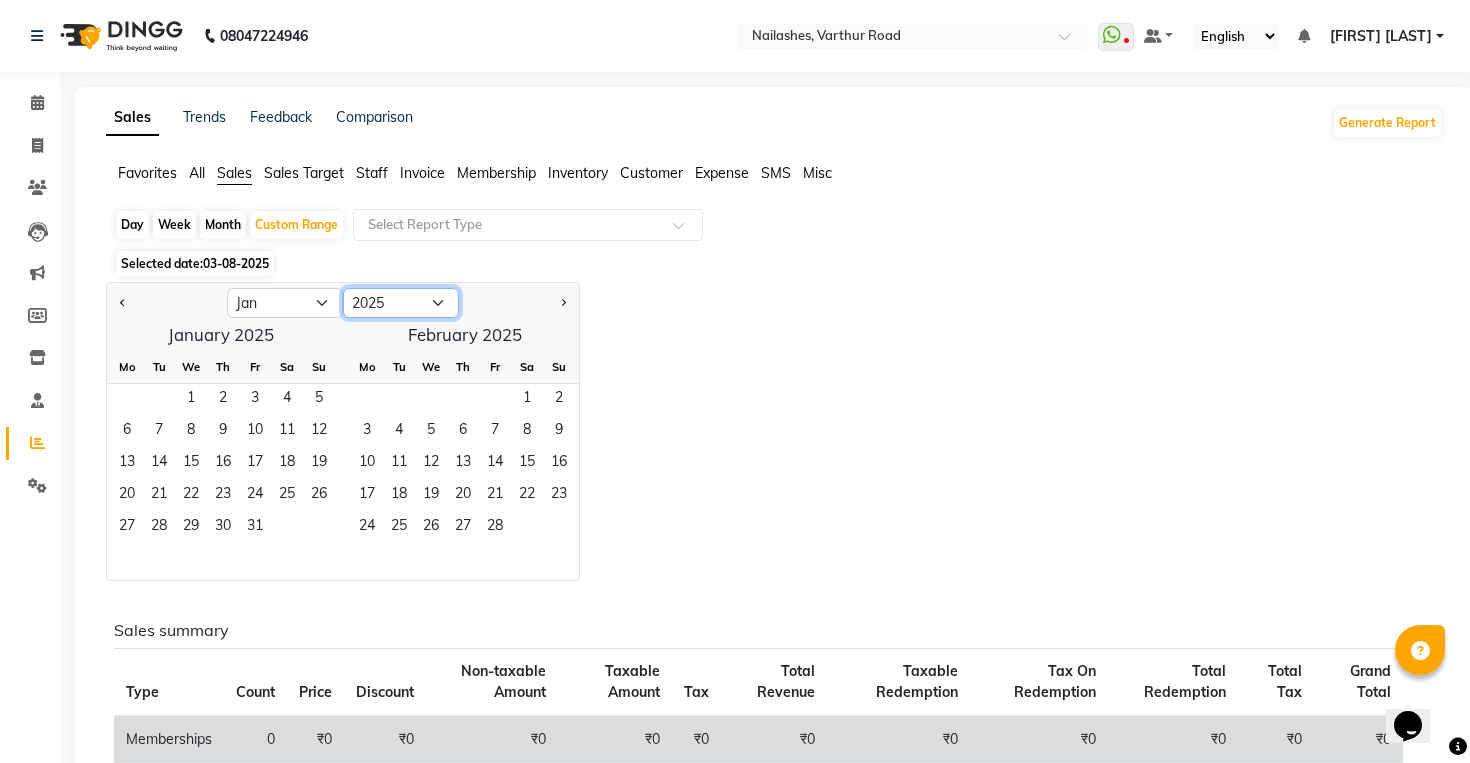 click on "2015 2016 2017 2018 2019 2020 2021 2022 2023 2024 2025 2026 2027 2028 2029 2030 2031 2032 2033 2034 2035" 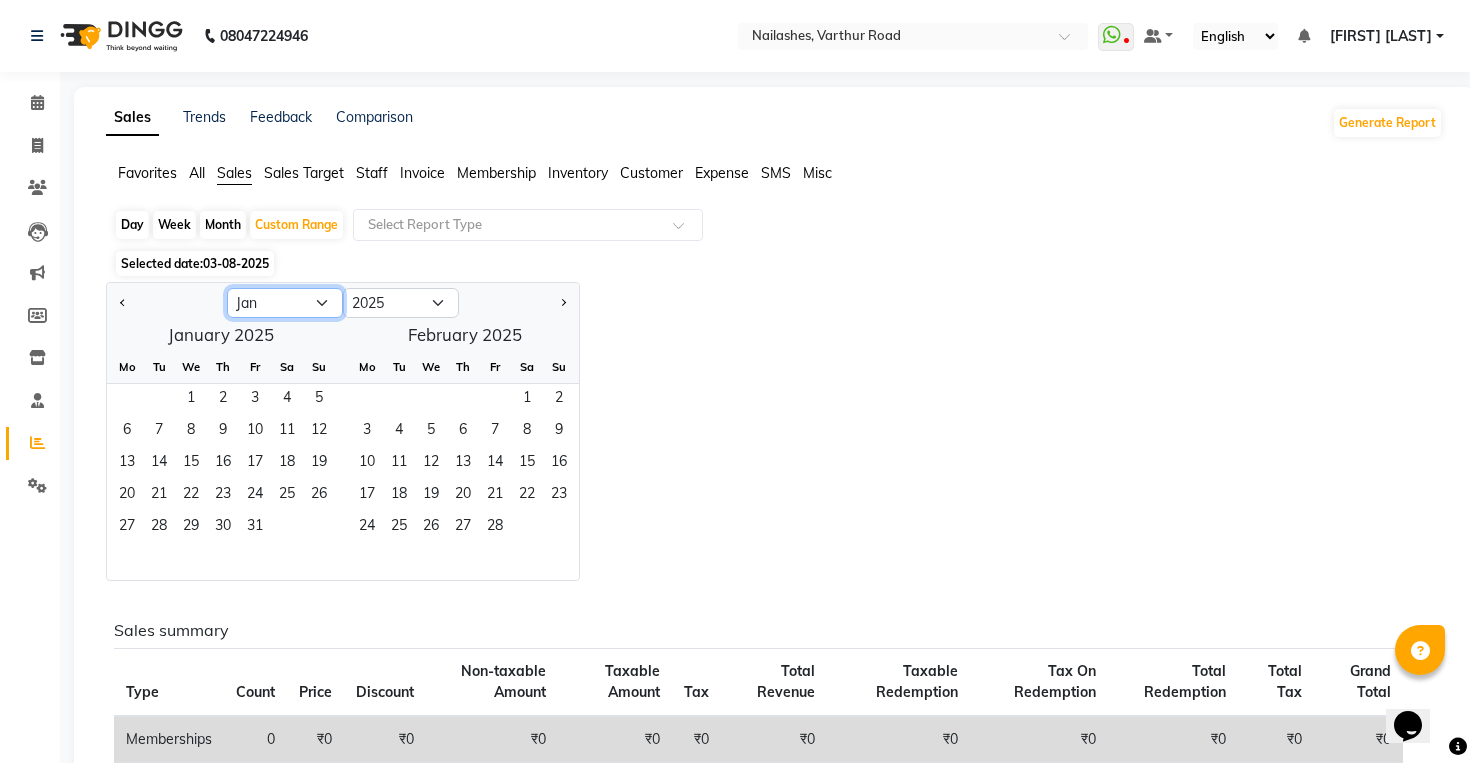 click on "Jan Feb Mar Apr May Jun Jul Aug Sep Oct Nov Dec" 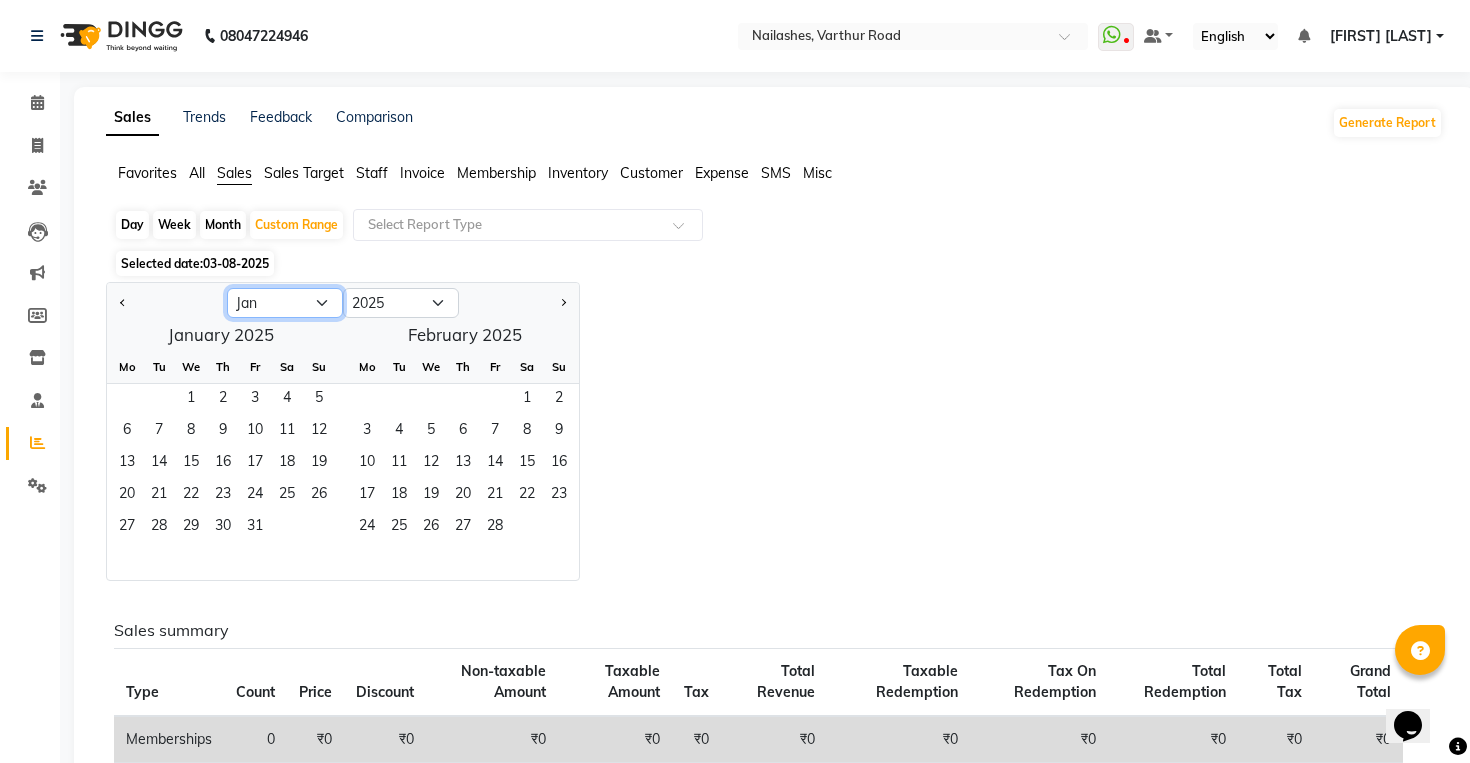 select on "3" 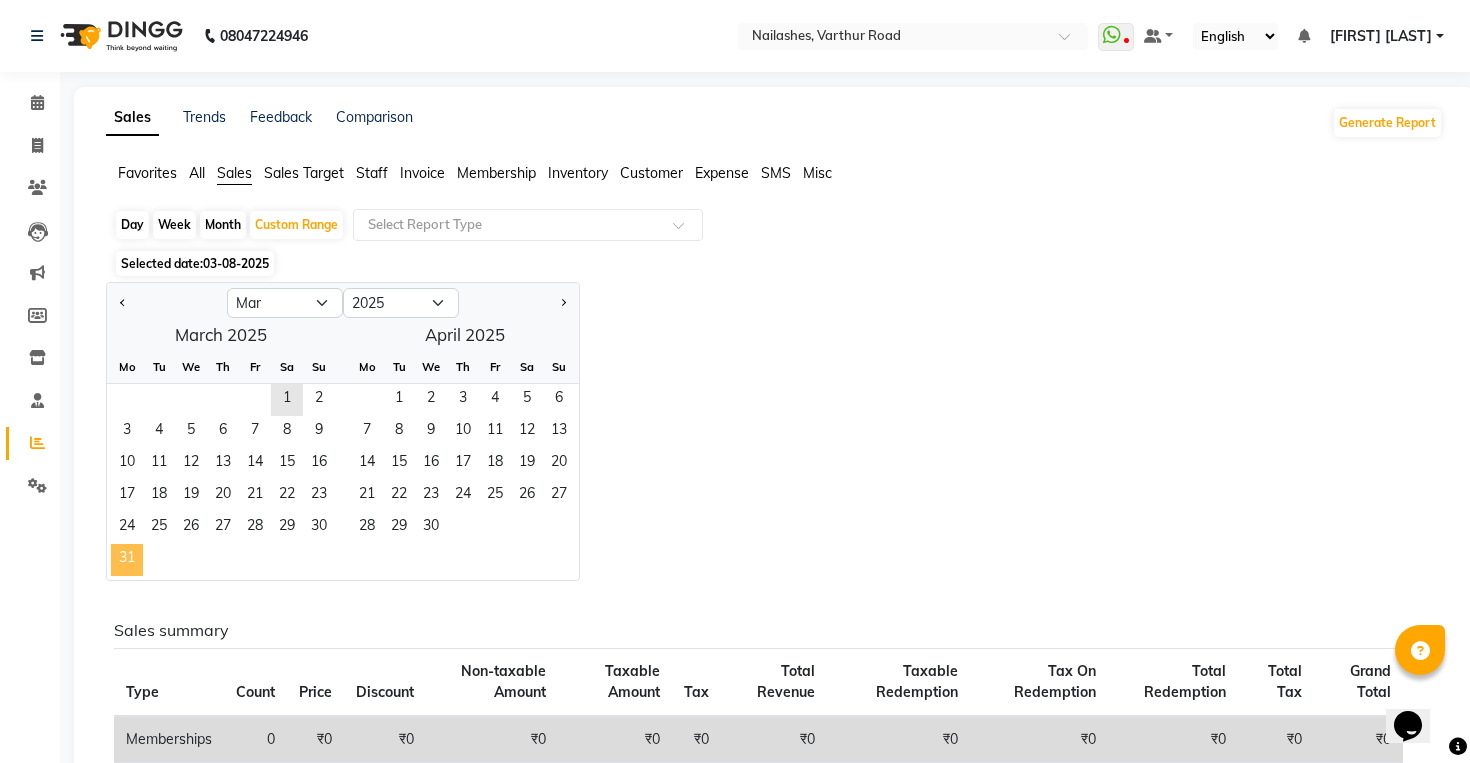 click on "31" 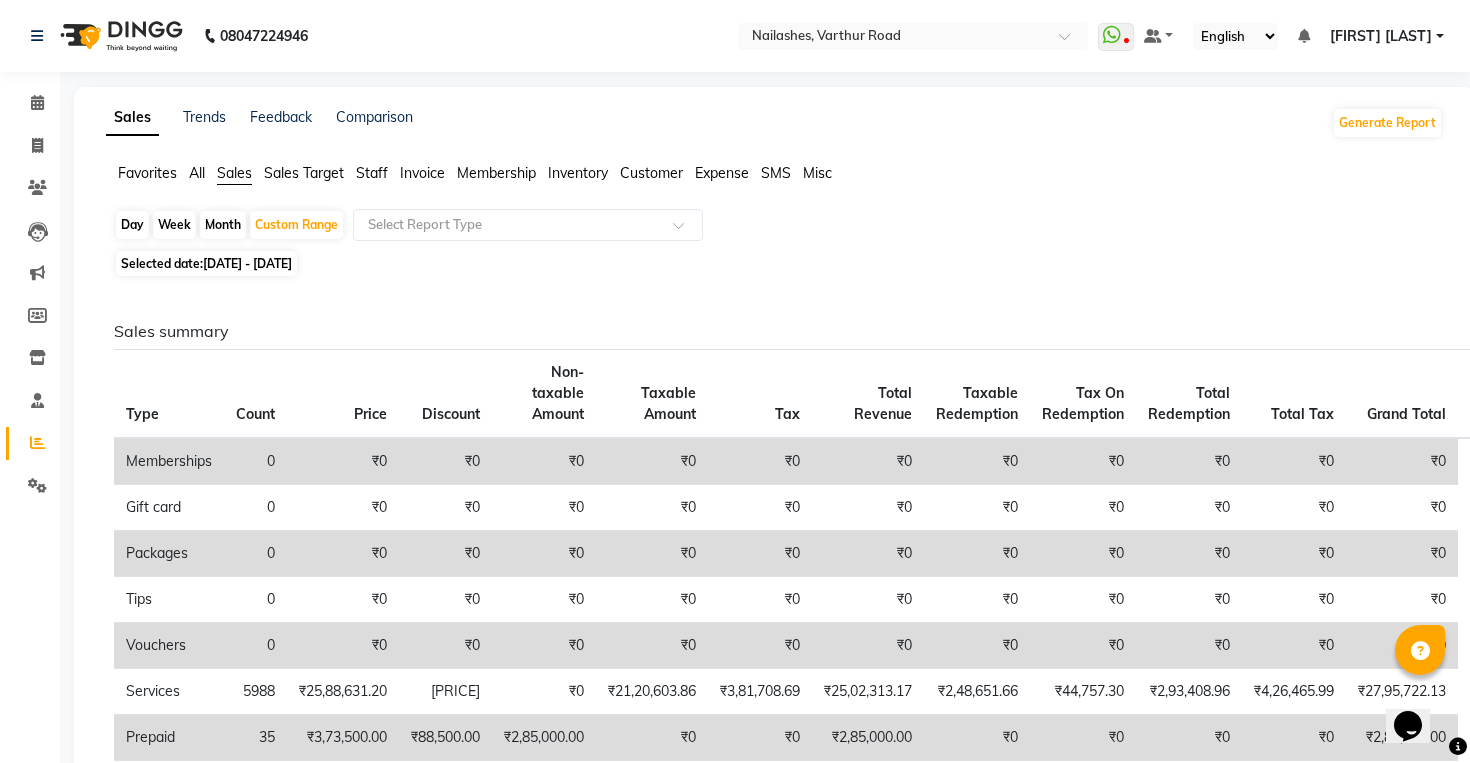 click on "[DATE] - [DATE]" 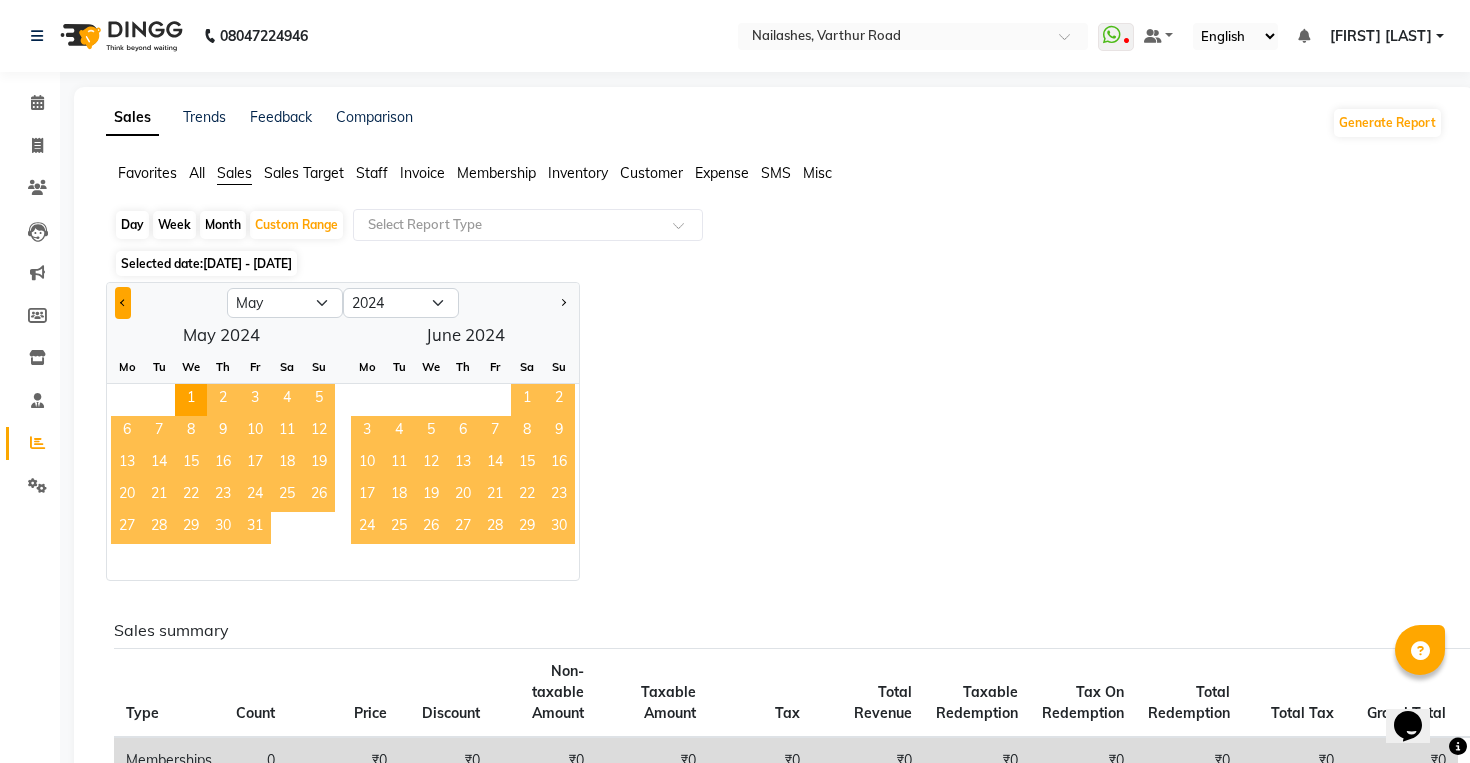 click 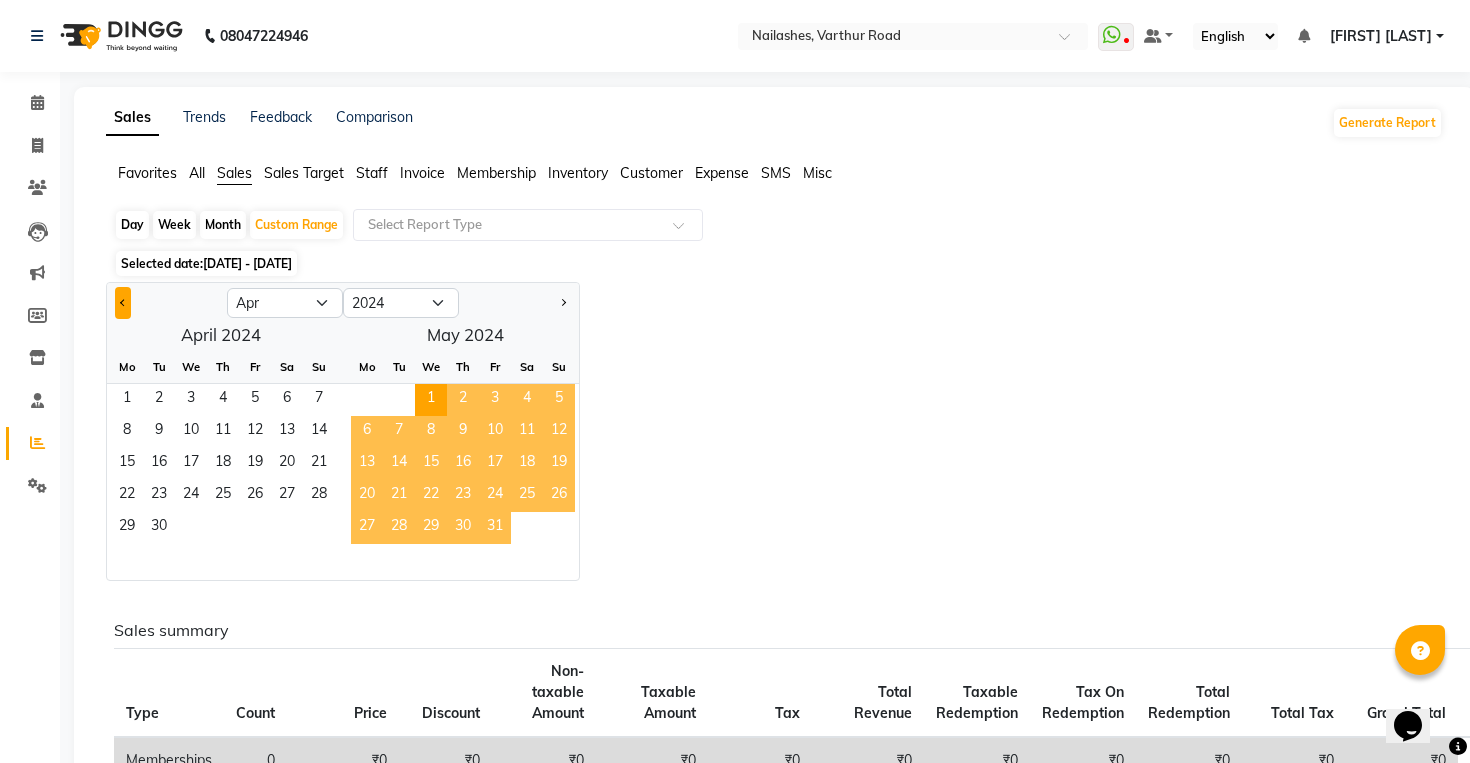 click 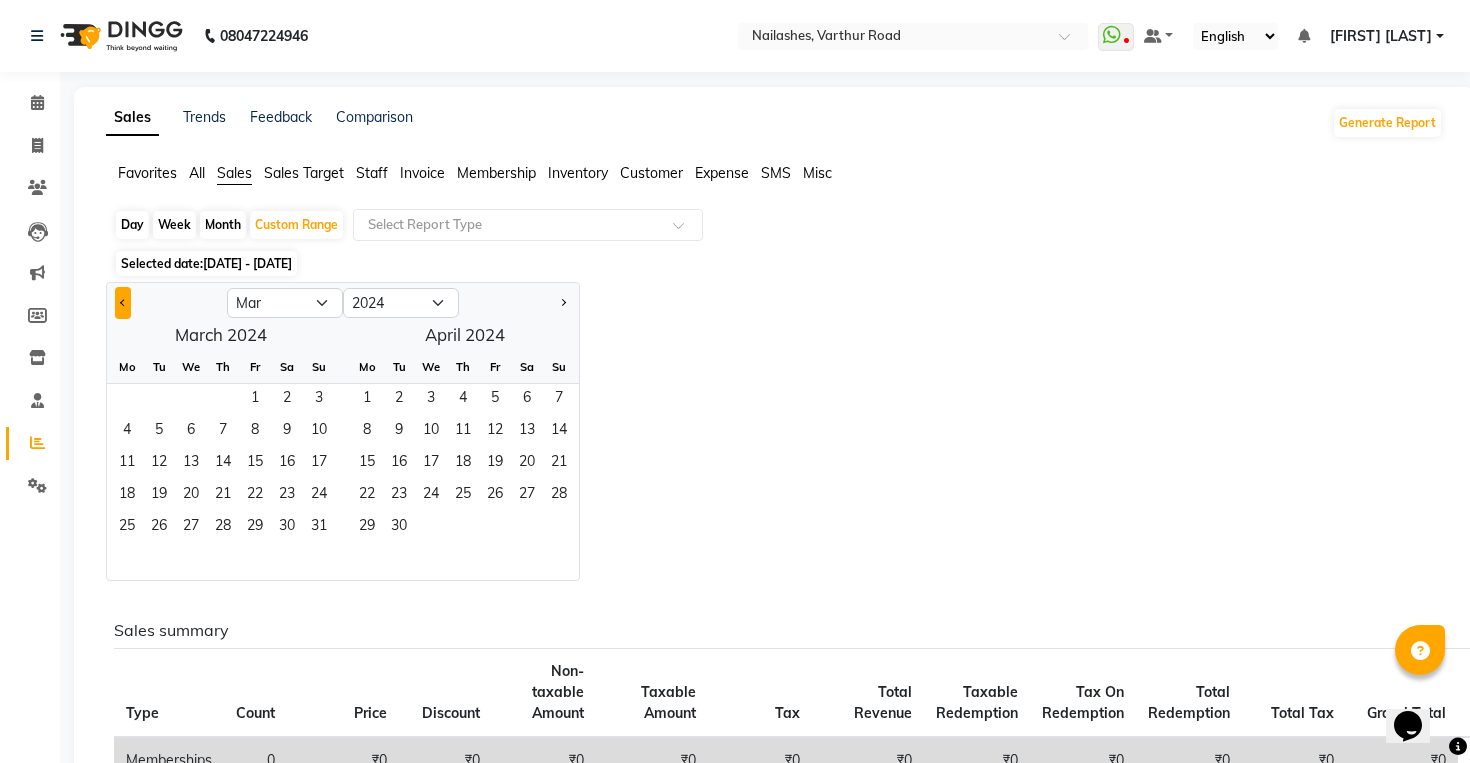 click 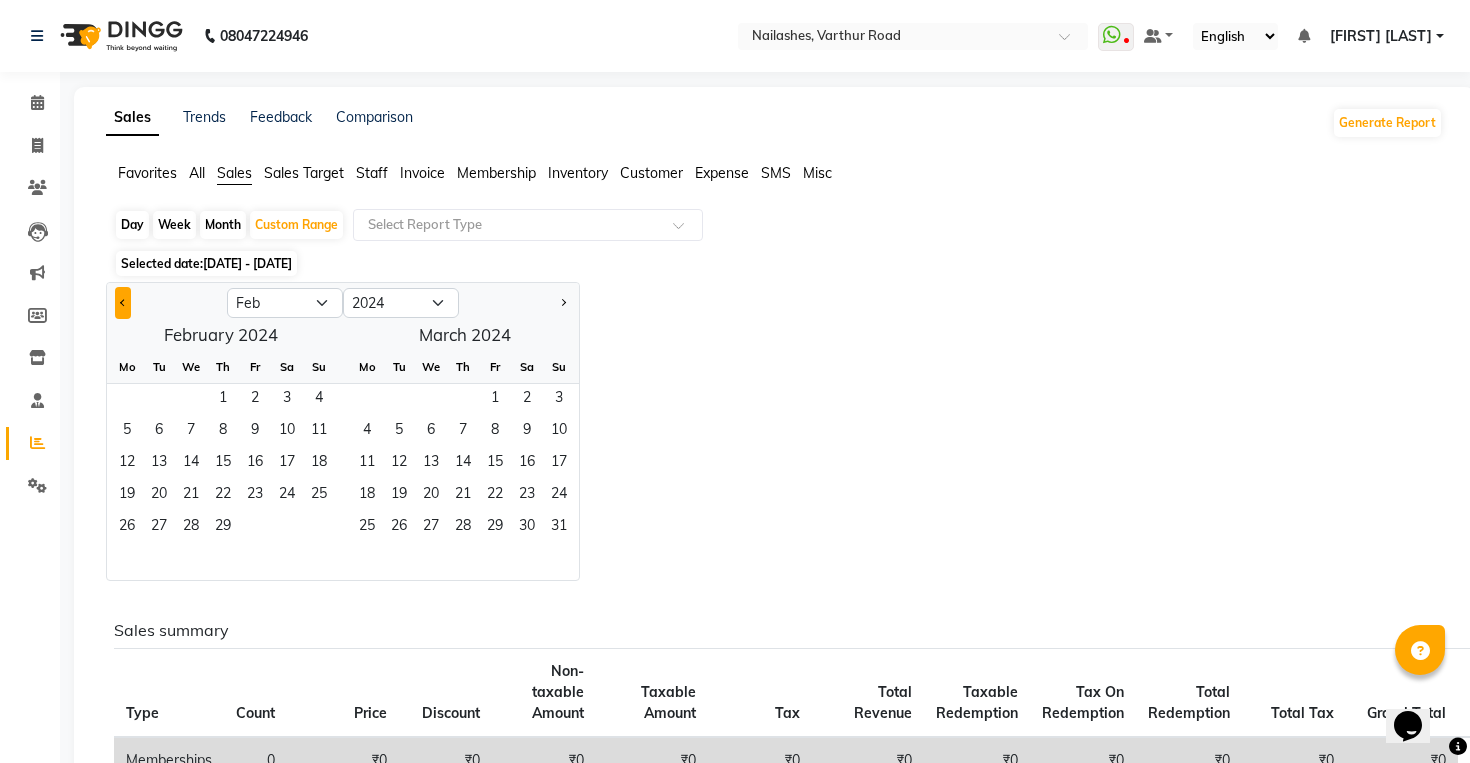 click 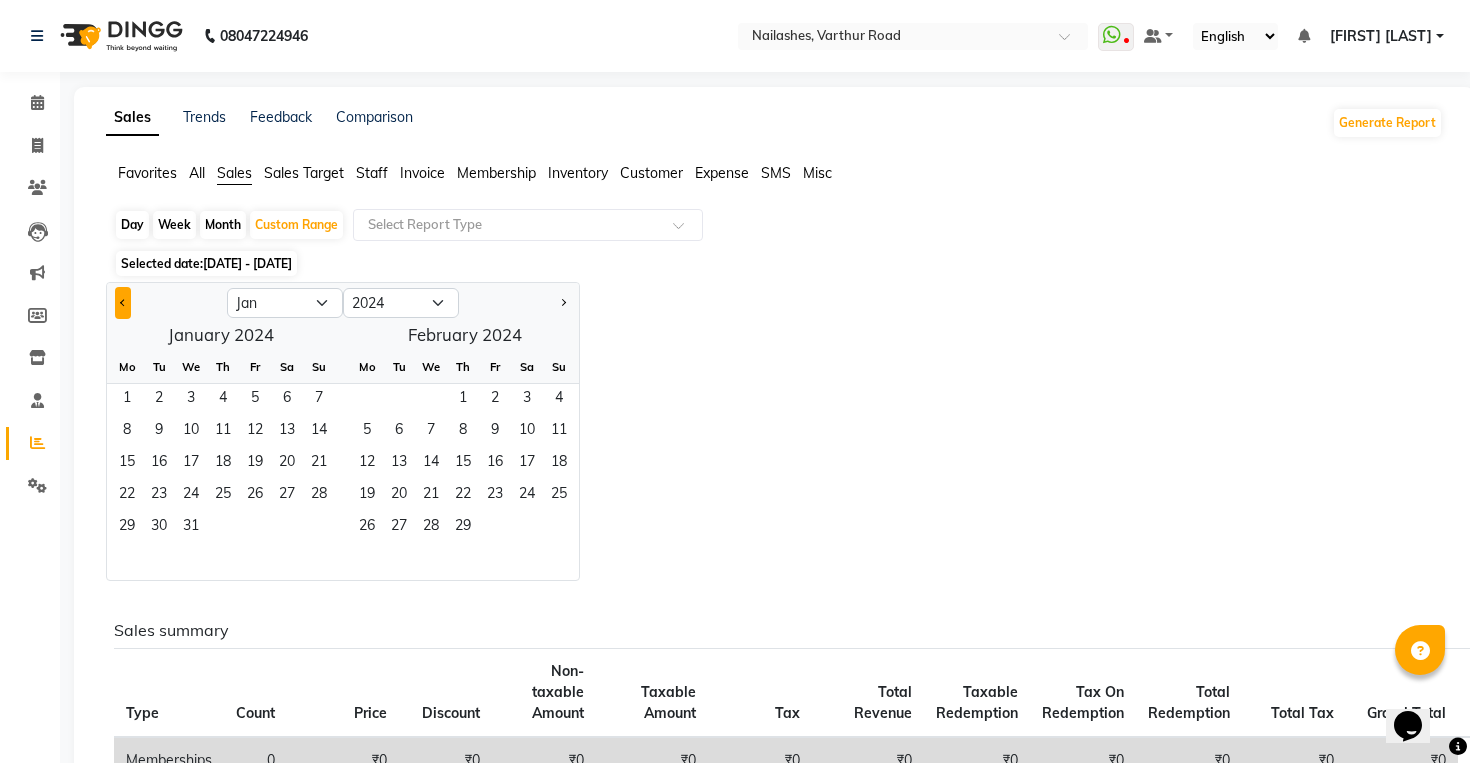 click 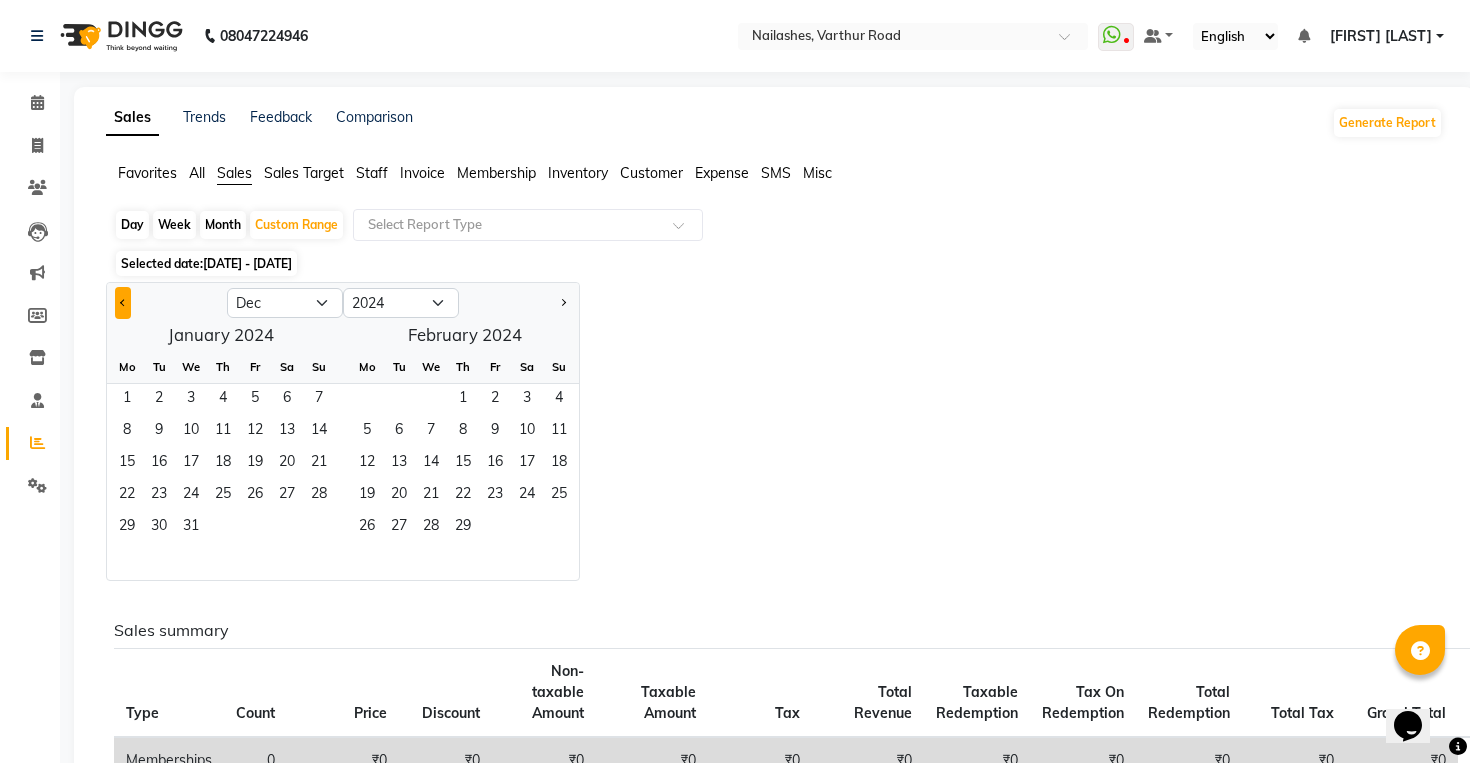 click 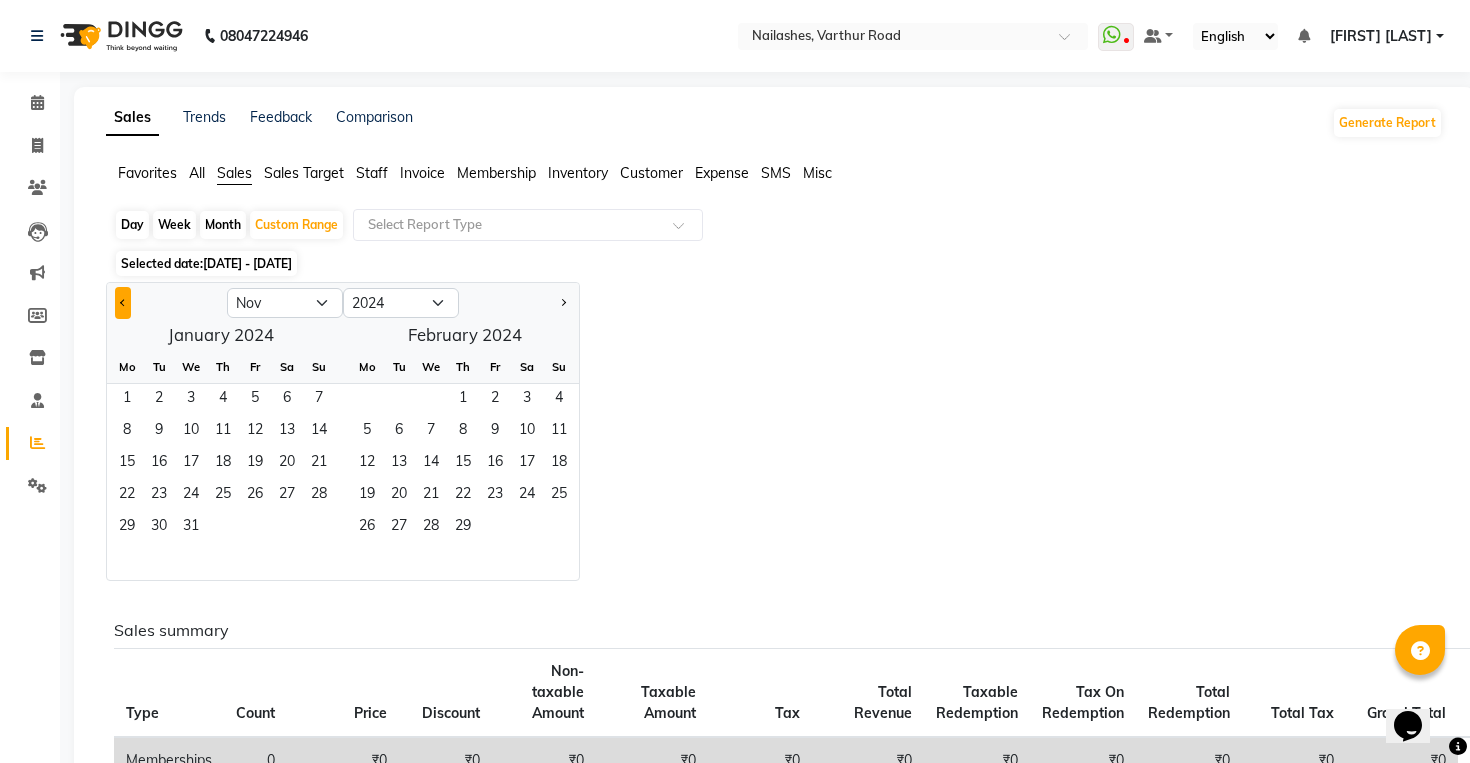 select on "2023" 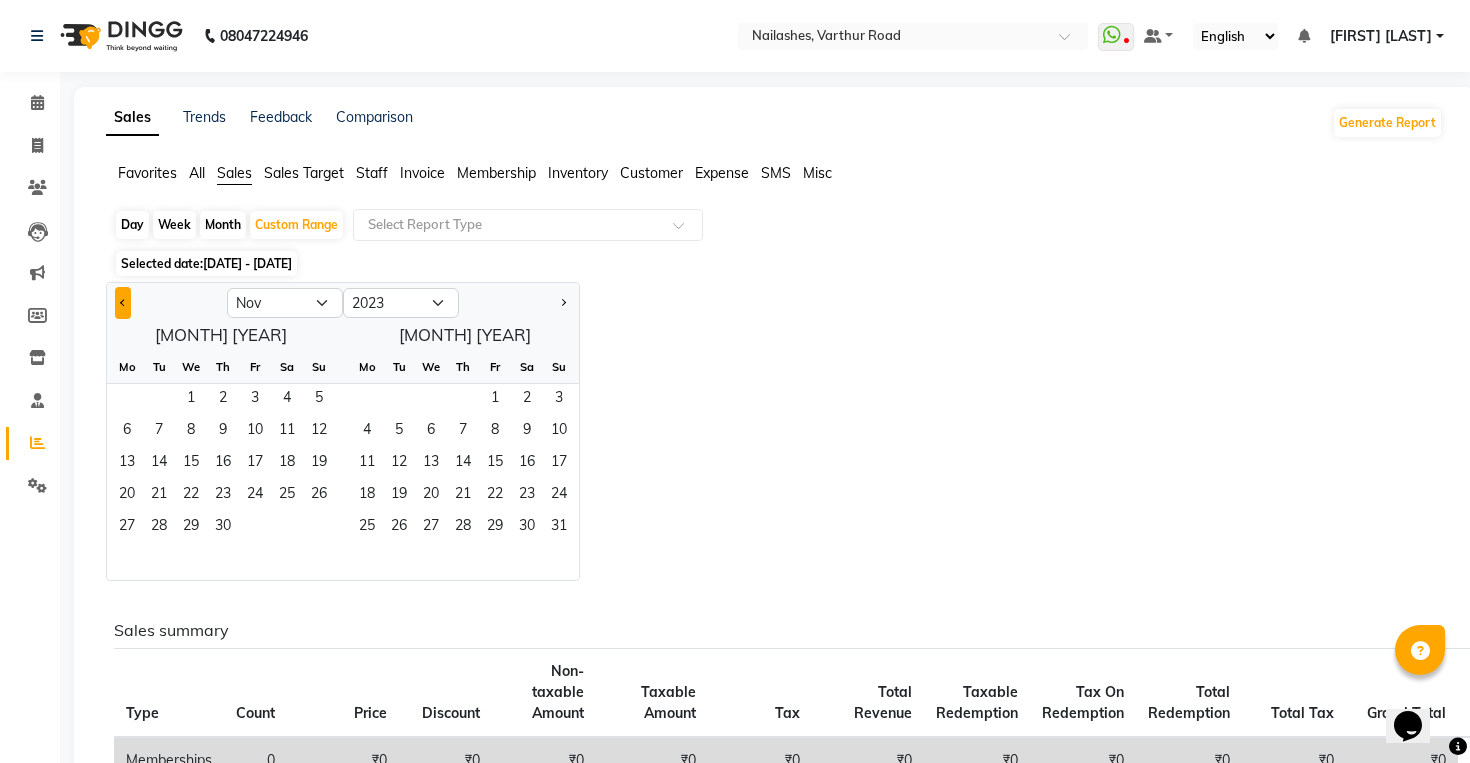 click 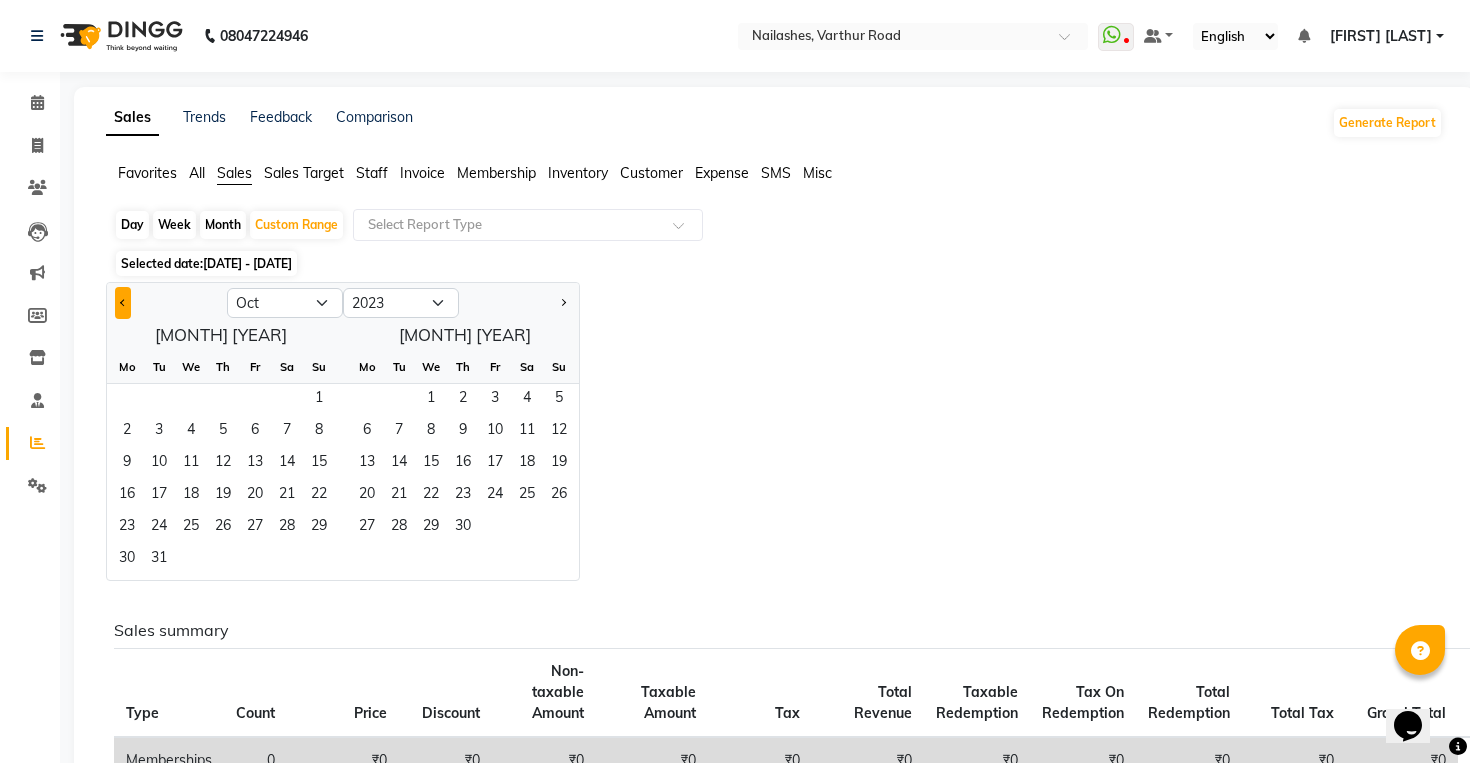 click 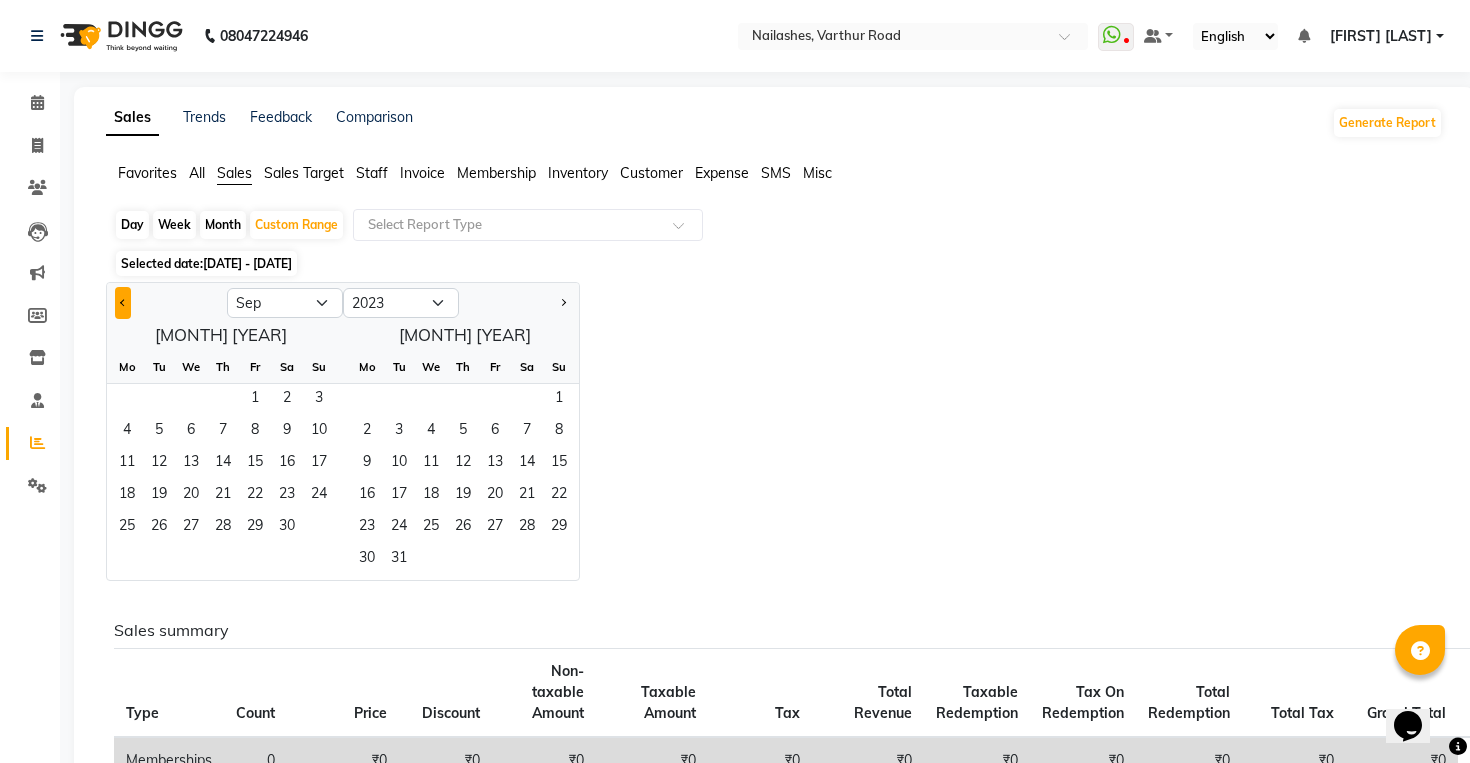 click 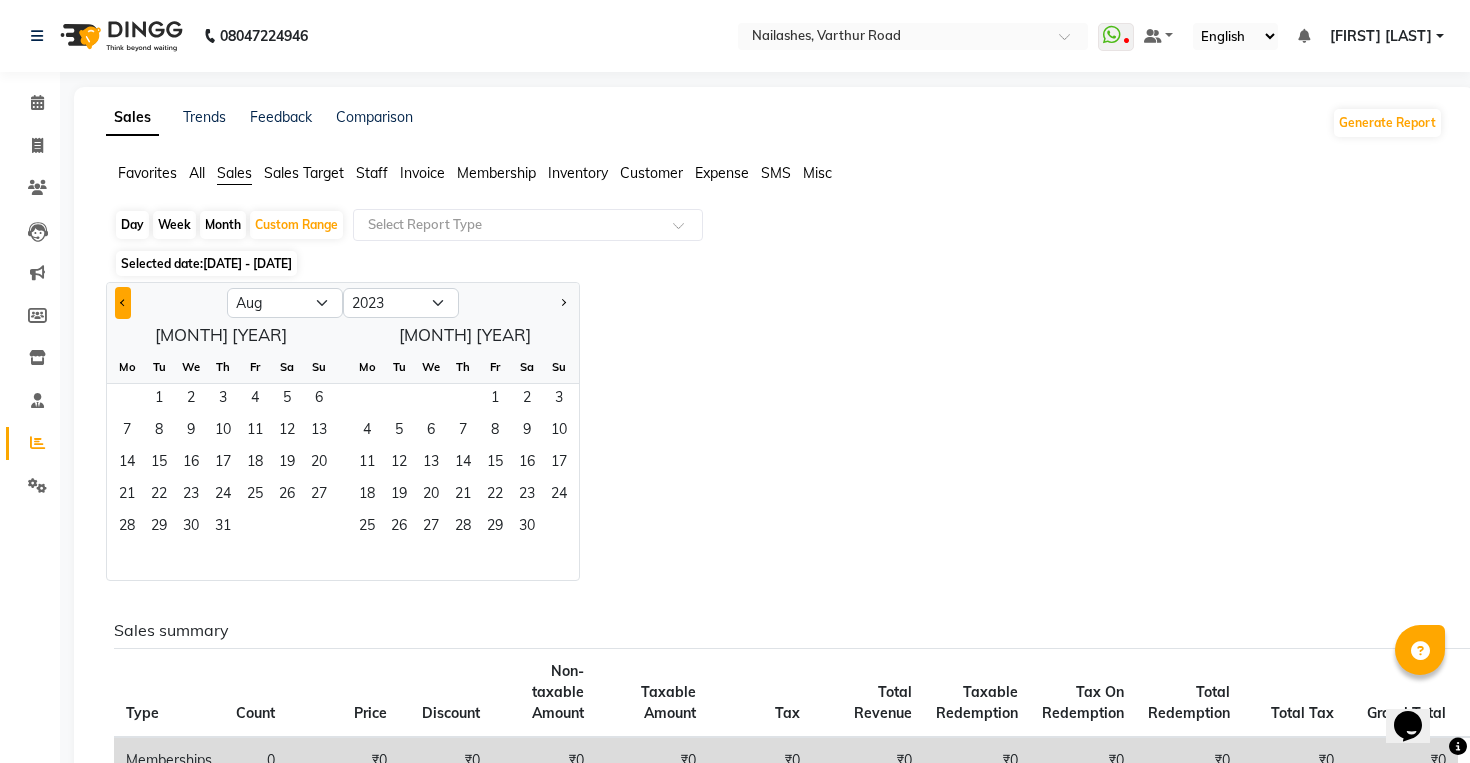 click 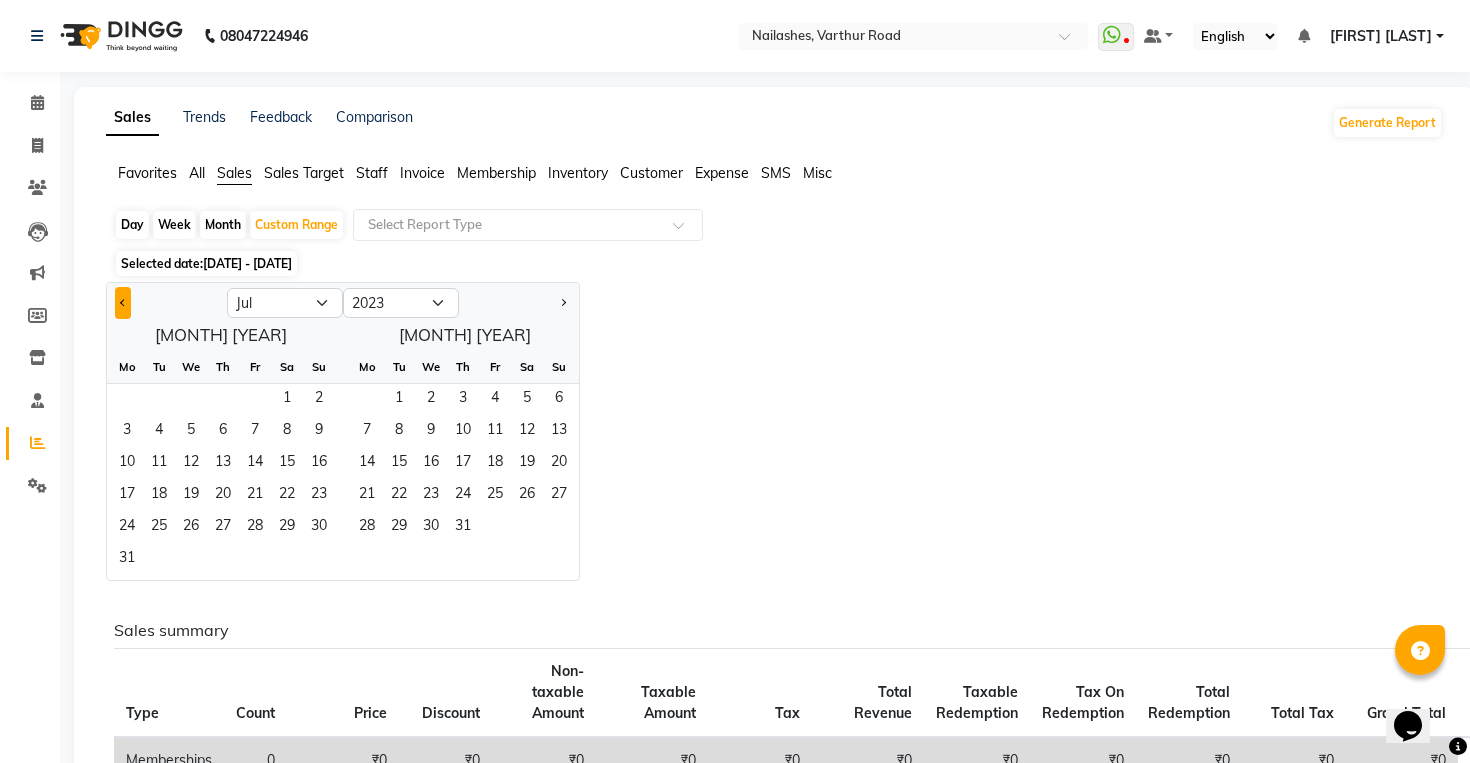 click 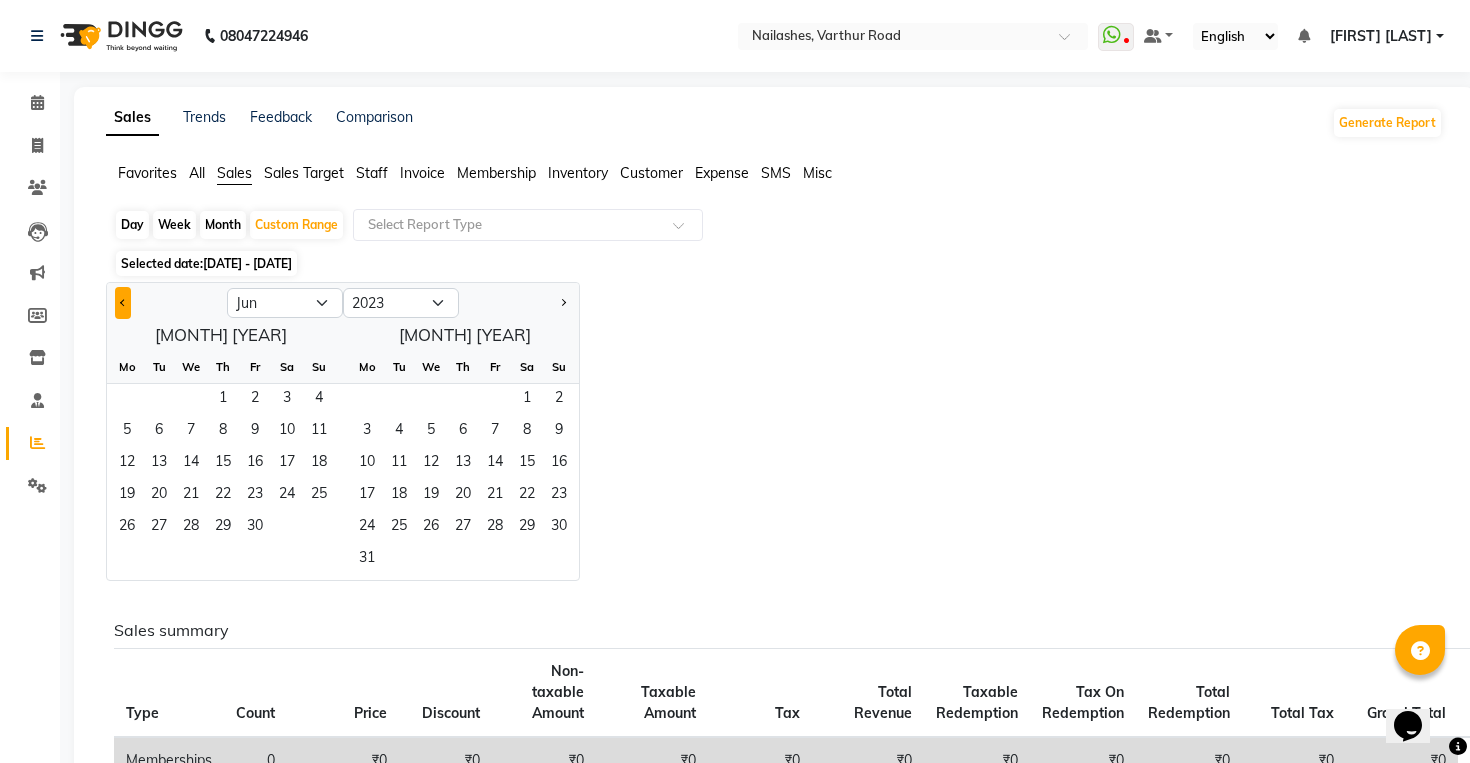 click 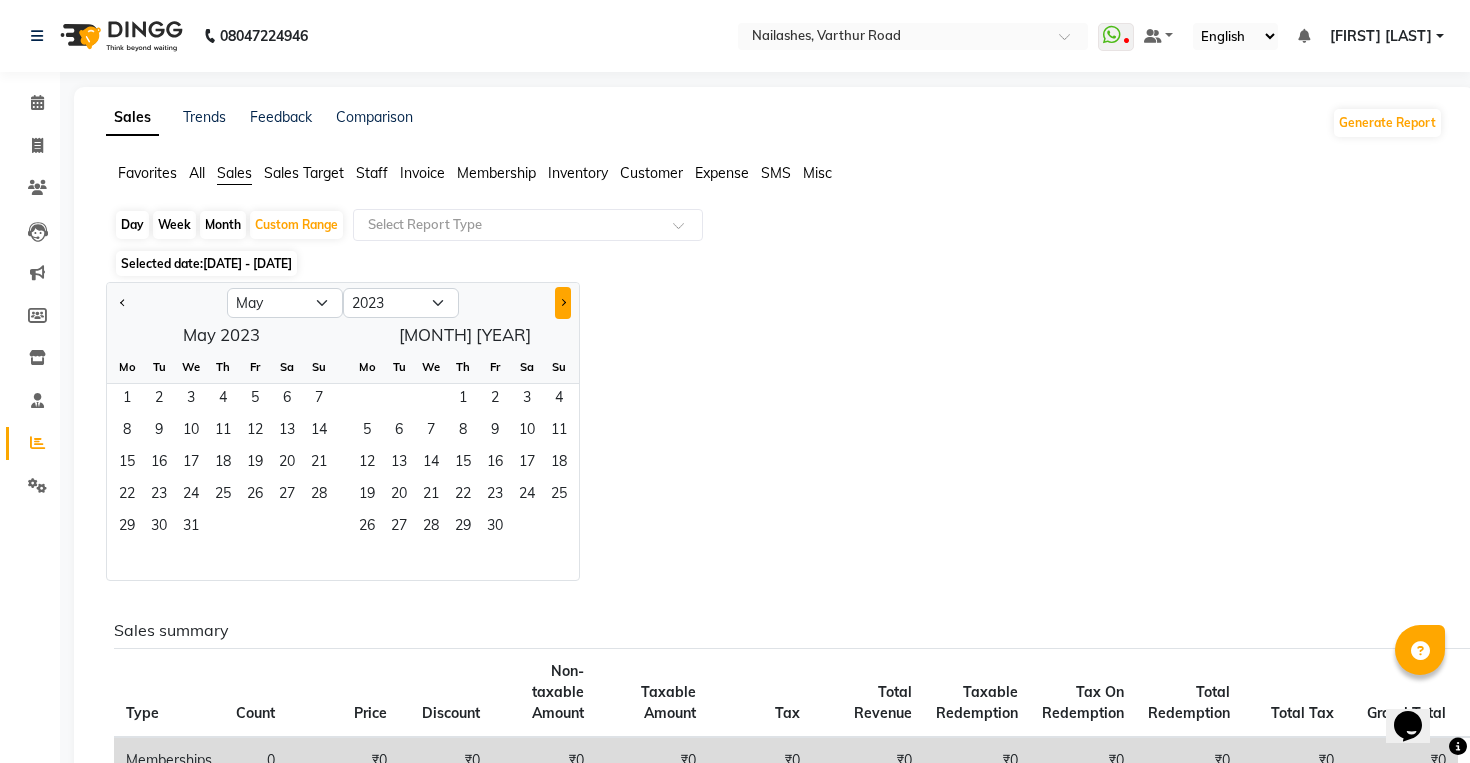 click 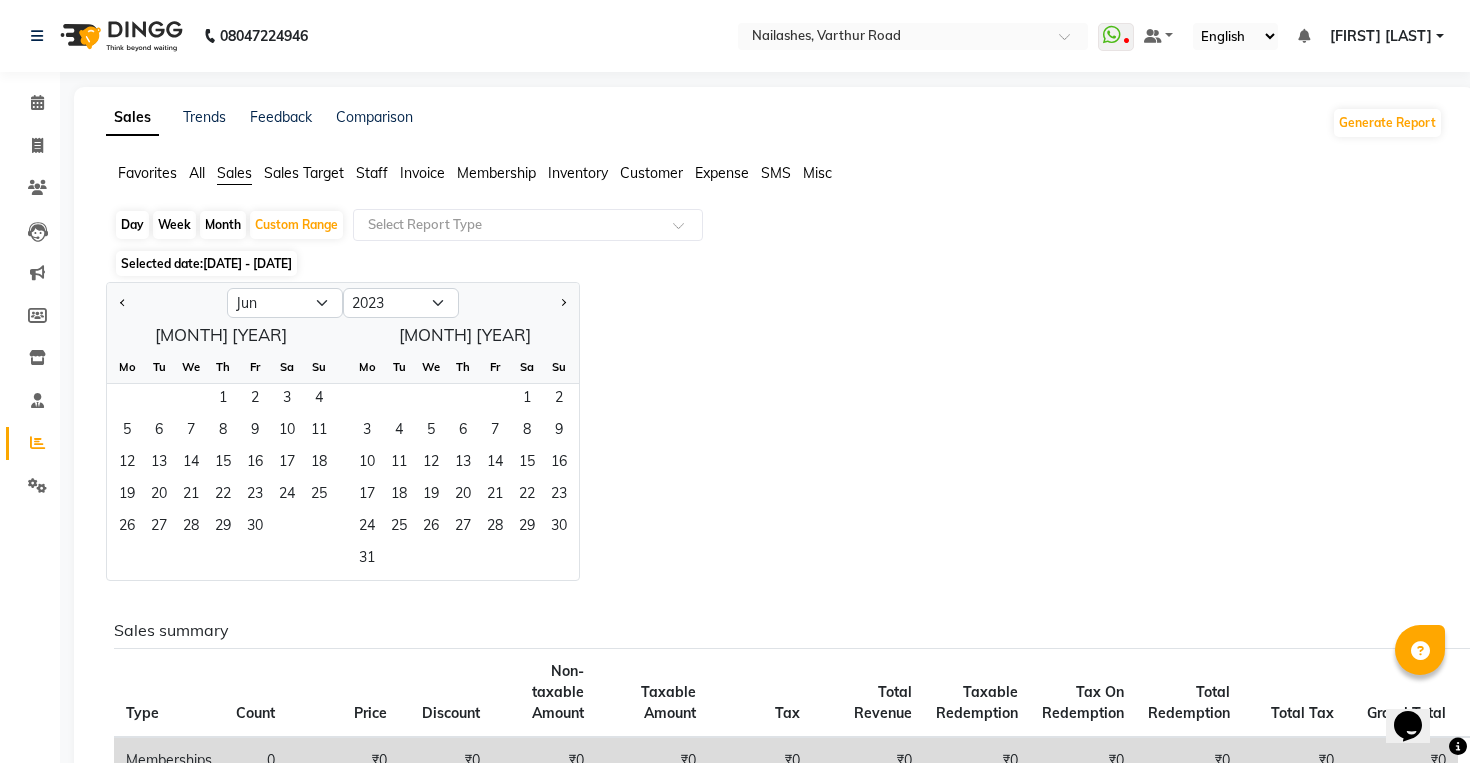 click on "Jan Feb Mar Apr May Jun Jul Aug Sep Oct Nov Dec [YEAR] [YEAR] [YEAR] [YEAR] [YEAR] [YEAR] [YEAR] [YEAR] [YEAR] [YEAR] [YEAR] [YEAR] [YEAR] [YEAR] [YEAR] [YEAR] [YEAR] [YEAR] [YEAR] [YEAR] [YEAR] [YEAR]  June [YEAR]  Mo Tu We Th Fr Sa Su  1   2   3   4   5   6   7   8   9   10   11   12   13   14   15   16   17   18   19   20   21   22   23   24   25   26   27   28   29   30   July [YEAR]  Mo Tu We Th Fr Sa Su  1   2   3   4   5   6   7   8   9   10   11   12   13   14   15   16   17   18   19   20   21   22   23   24   25   26   27   28   29   30   31" 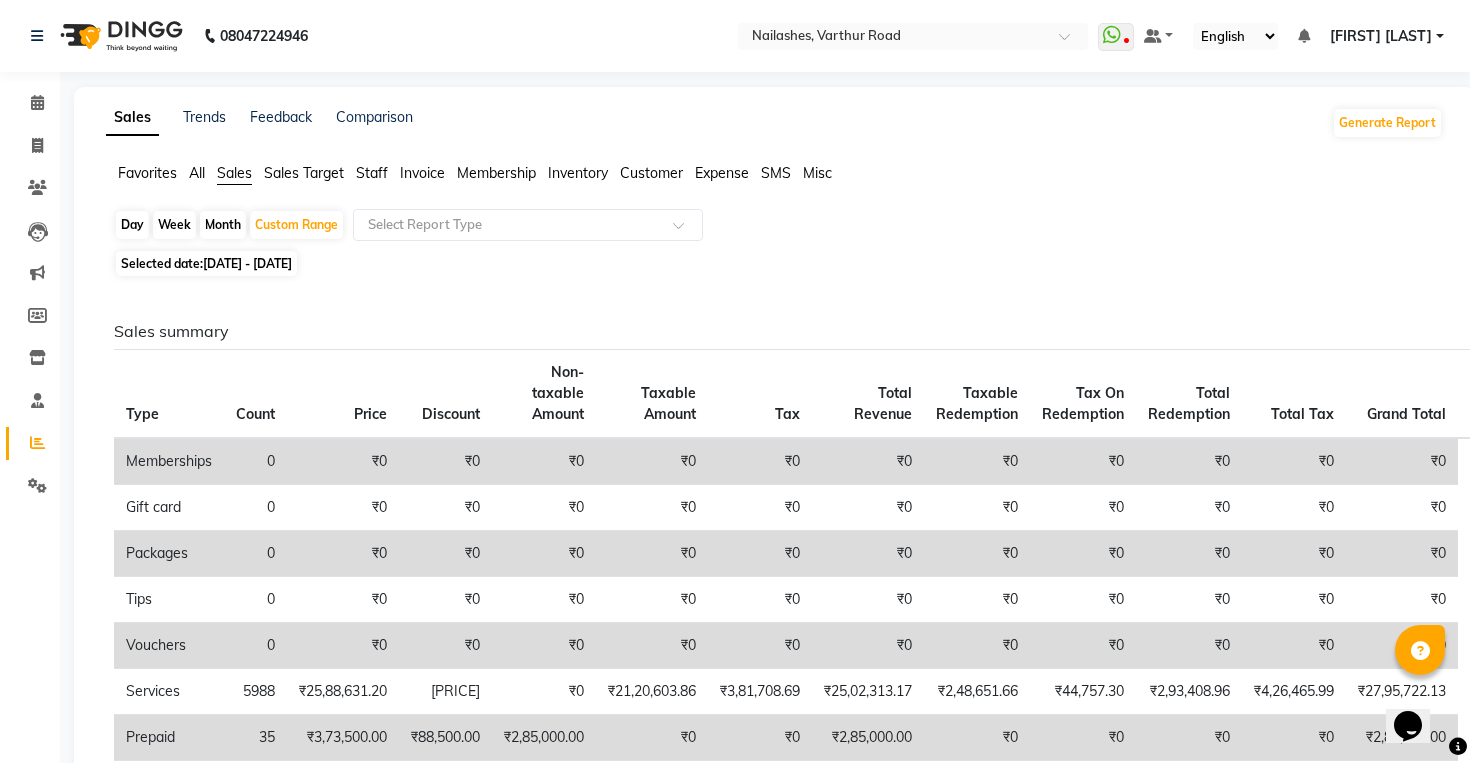 click on "Day   Week   Month   Custom Range  Select Report Type Selected date:  [DATE] - [DATE]  Sales summary Type Count Price Discount Non-taxable Amount Taxable Amount Tax Total Revenue Taxable Redemption Tax On Redemption Total Redemption Total Tax Grand Total  Memberships 0 ₹0 ₹0 ₹0 ₹0 ₹0 ₹0 ₹0 ₹0 ₹0 ₹0 ₹0  Gift card 0 ₹0 ₹0 ₹0 ₹0 ₹0 ₹0 ₹0 ₹0 ₹0 ₹0 ₹0  Packages 0 ₹0 ₹0 ₹0 ₹0 ₹0 ₹0 ₹0 ₹0 ₹0 ₹0 ₹0  Tips 0 ₹0 ₹0 ₹0 ₹0 ₹0 ₹0 ₹0 ₹0 ₹0 ₹0 ₹0  Vouchers 0 ₹0 ₹0 ₹0 ₹0 ₹0 ₹0 ₹0 ₹0 ₹0 ₹0 ₹0  Services 5988 ₹25,88,631.20 ₹2,19,389.72 ₹0 ₹21,20,603.86 ₹3,81,708.69 ₹25,02,313.17 ₹2,48,651.66 ₹44,757.30 ₹2,93,408.96 ₹4,26,465.99 ₹27,95,722.13  Prepaid 35 ₹3,73,500.00 ₹88,500.00 ₹2,85,000.00 ₹0 ₹0 ₹2,85,000.00 ₹0 ₹0 ₹0 ₹0 ₹2,85,000.00  Products 9 ₹5,700.00 ₹0 ₹0 ₹4,937.33 ₹888.72 ₹5,826.00 ₹0 ₹0 ₹0 ₹888.72 ₹5,826.00  Fee 0 ₹0 ₹0 ₹0 ₹0 ₹0 7" 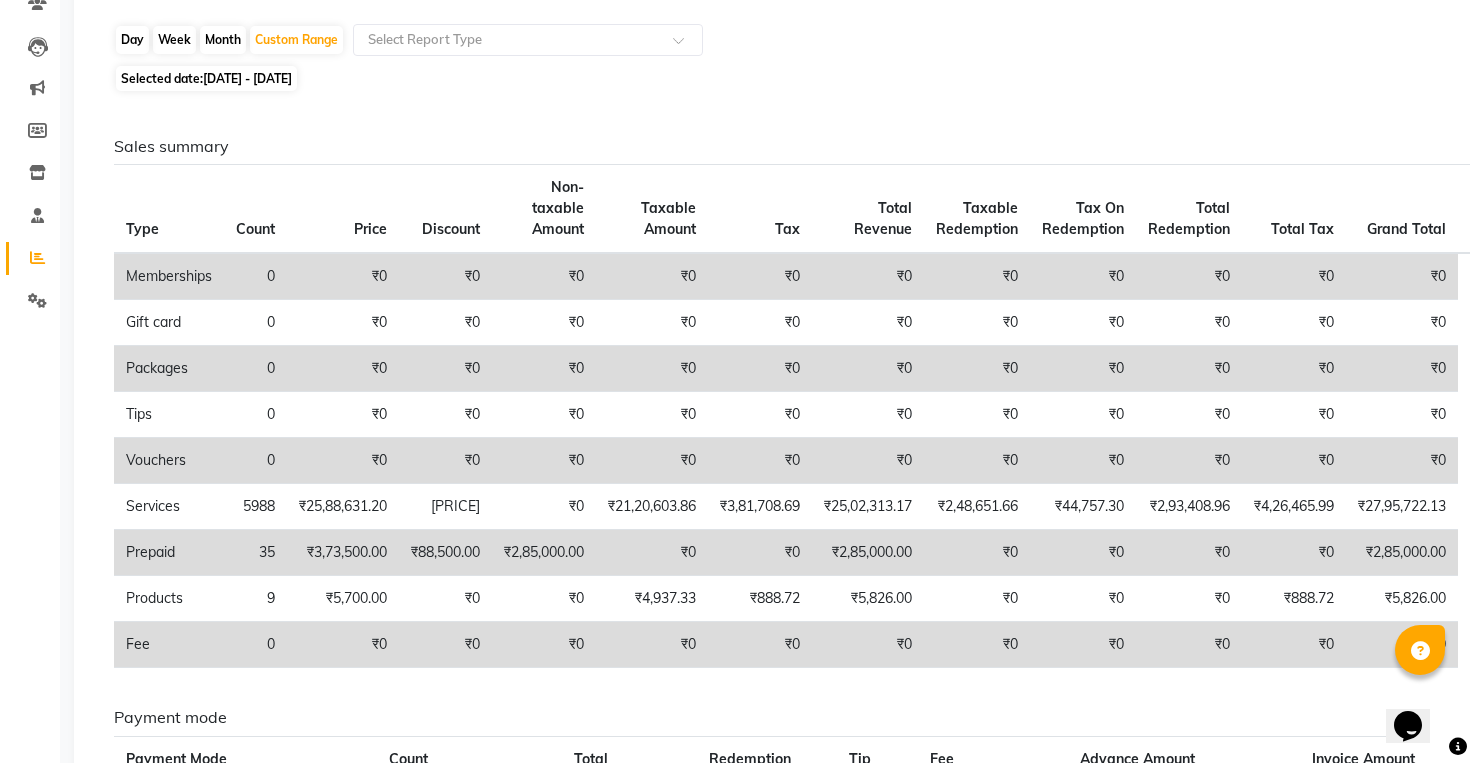 scroll, scrollTop: 145, scrollLeft: 0, axis: vertical 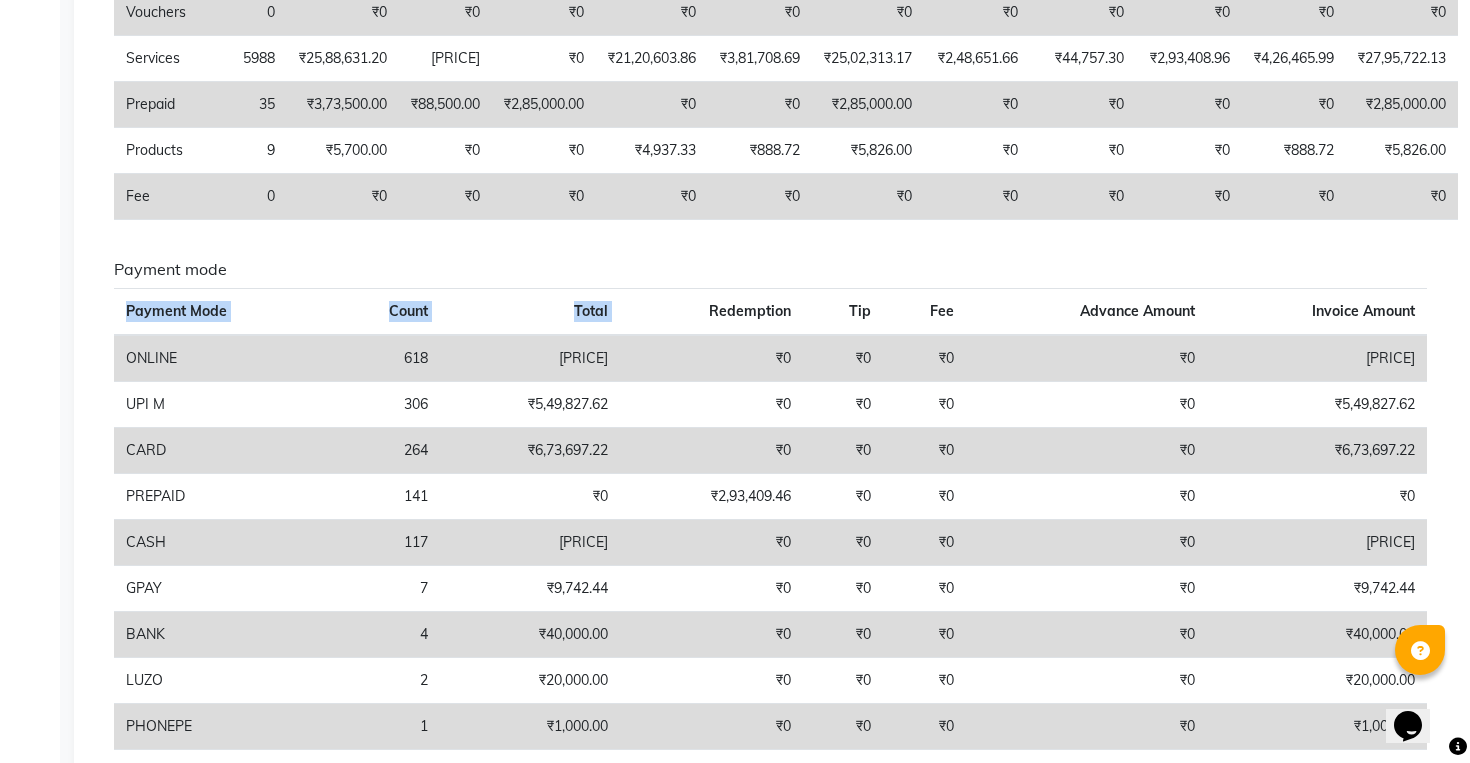 drag, startPoint x: 687, startPoint y: 759, endPoint x: 904, endPoint y: 767, distance: 217.14742 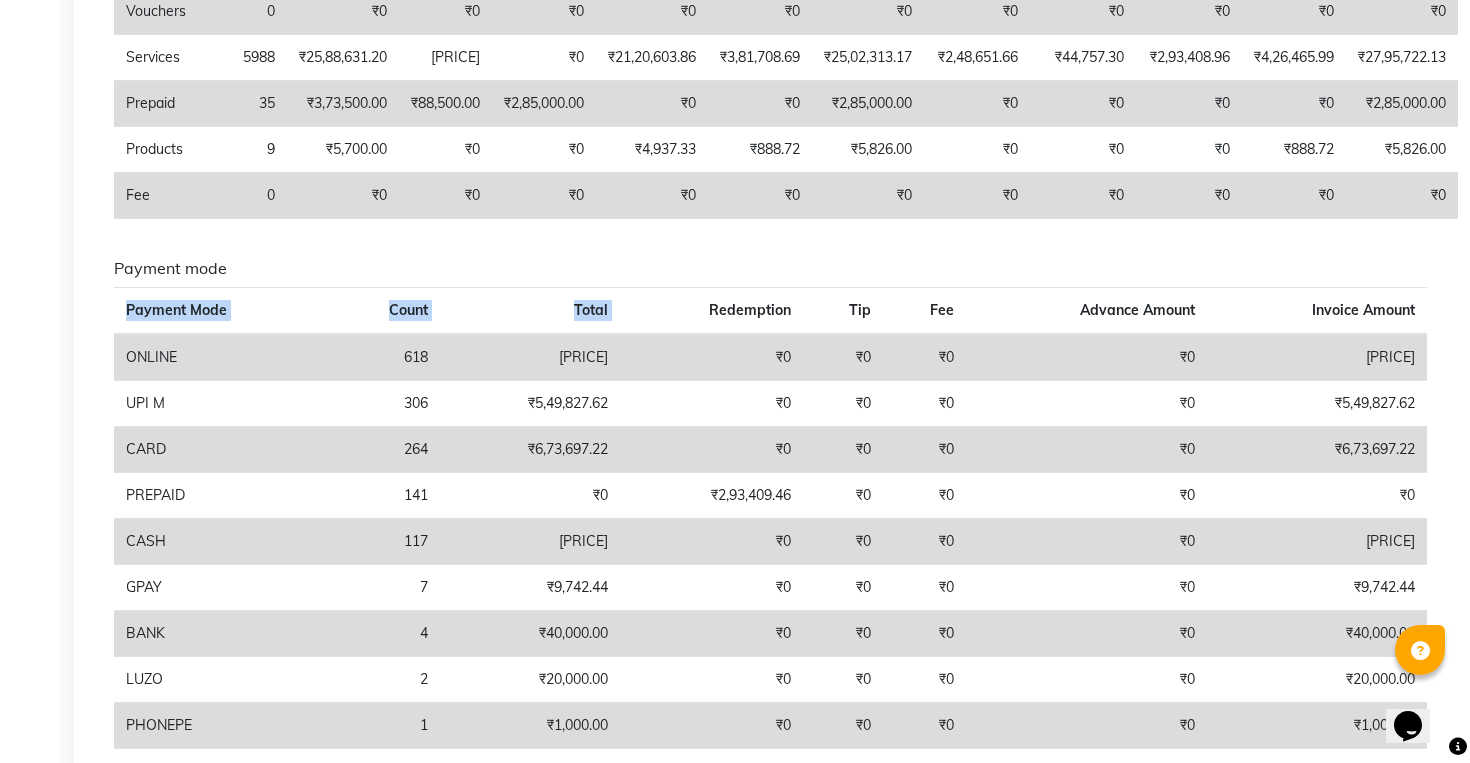 click on "Nailashes, Varthur Road  WhatsApp Status  ✕ Status:  Disconnected Most Recent Message: [DATE]     [TIME] Recent Service Activity: [DATE]     [TIME]  [PHONE] Whatsapp Settings Default Panel My Panel English ENGLISH Español العربية मराठी हिंदी ગુજરાતી தமிழ் 中文 Notifications nothing to show [FIRST] [LAST] Manage Profile Change Password Sign out  Version:3.15.11  ☀ Nailashes, Varthur Road  Calendar  Invoice  Clients  Leads   Marketing  Members  Inventory  Staff  Reports  Settings Completed InProgress Upcoming Dropped Tentative Check-In Confirm Bookings Generate Report Segments Page Builder Sales Trends Feedback Comparison Generate Report Favorites All Sales Sales Target Staff Invoice Membership Inventory Customer Expense SMS Misc  Day   Week   Month   Custom Range  Select Report Type Selected date:  [DATE] - [DATE]  Sales summary Type Count Price Discount Non-taxable Amount Tax Total Tax" at bounding box center [735, -253] 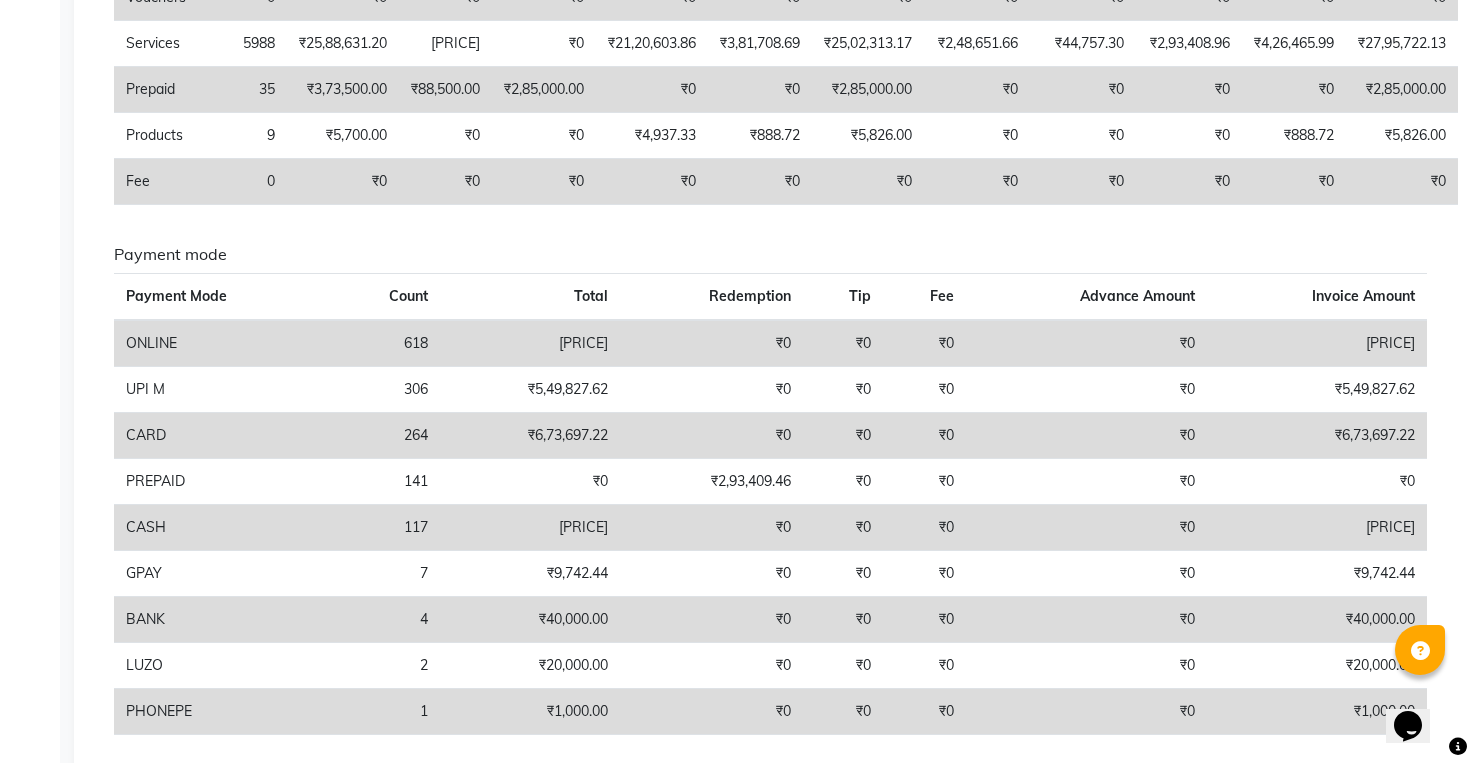 click on "Payment mode" 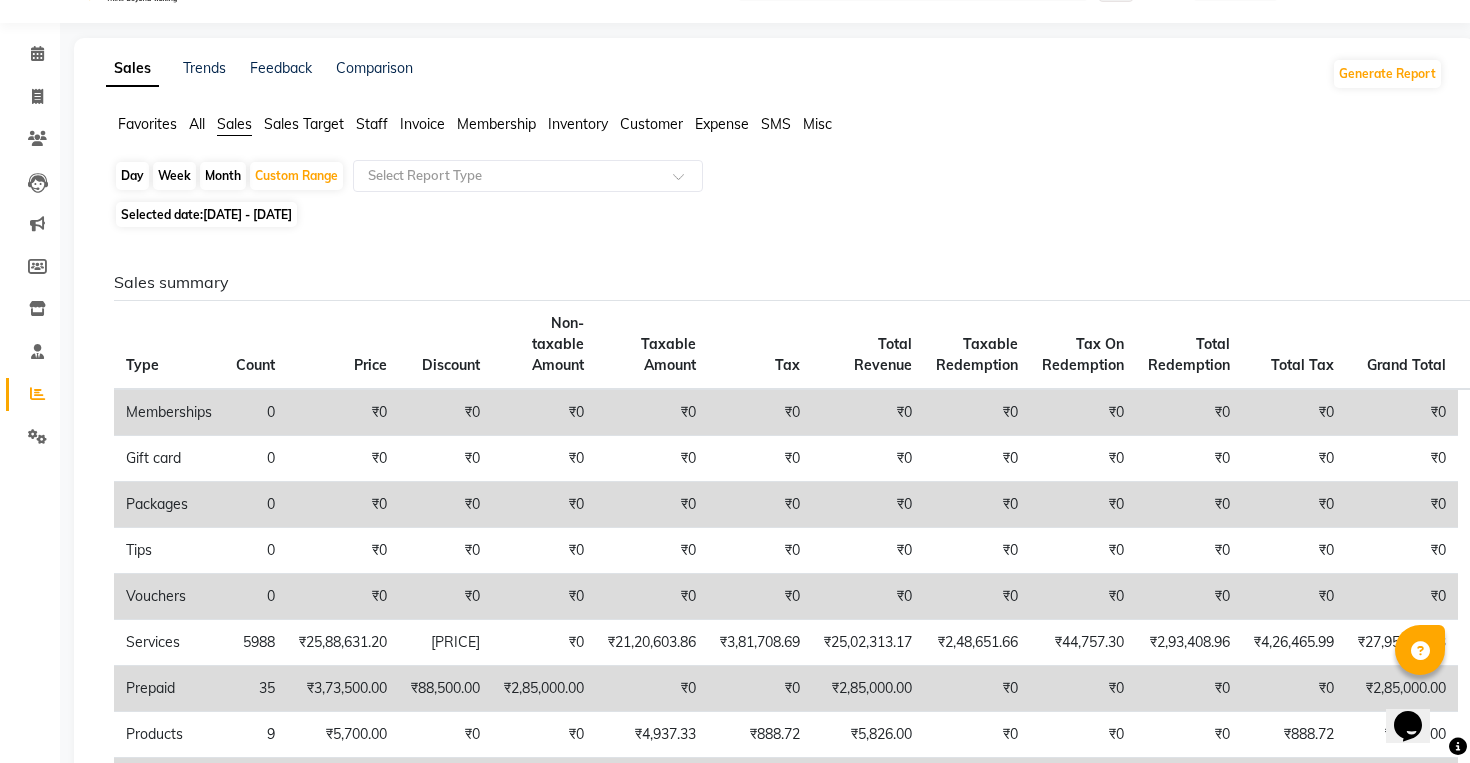 scroll, scrollTop: 48, scrollLeft: 0, axis: vertical 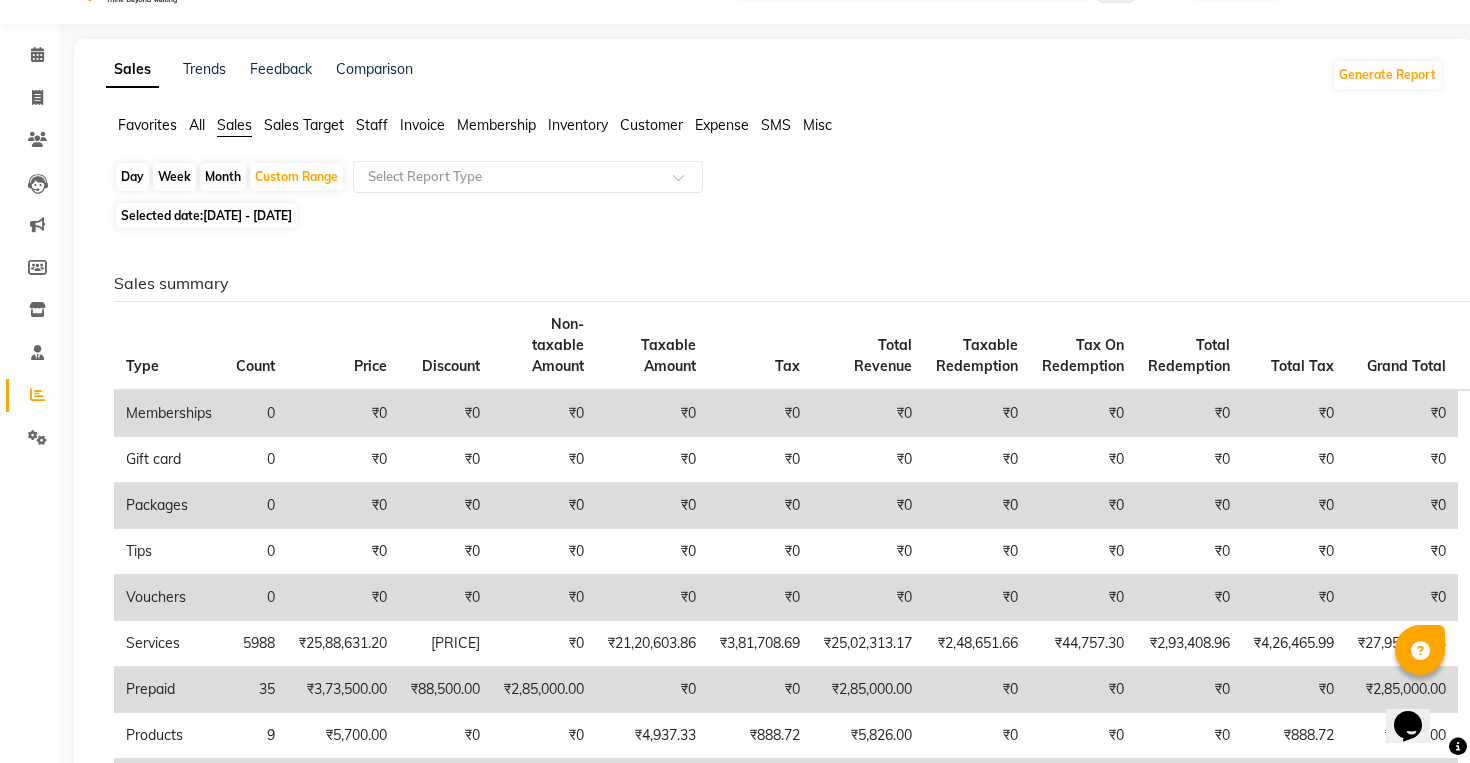 click on "Month" 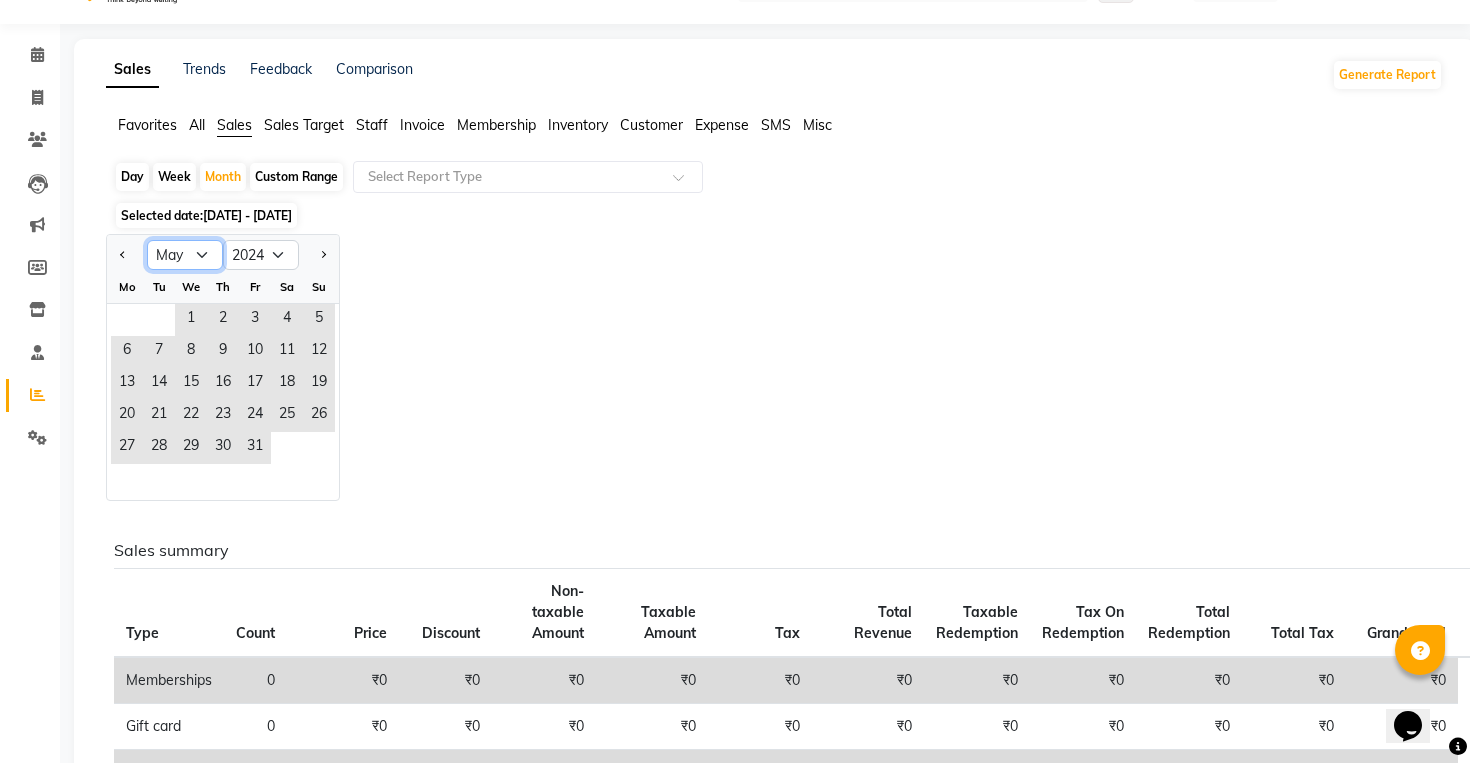 click on "Jan Feb Mar Apr May Jun Jul Aug Sep Oct Nov Dec" 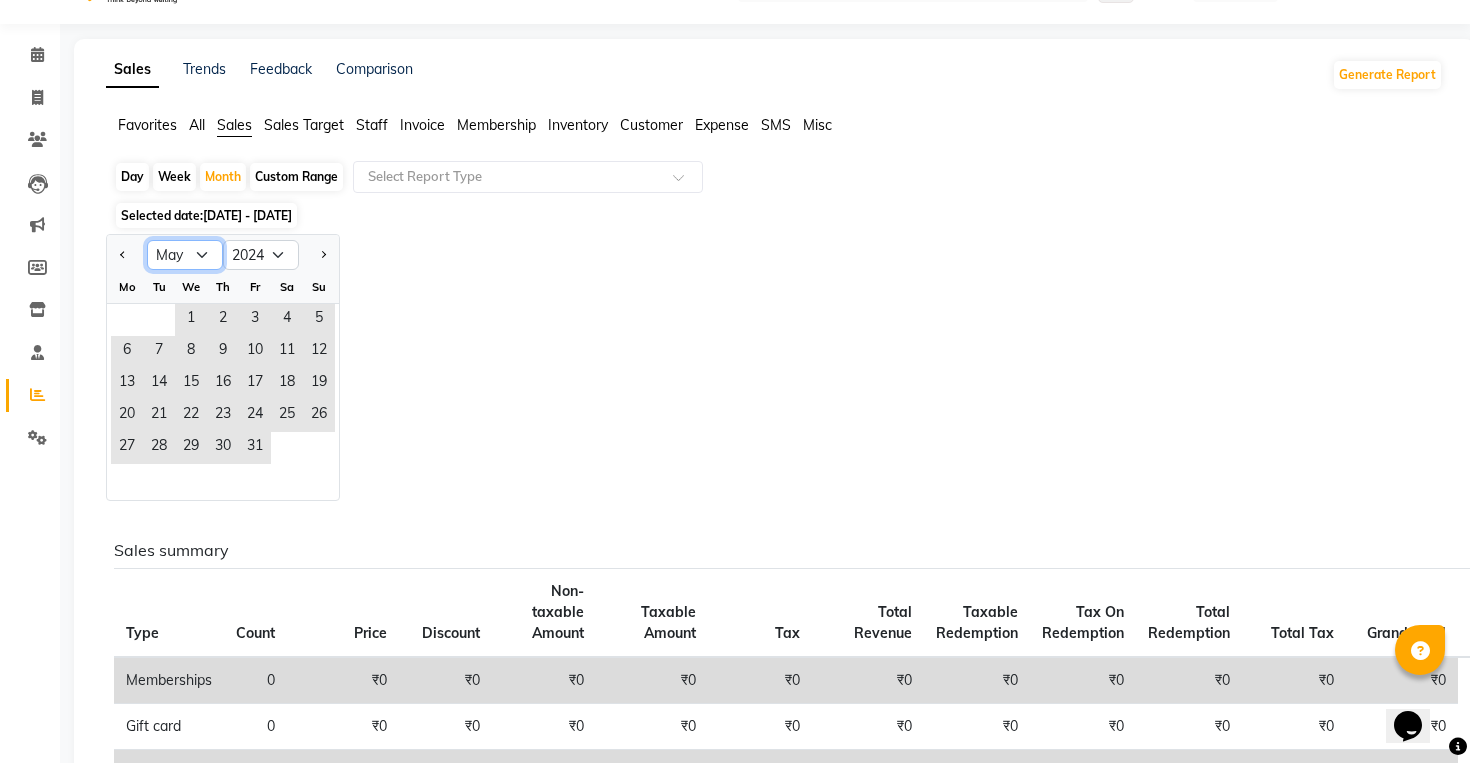 select on "1" 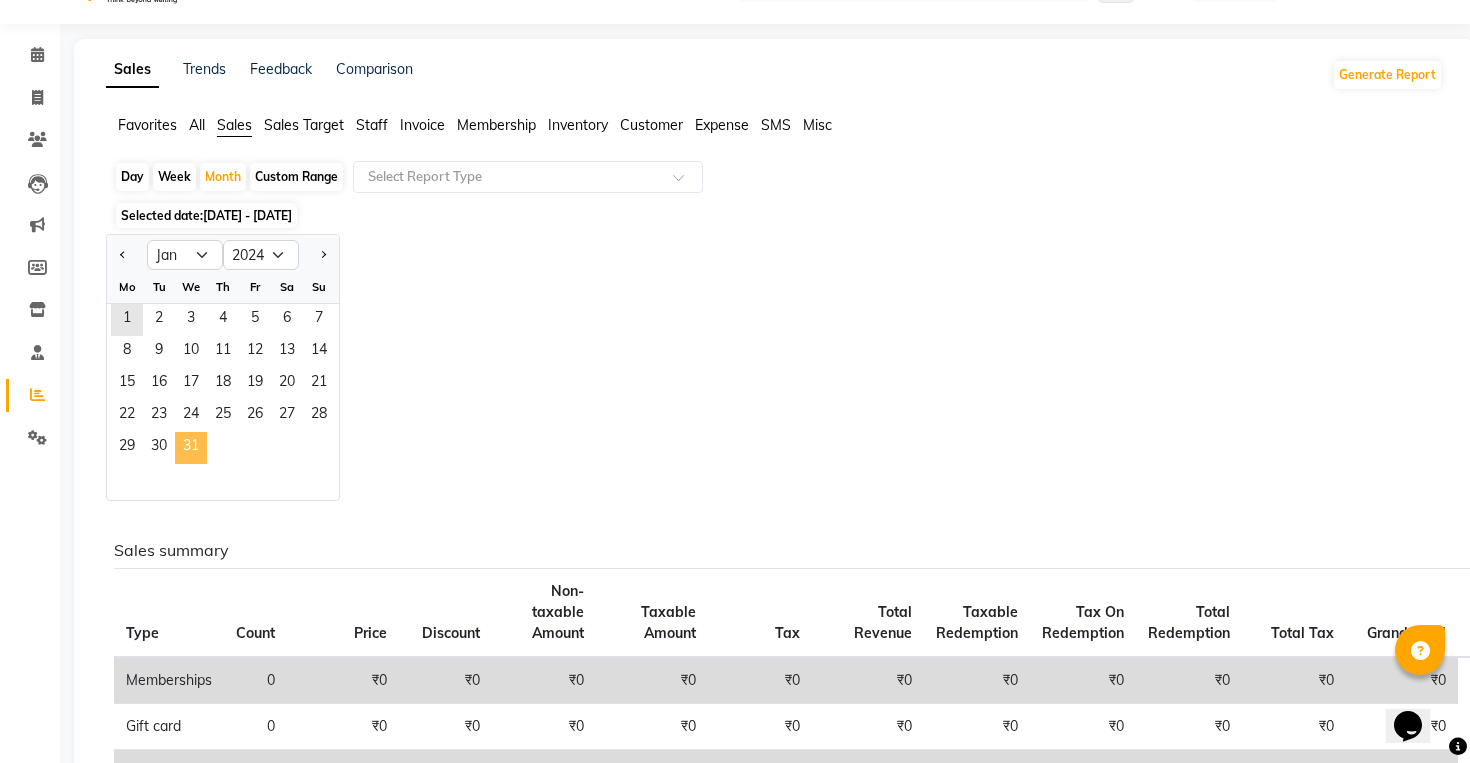 click on "31" 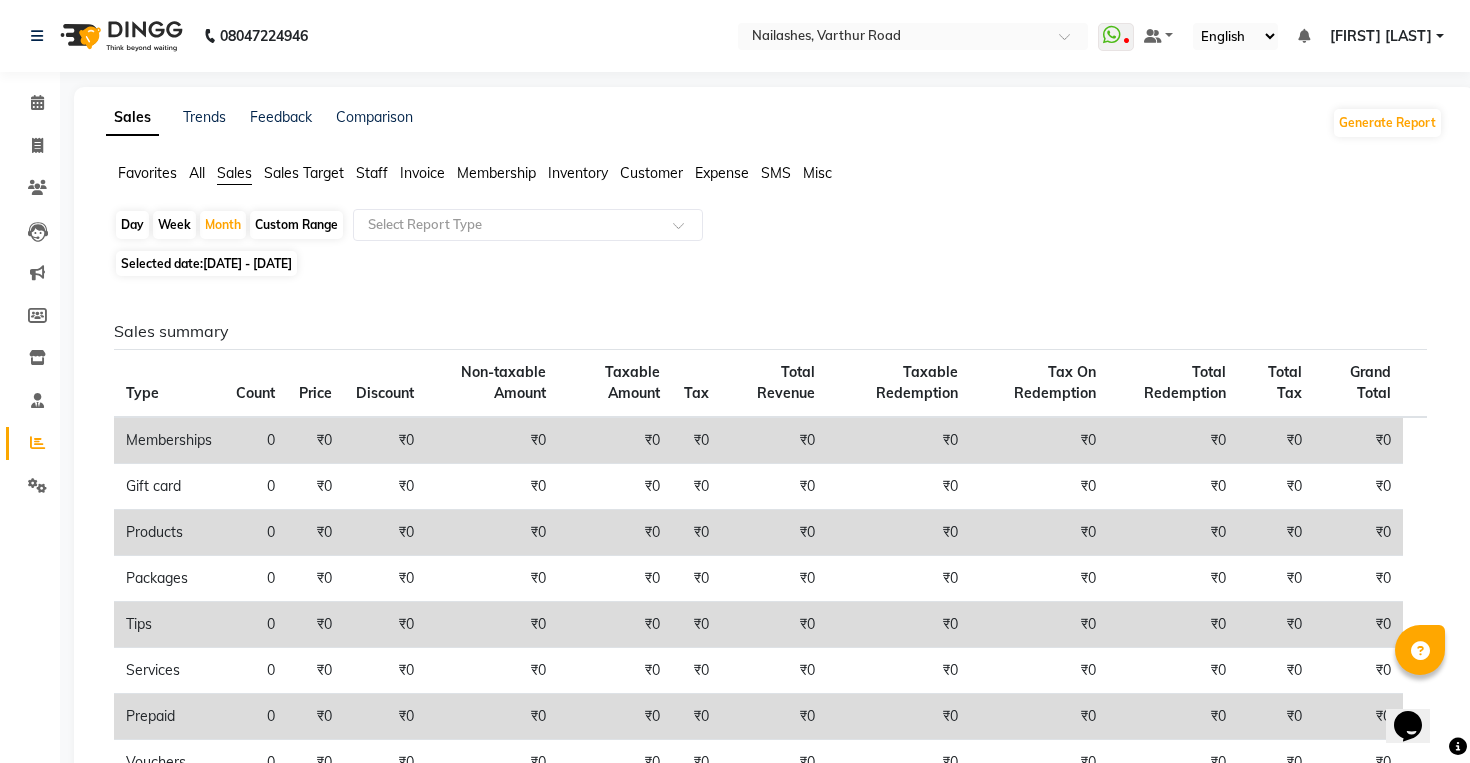 click on "Day   Week   Month   Custom Range  Select Report Type × Expense by type × Selected date:  [DATE] - [DATE]   Table View   Pivot View  Pie Chart Bar Chart Select Full Report Filtered Report Select CSV PDF  Export  Show  10 25 50 100  entries Search: Expense Type Net Tax Total Expense Type Net Tax Total Total ₹19,61,561.00 ₹0 ₹19,61,561.00 Salary ₹5,76,259.00 ₹0 ₹5,76,259.00 Rent Shop ₹4,21,537.00 ₹0 ₹4,21,537.00 Advance Salary ₹1,39,156.00 ₹0 ₹1,39,156.00 Product Purchase ₹1,38,447.00 ₹0 ₹1,38,447.00 Rent Staff Accommodation ₹1,31,000.00 ₹0 ₹1,31,000.00 Marketing ₹1,28,150.00 ₹0 ₹1,28,150.00 Royalty ₹86,876.00 ₹0 ₹86,876.00 Incentive ₹45,637.00 ₹0 ₹45,637.00 Pantry ₹29,006.00 ₹0 ₹29,006.00 Advance ₹28,000.00 ₹0 ₹28,000.00 Total ₹19,61,561.00 ₹0 ₹19,61,561.00 Showing 1 to 10 of 66 entries First Previous 1 2 3 4 5 6 7 Next Last ★" 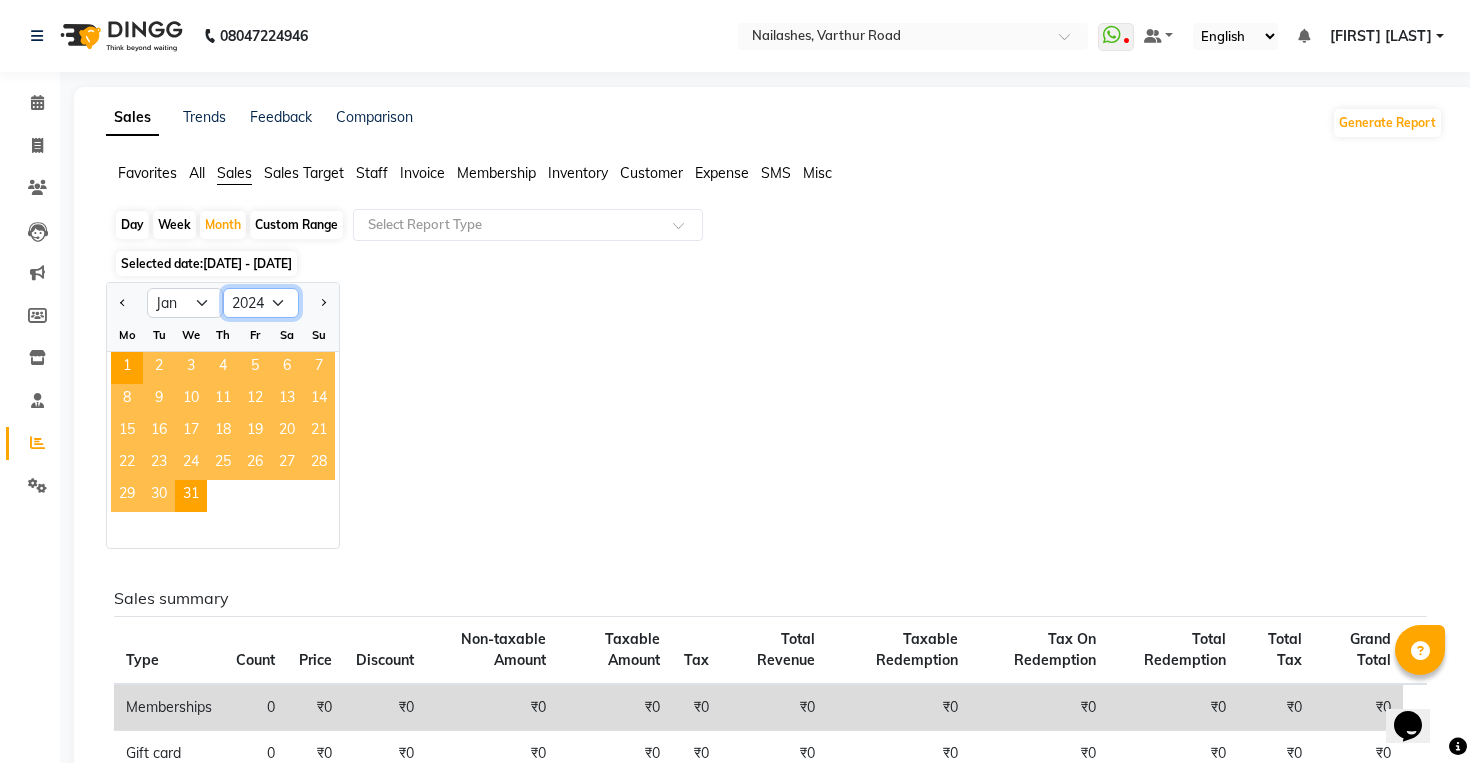 click on "2014 2015 2016 2017 2018 2019 2020 2021 2022 2023 2024 2025 2026 2027 2028 2029 2030 2031 2032 2033 2034" 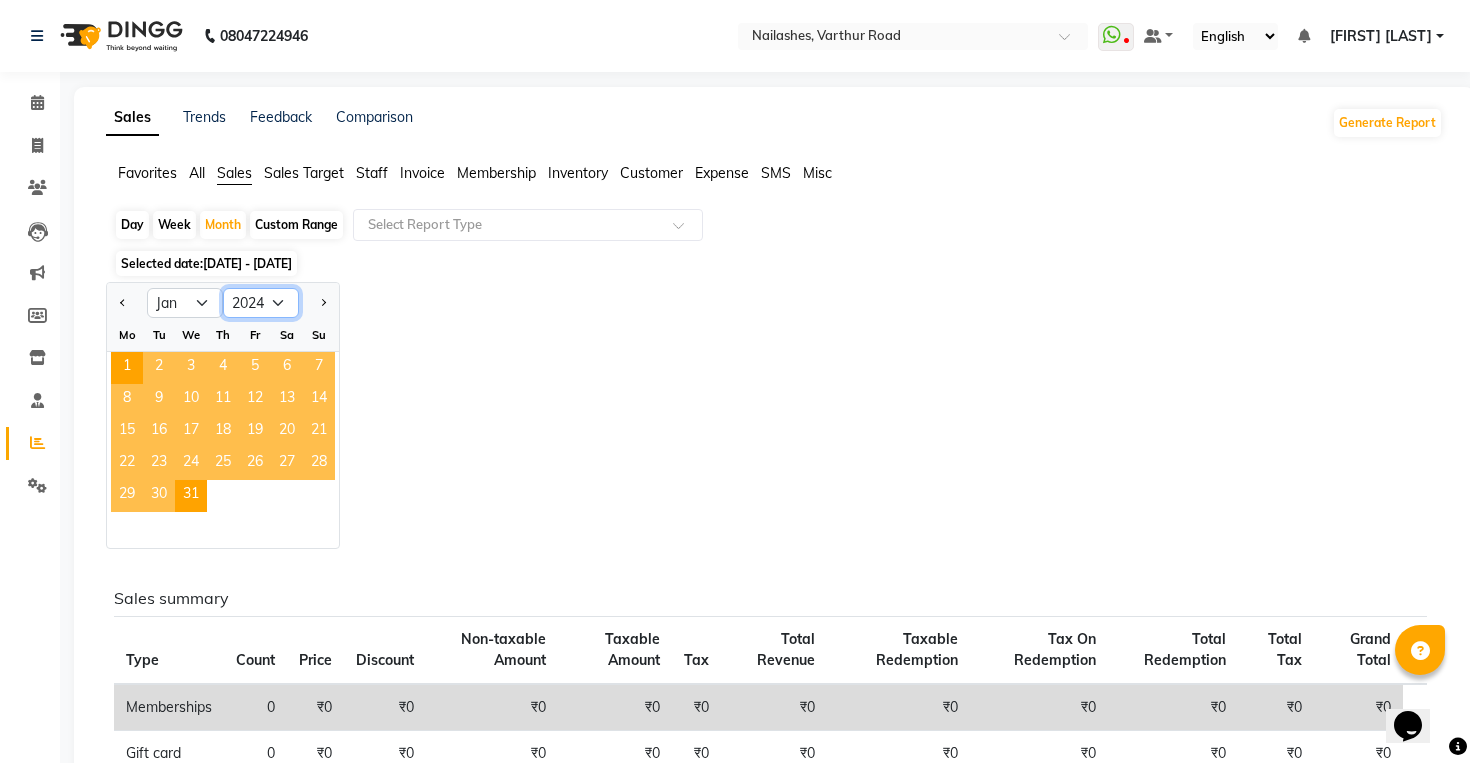 select on "2025" 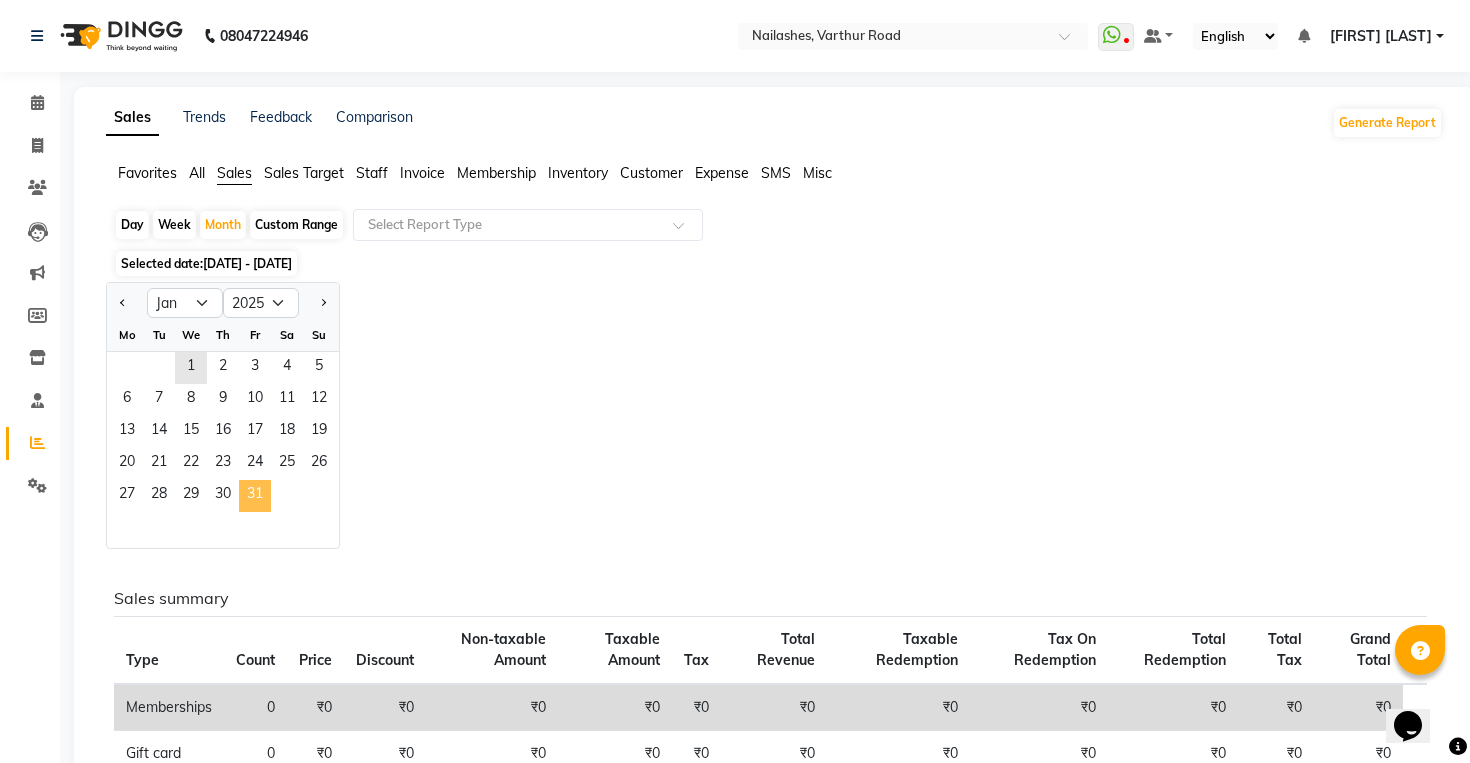 click on "31" 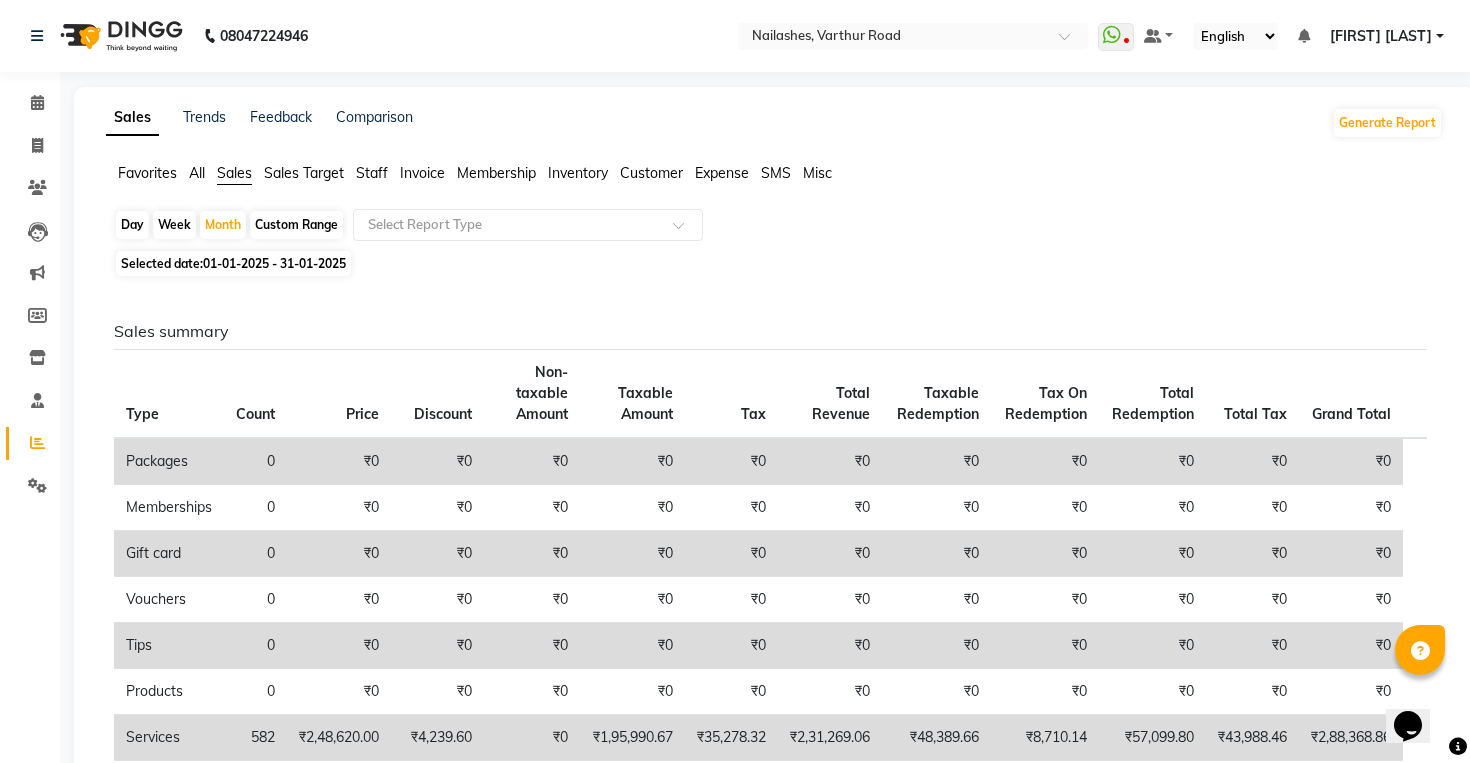 click on "Non-taxable Amount" 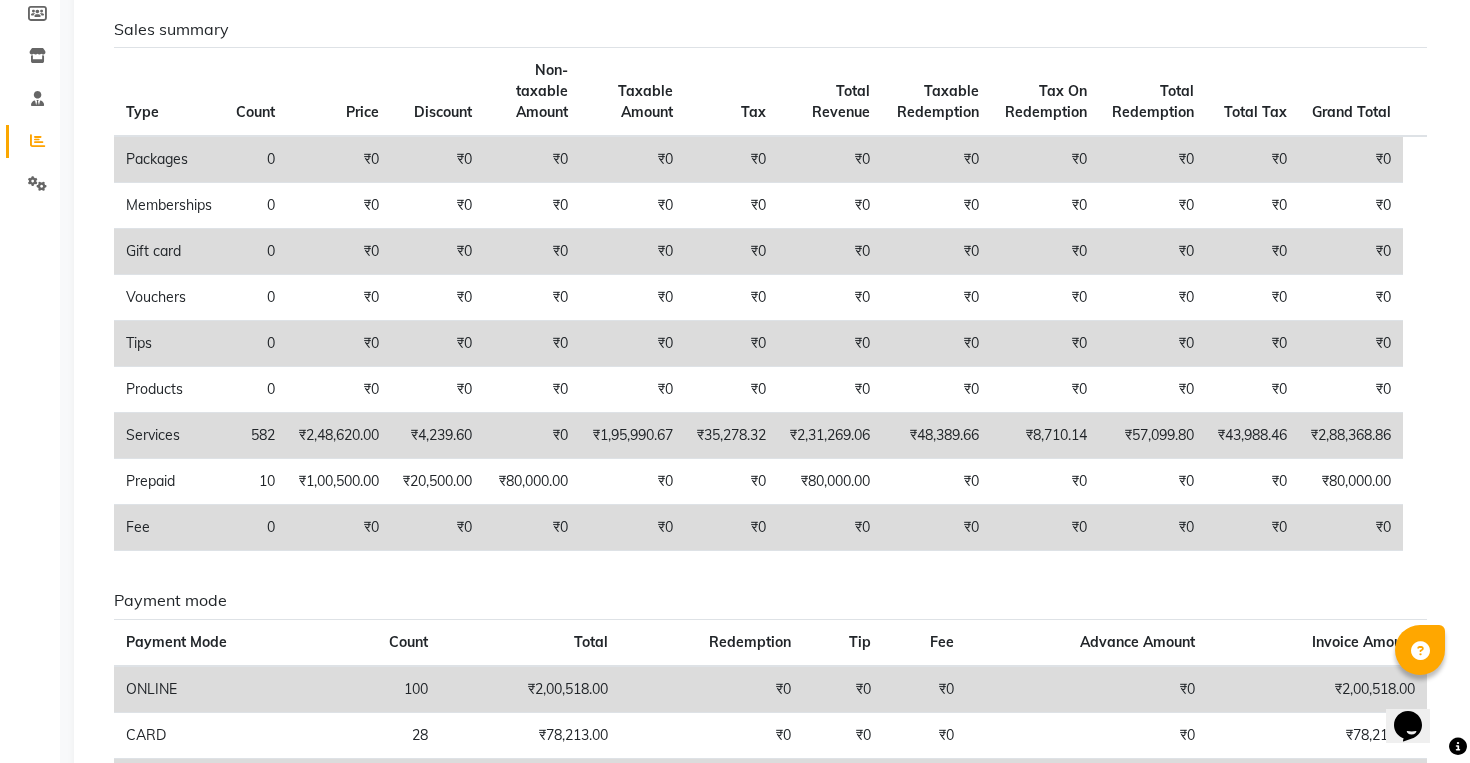 scroll, scrollTop: 262, scrollLeft: 0, axis: vertical 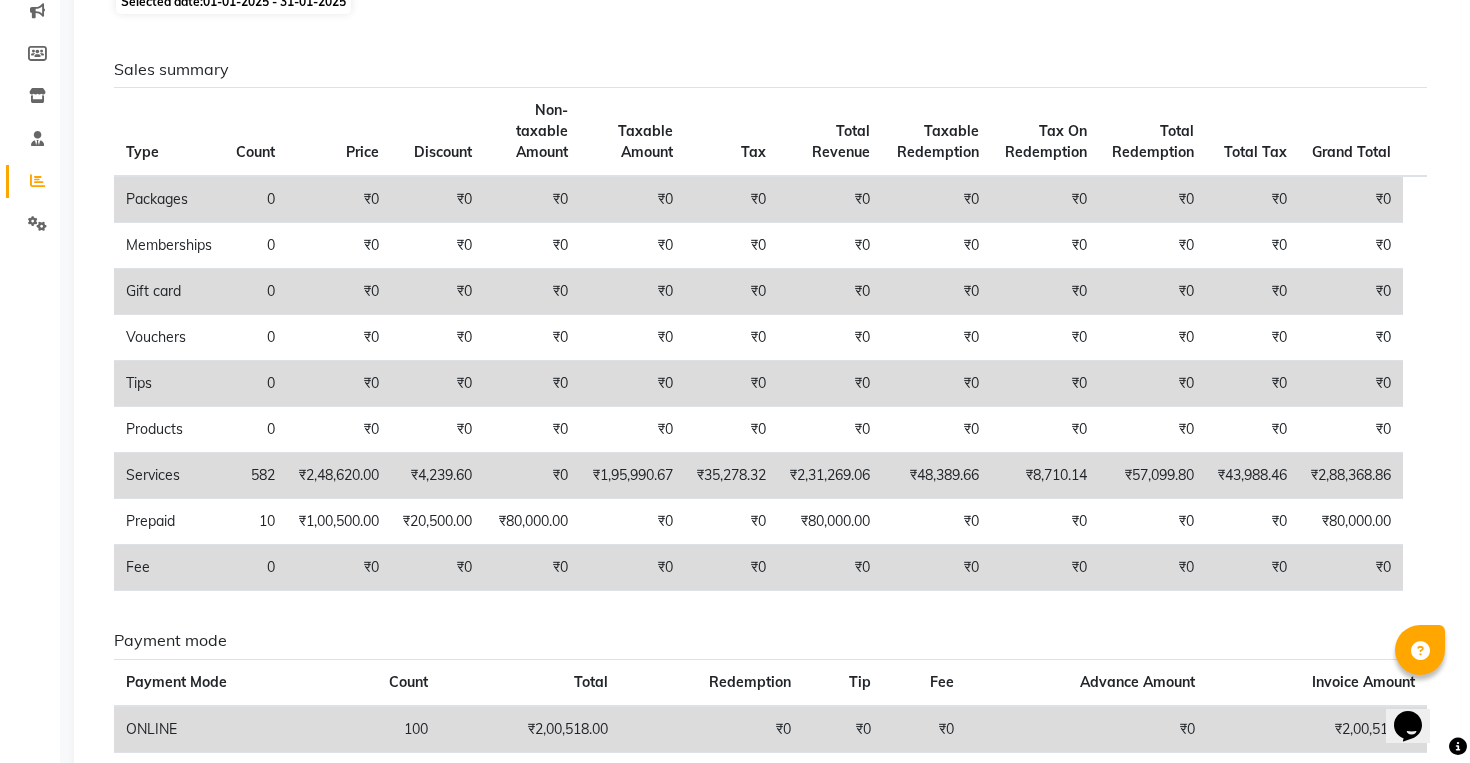click 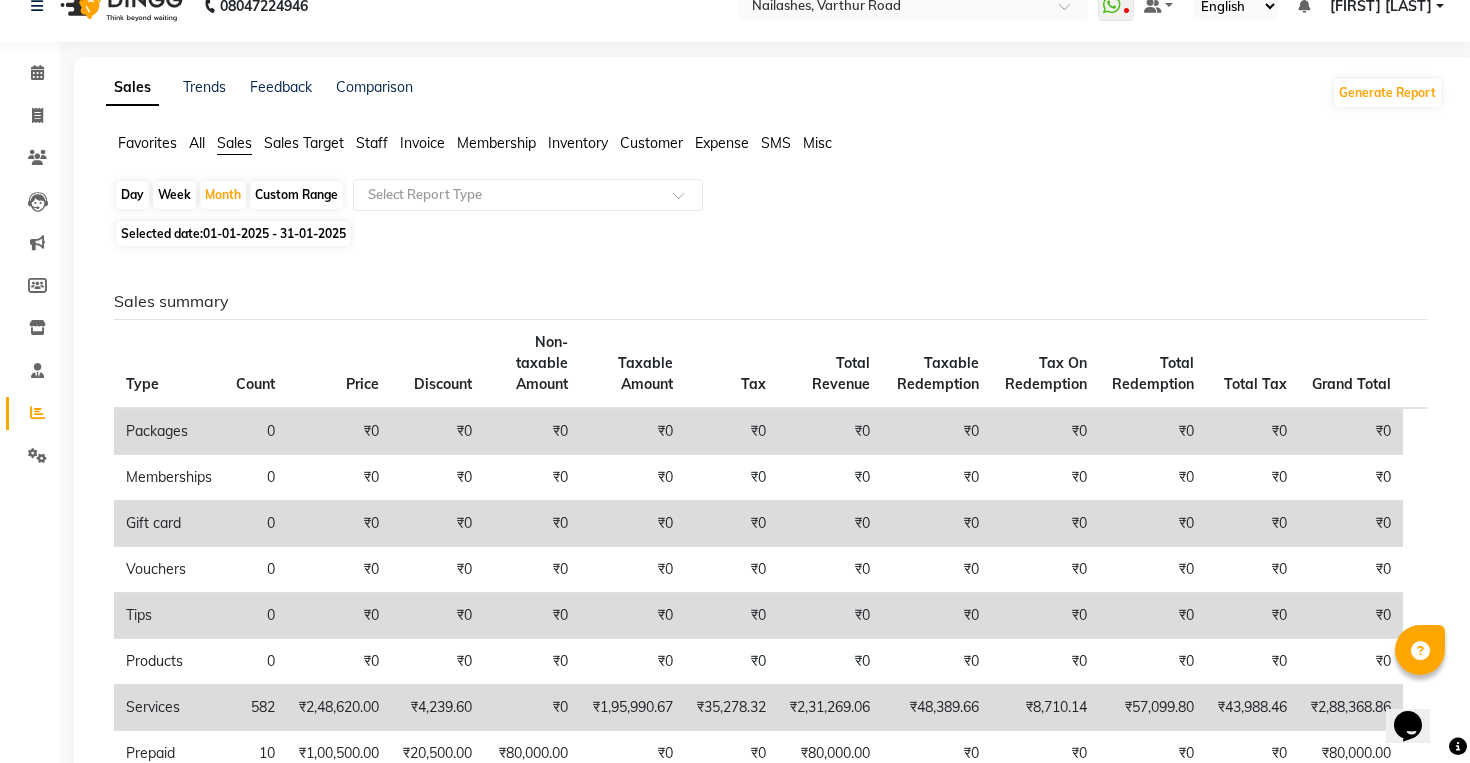 scroll, scrollTop: 0, scrollLeft: 0, axis: both 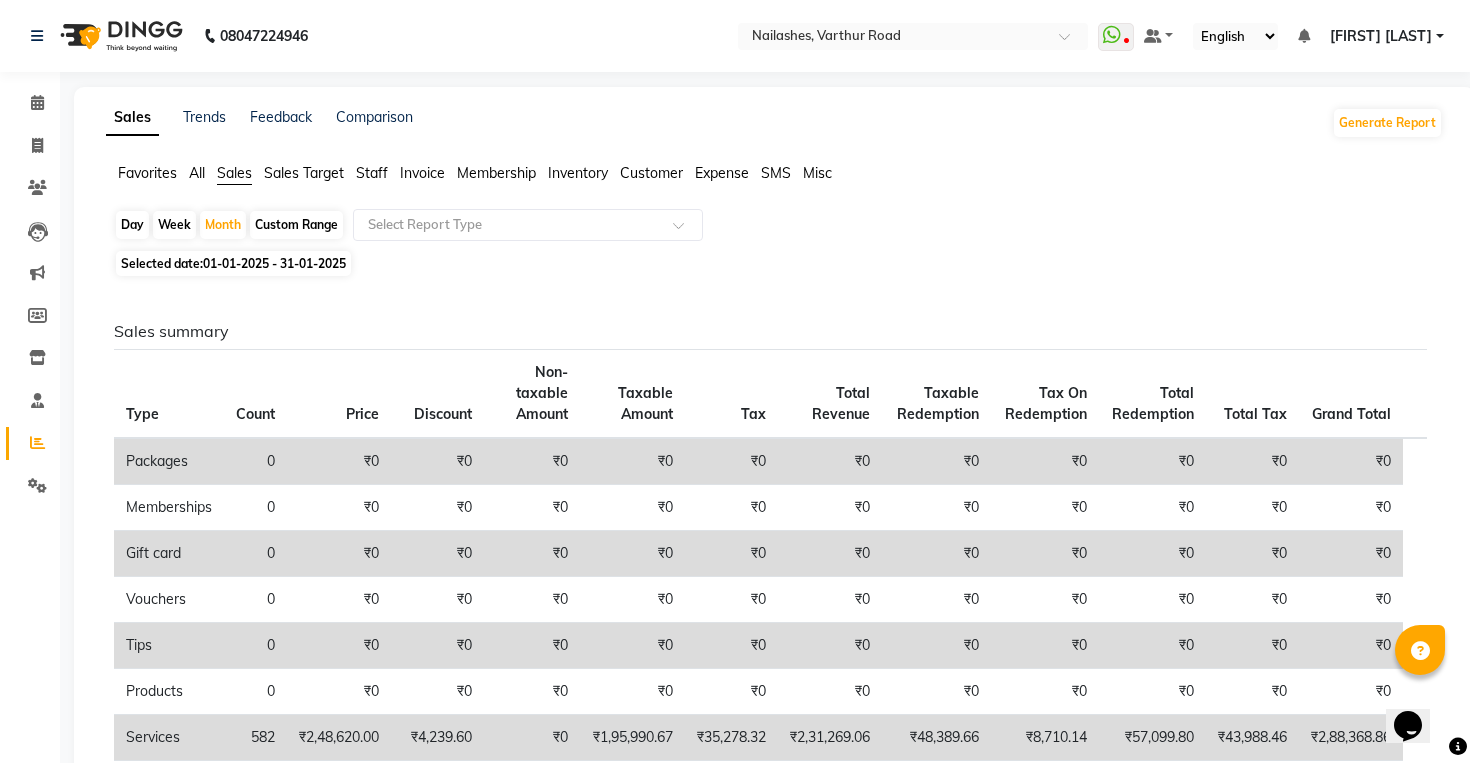 click on "Custom Range" 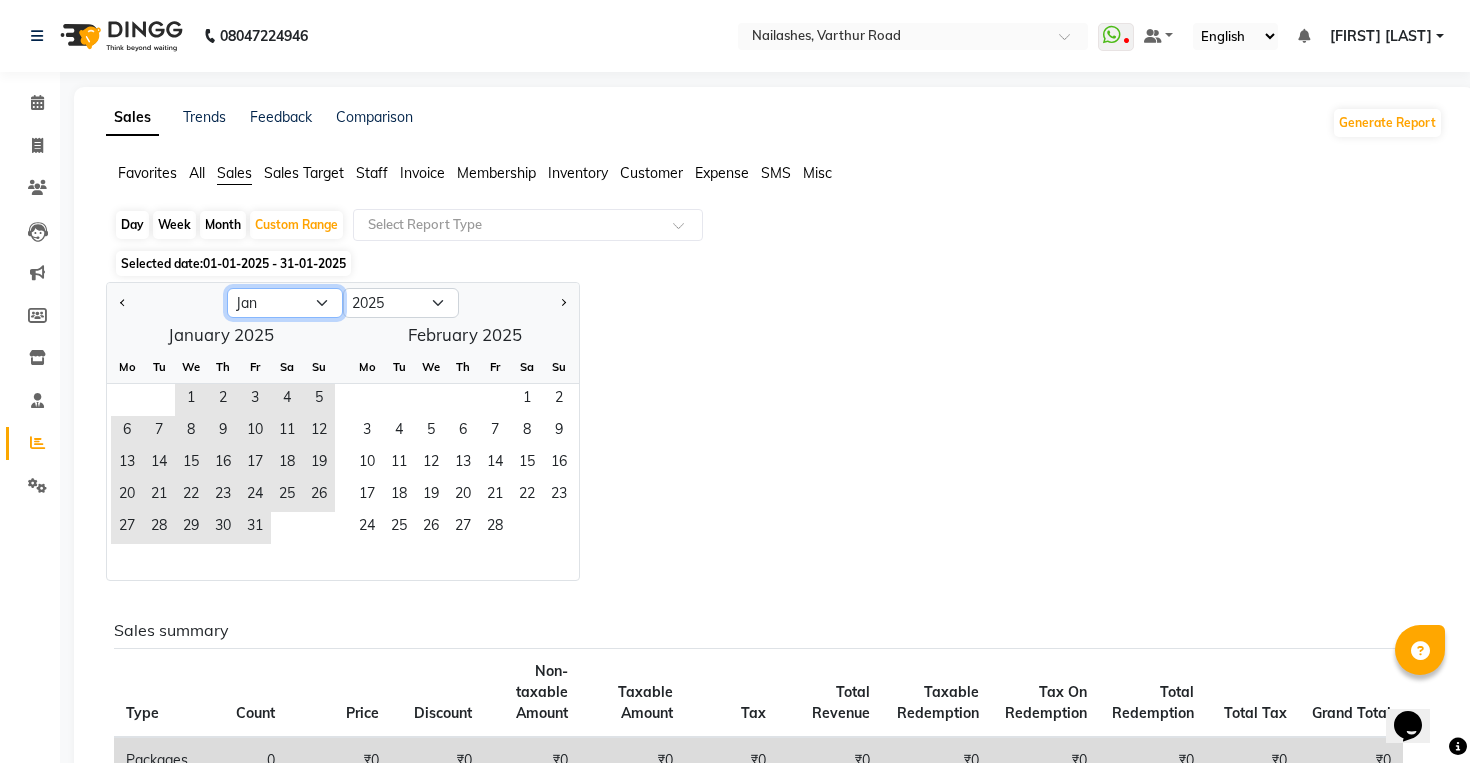 click on "Jan Feb Mar Apr May Jun Jul Aug Sep Oct Nov Dec" 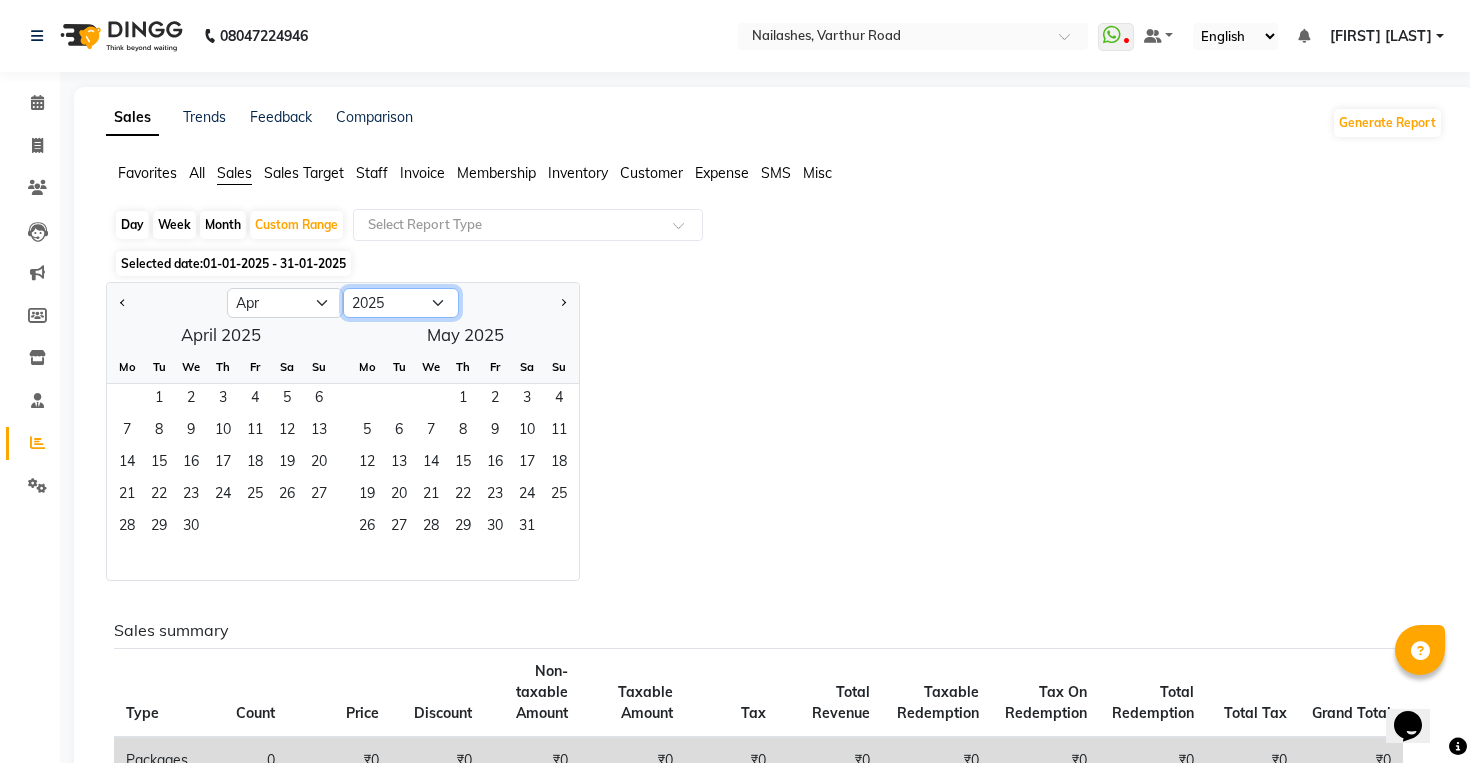 click on "2015 2016 2017 2018 2019 2020 2021 2022 2023 2024 2025 2026 2027 2028 2029 2030 2031 2032 2033 2034 2035" 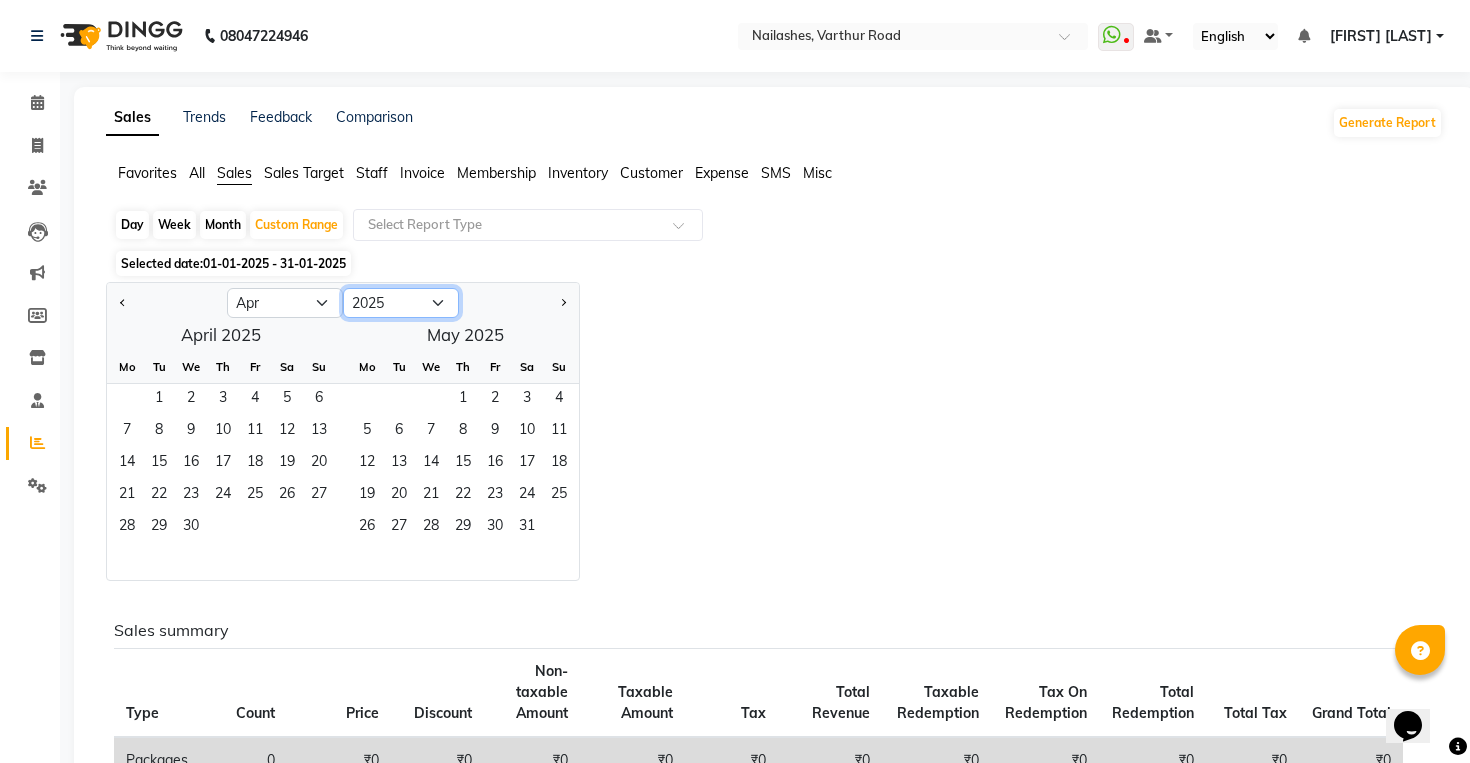 select on "2024" 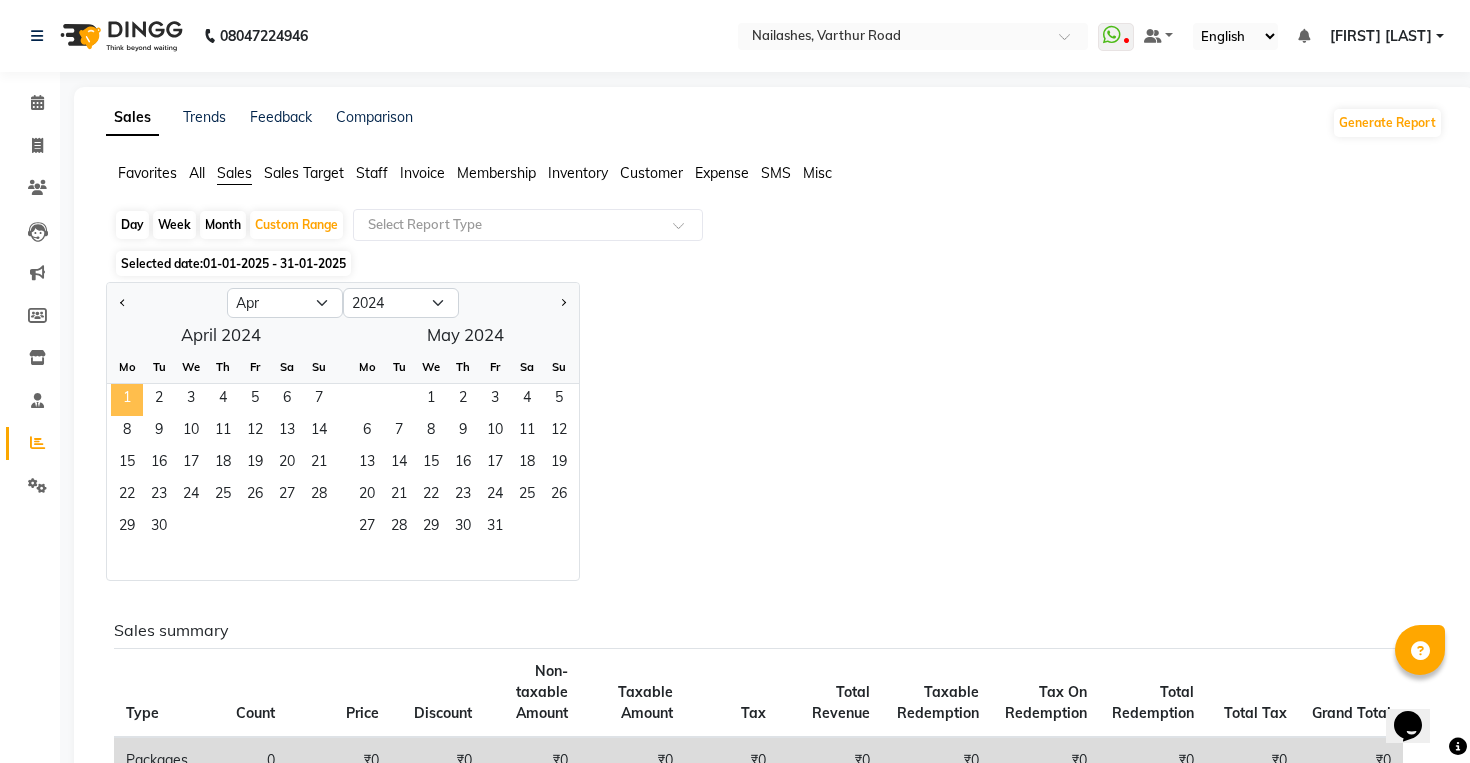 click on "1" 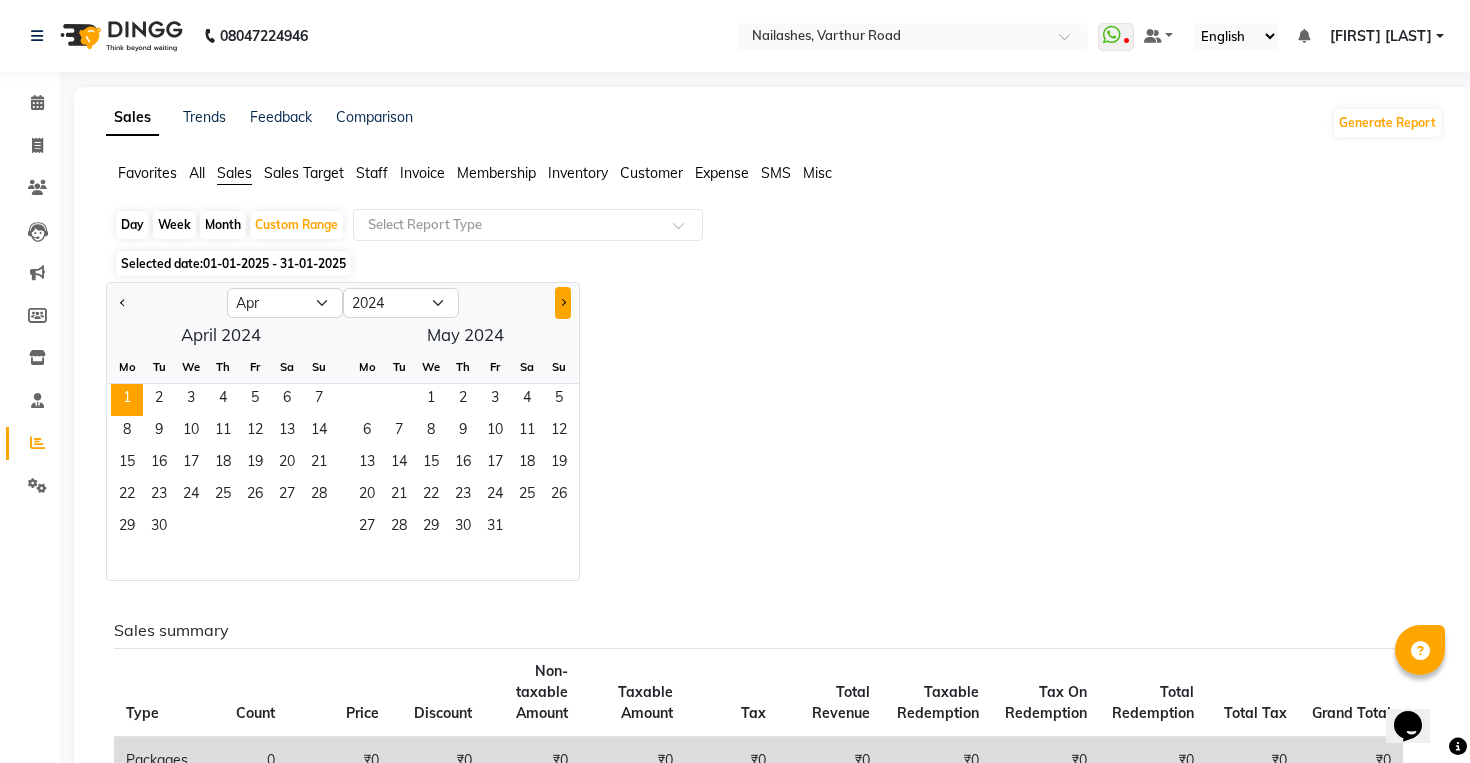 click 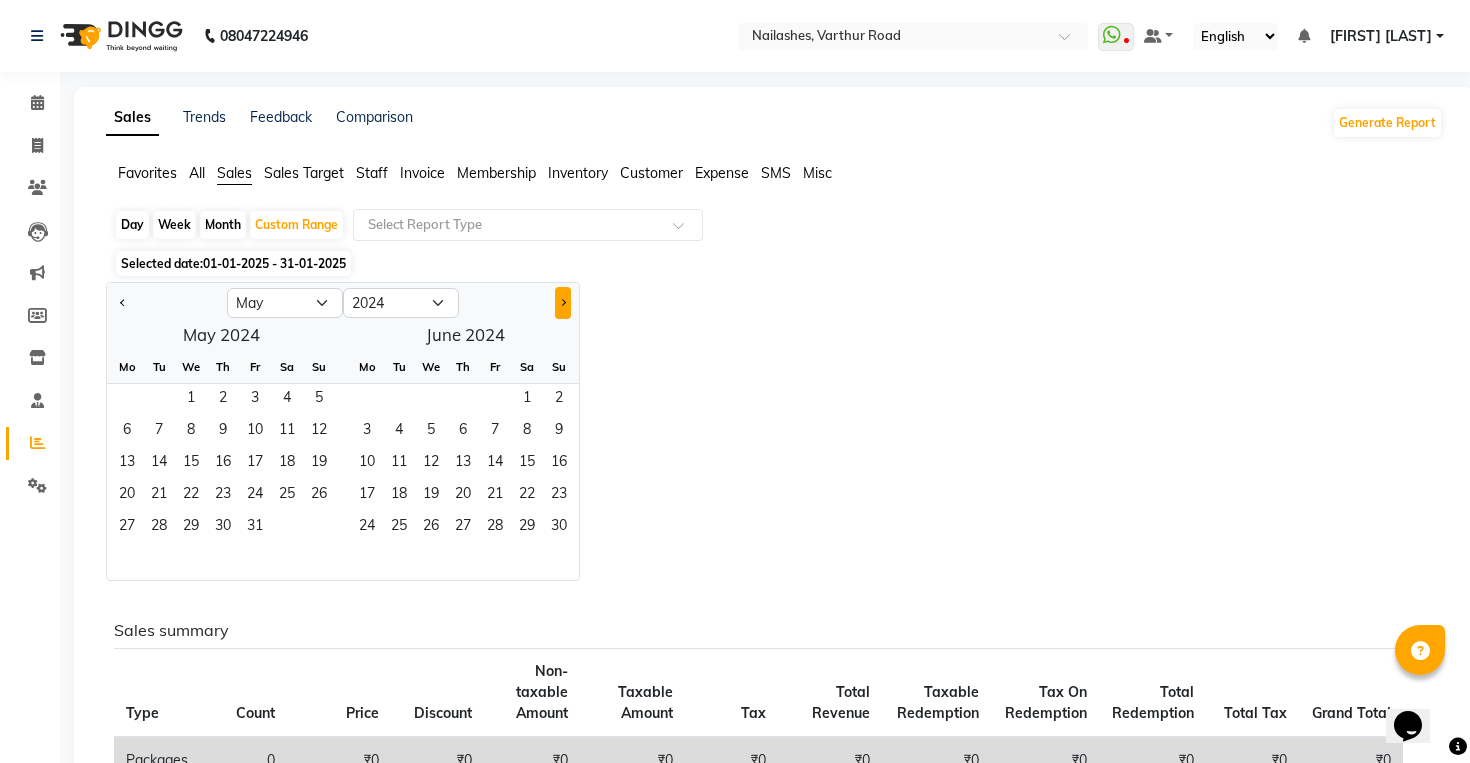 click 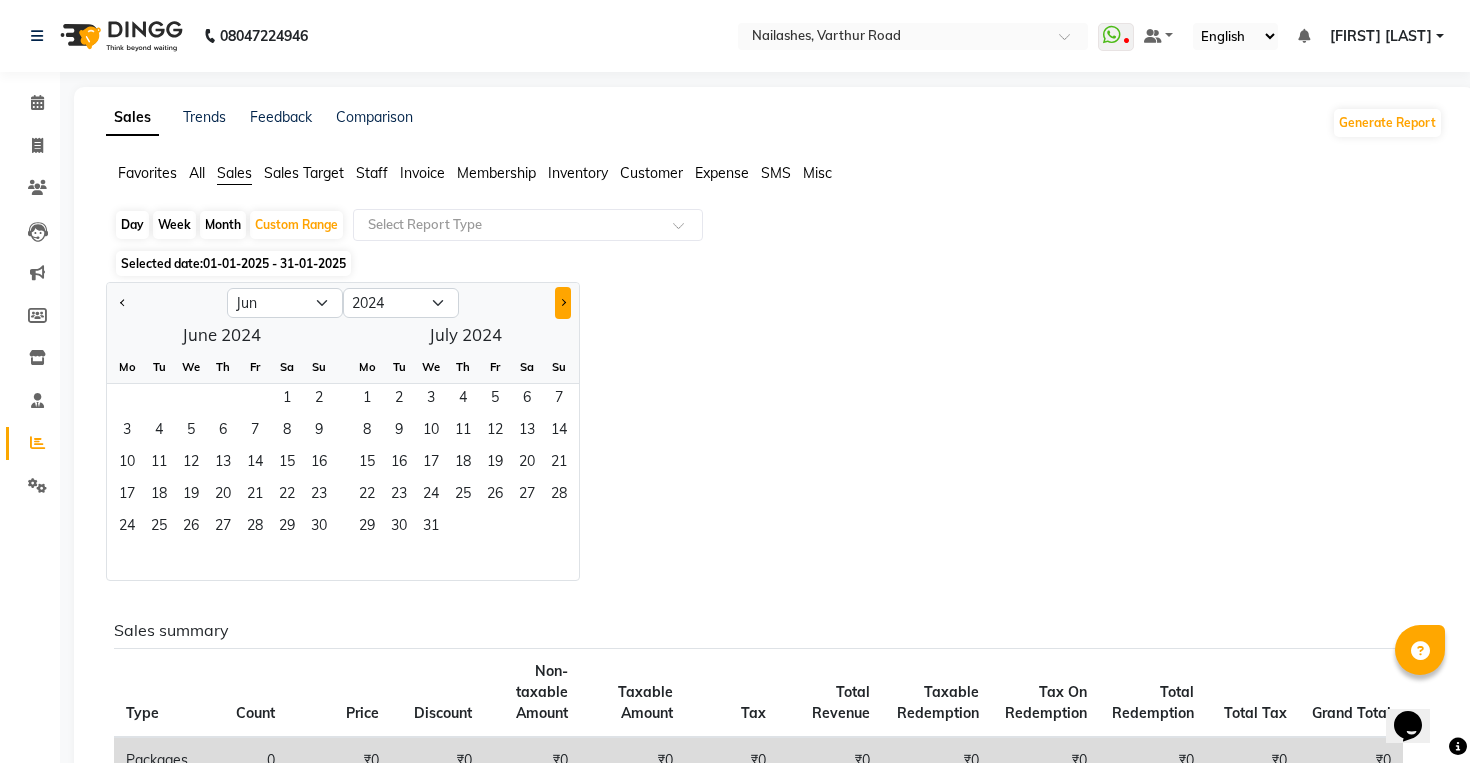 click 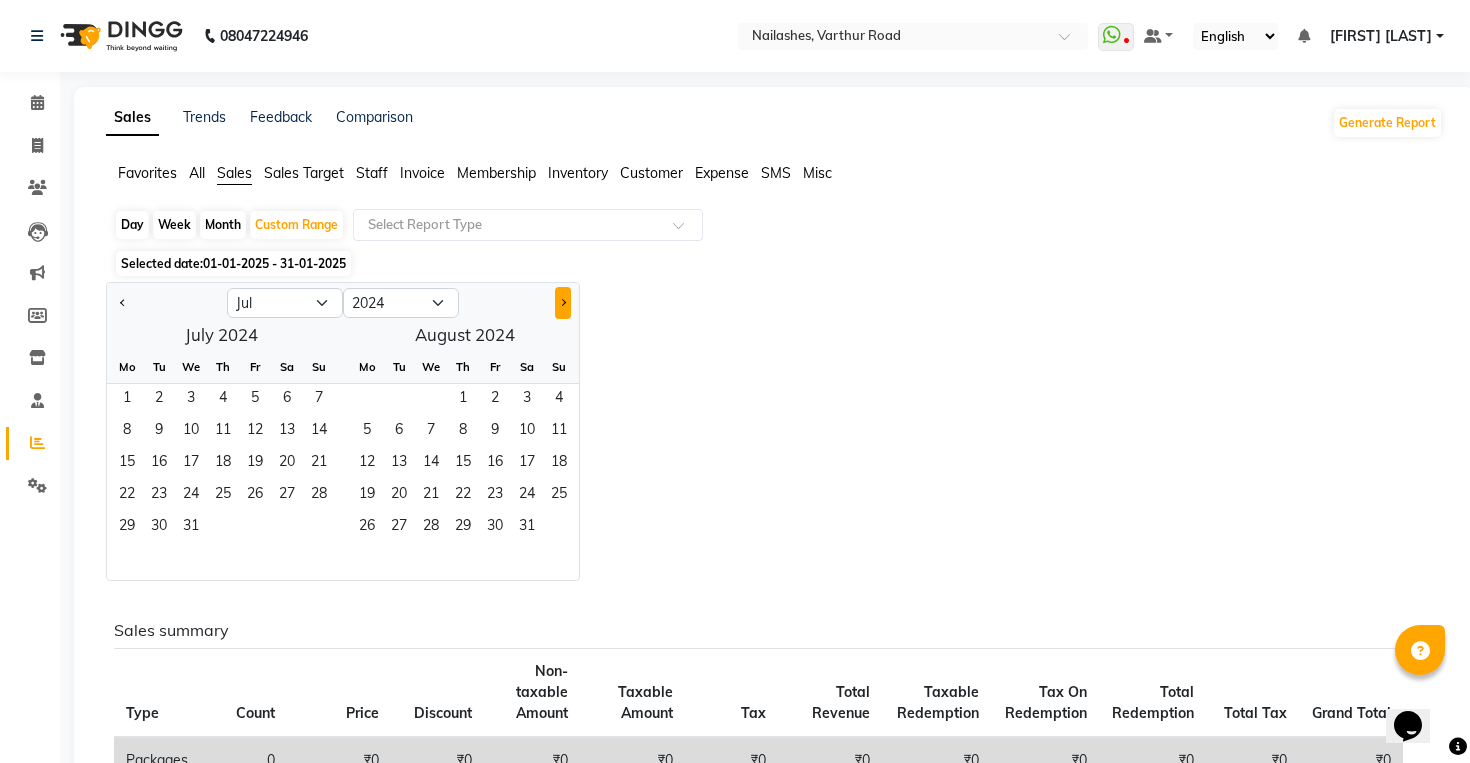 click 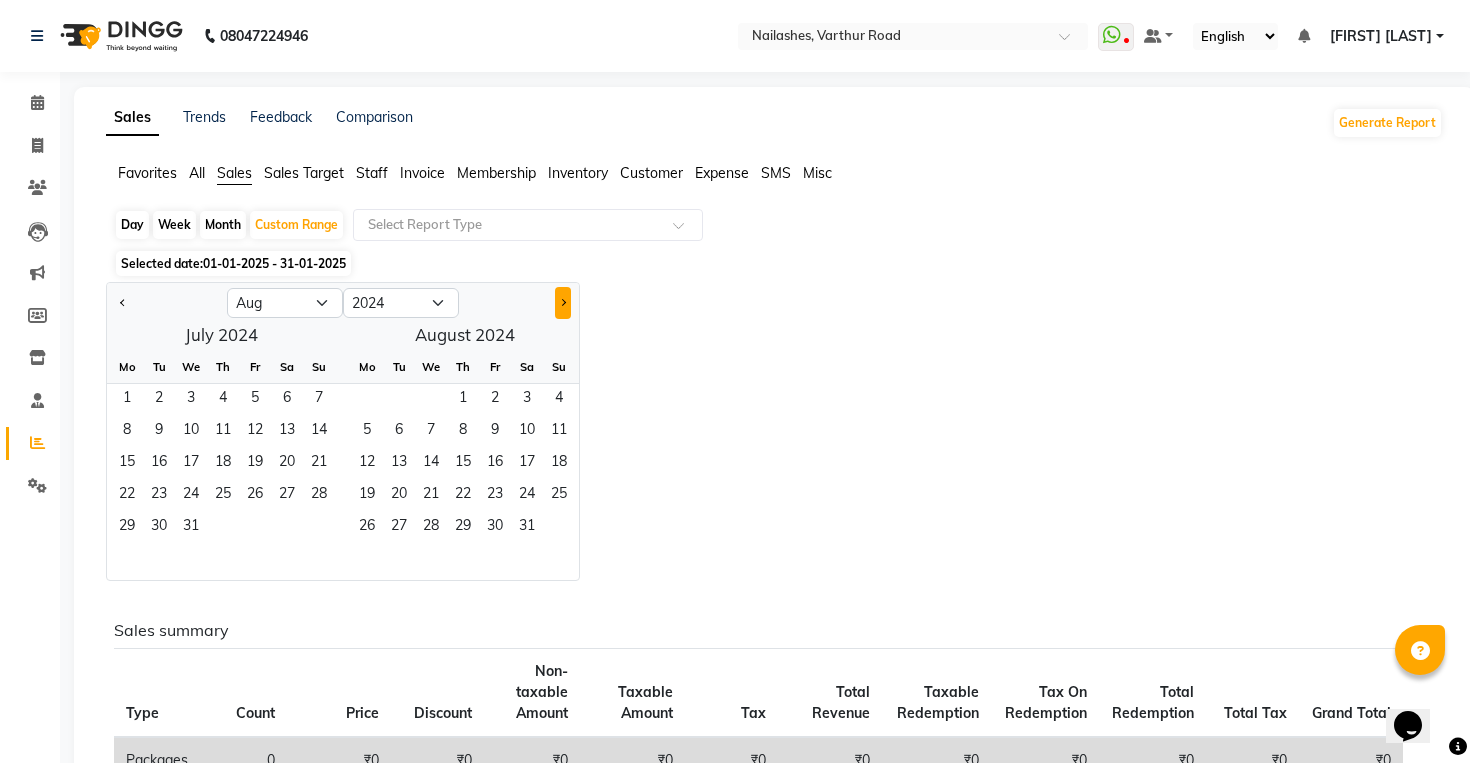 click 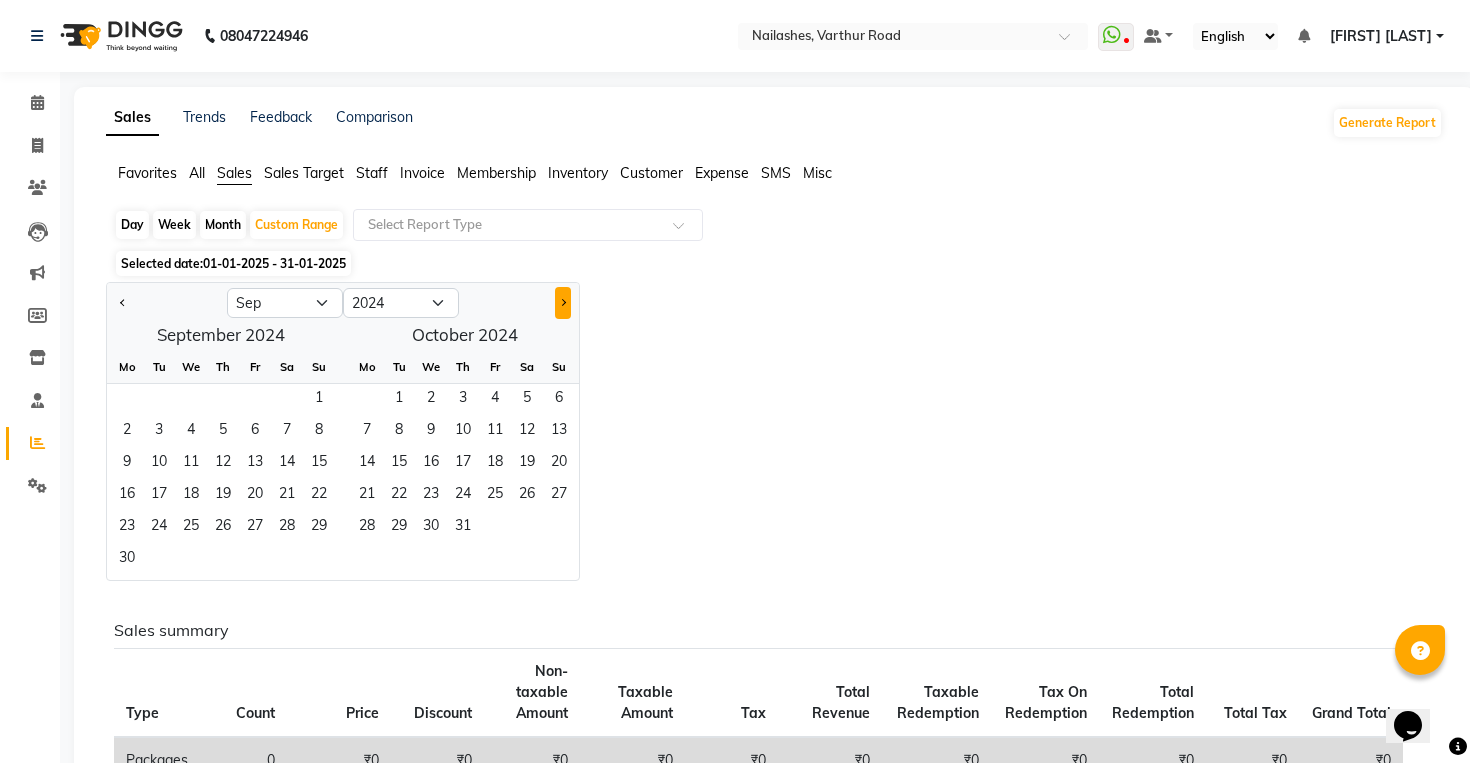 click 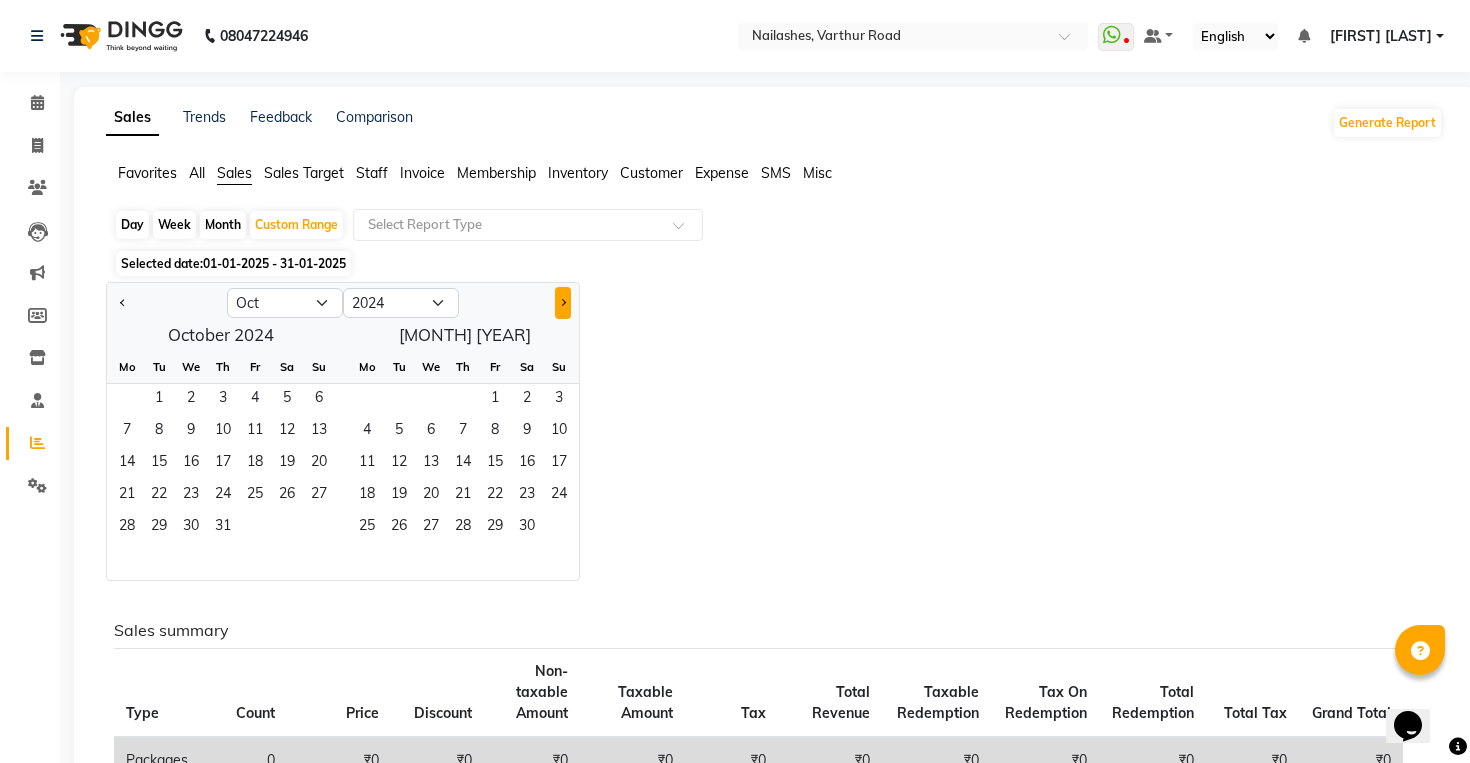 click 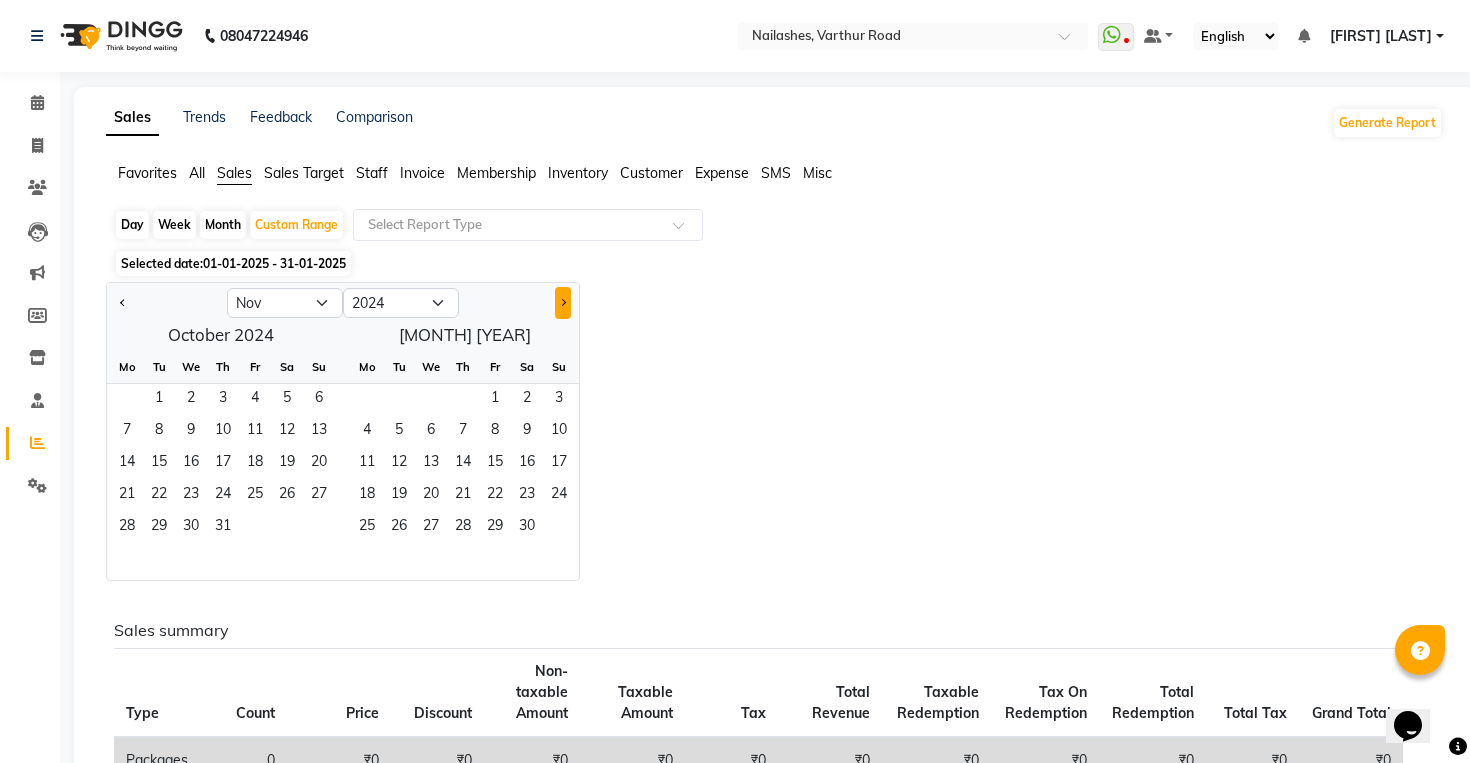 click 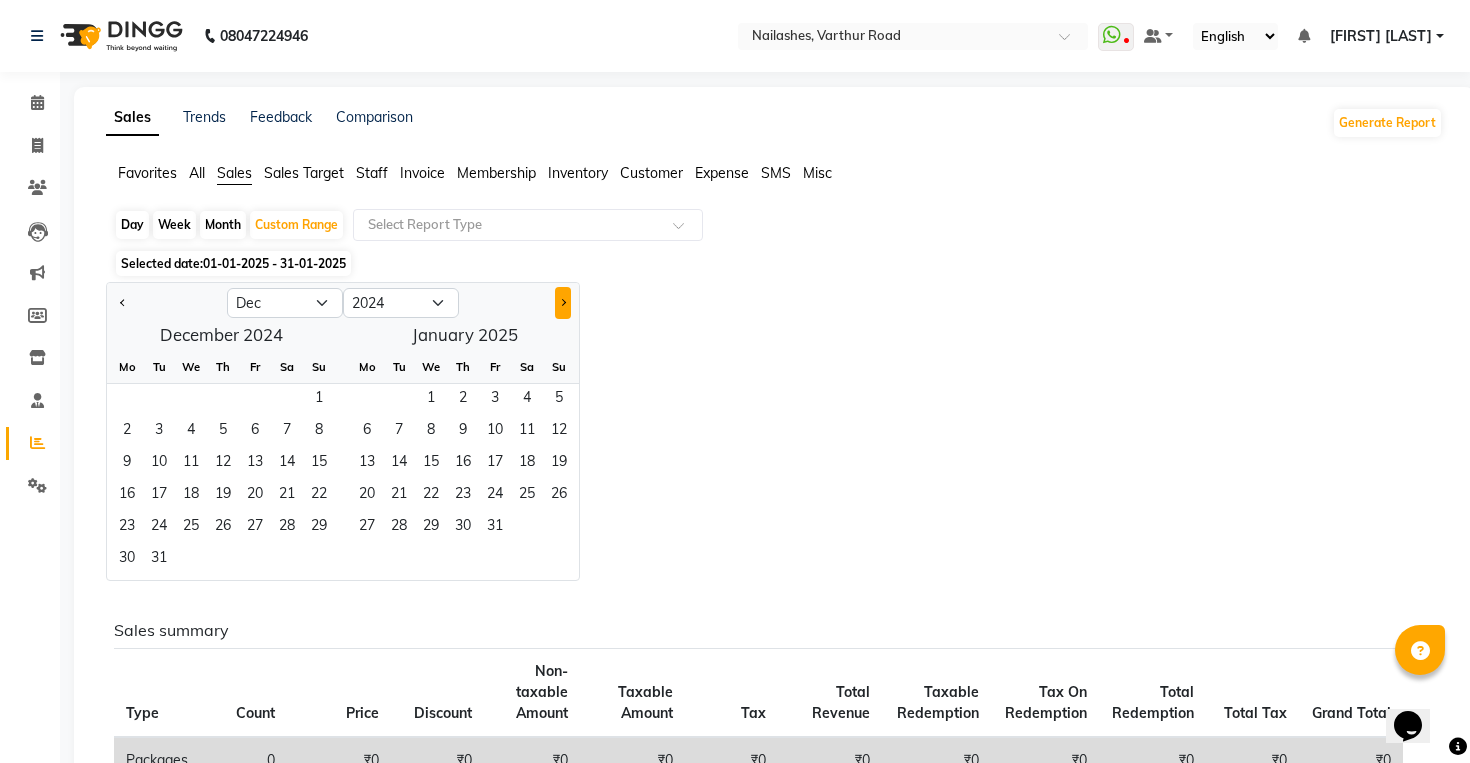 click 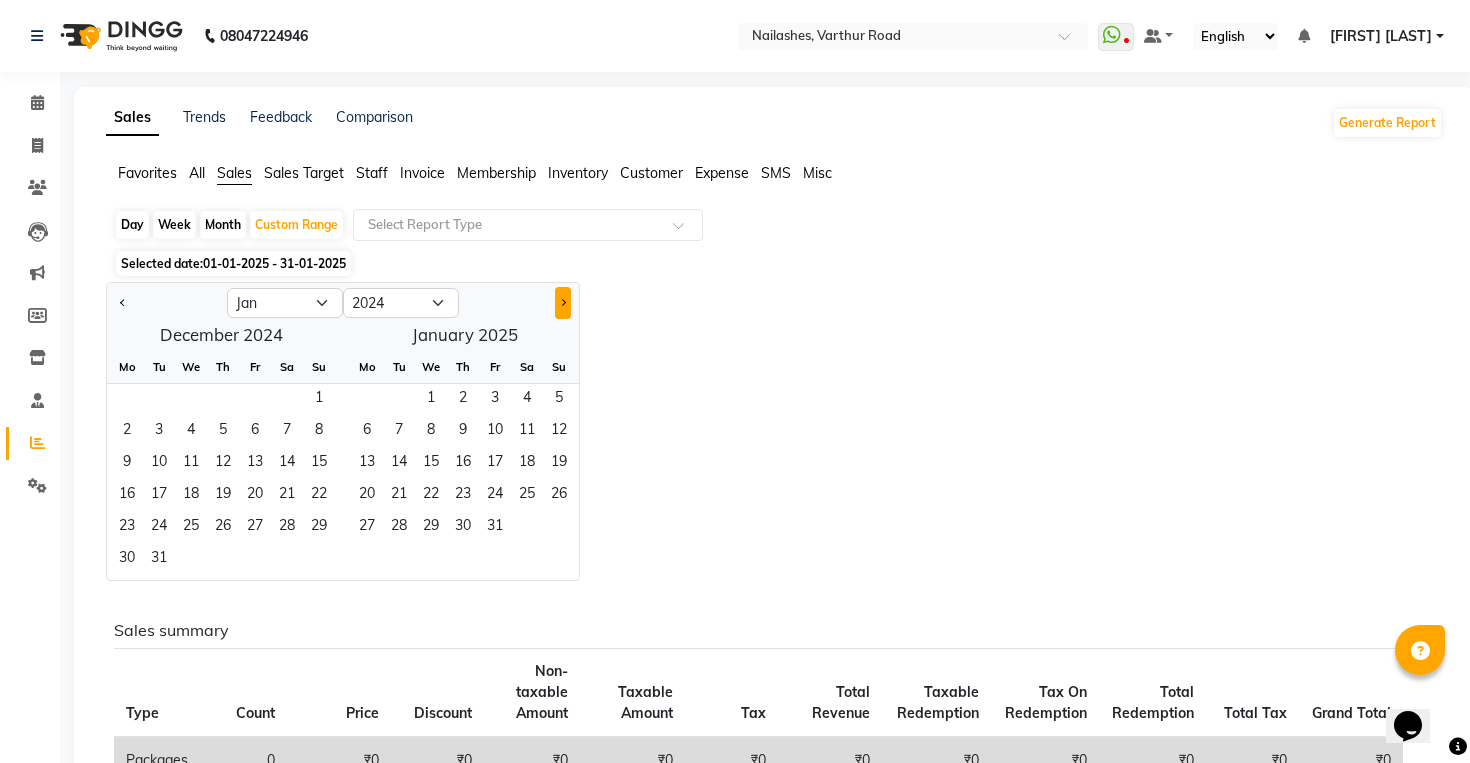 select on "2025" 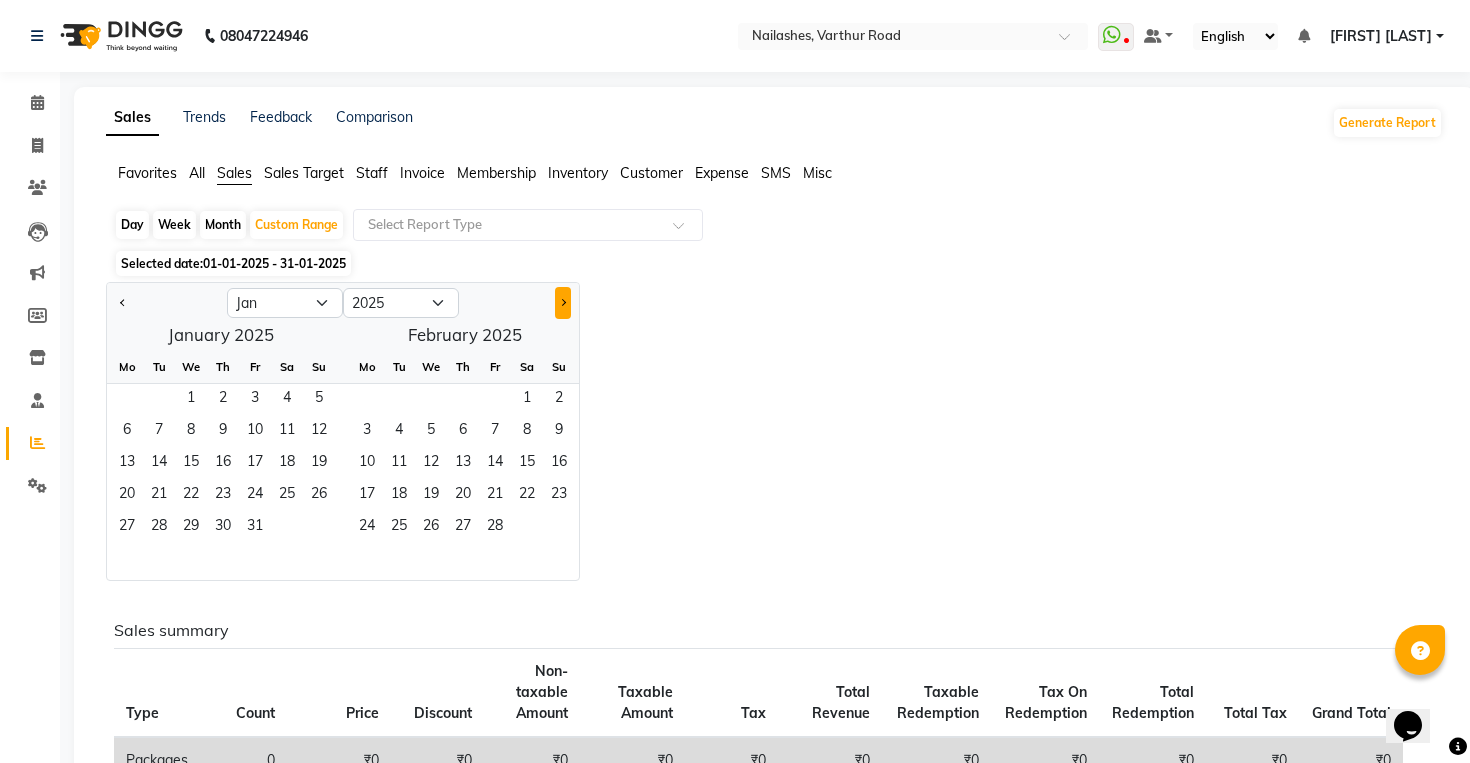 click 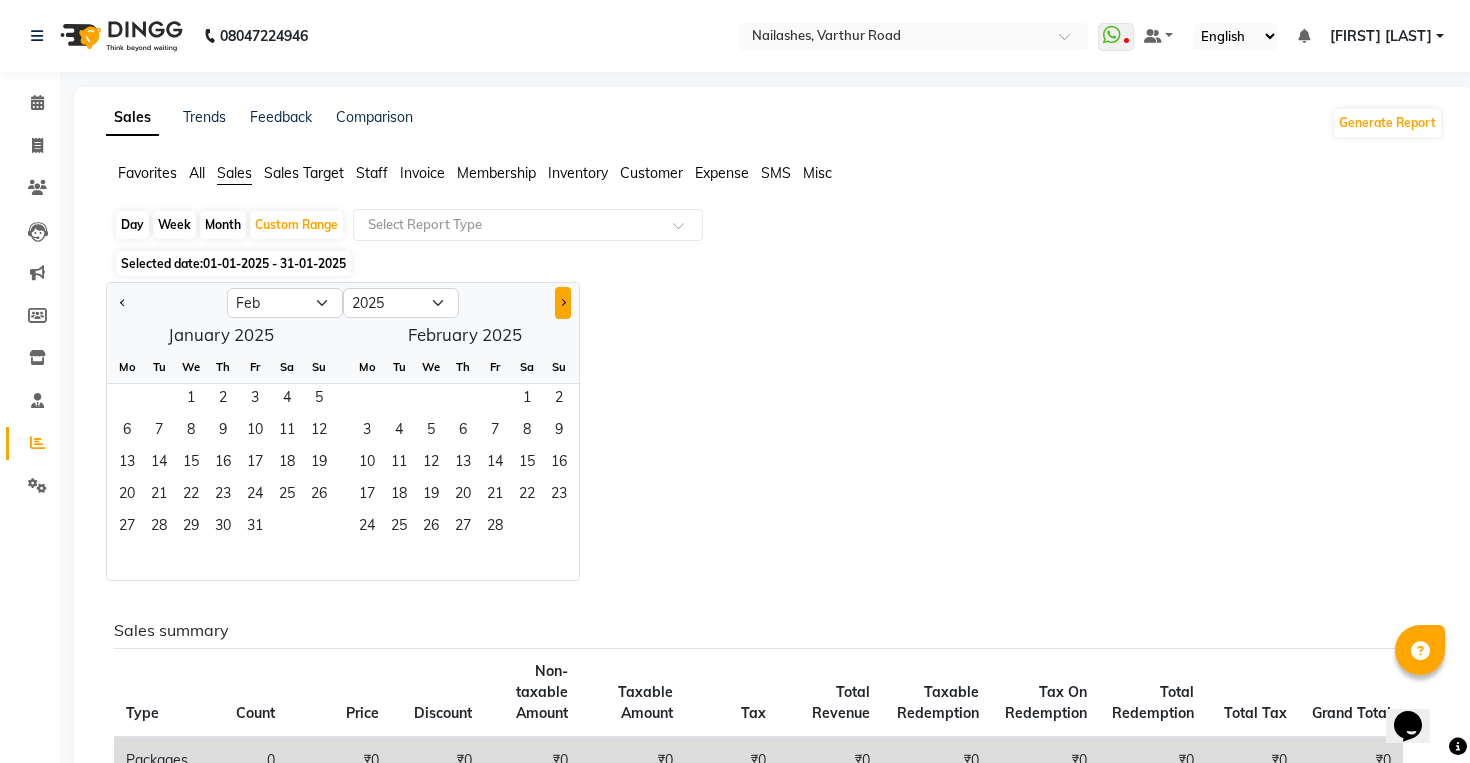 click 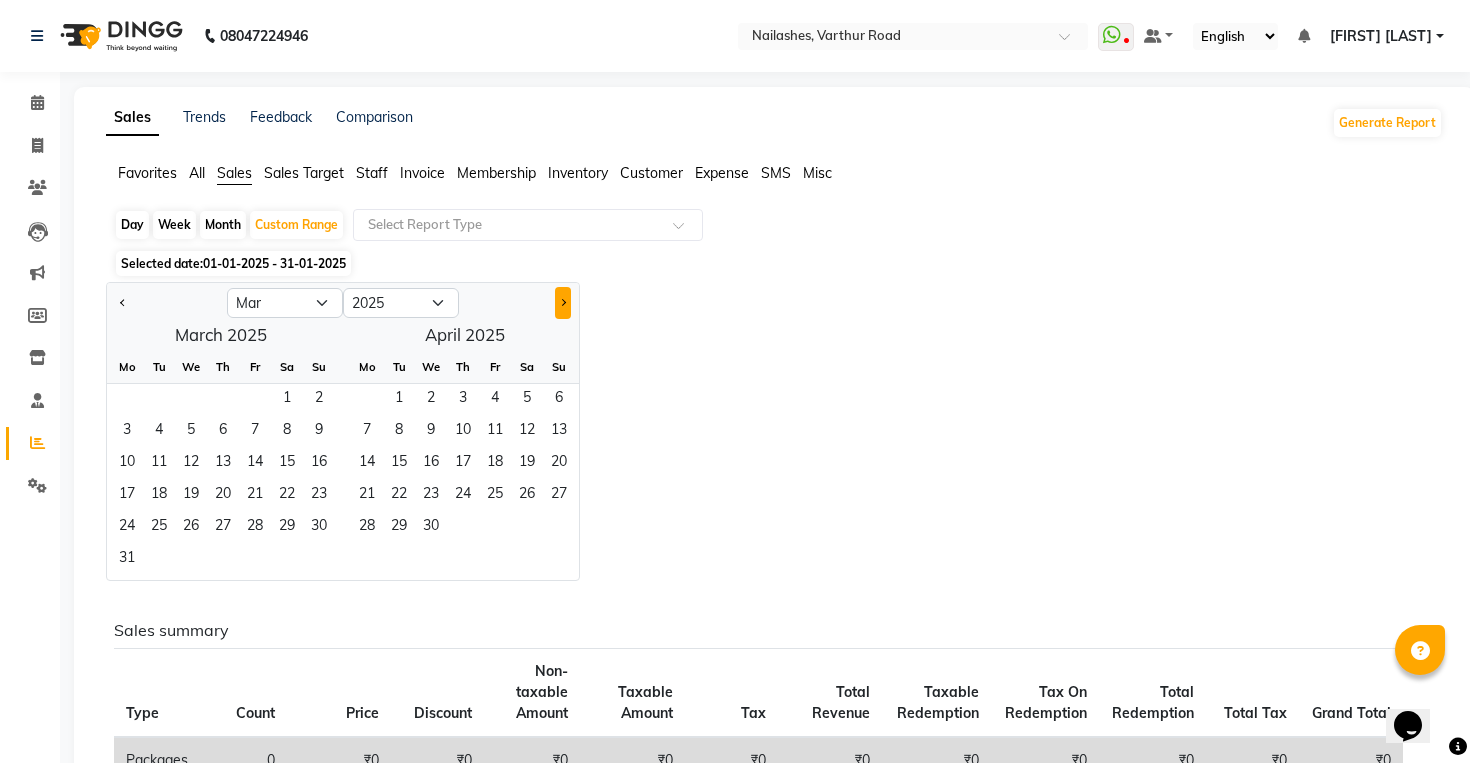 click 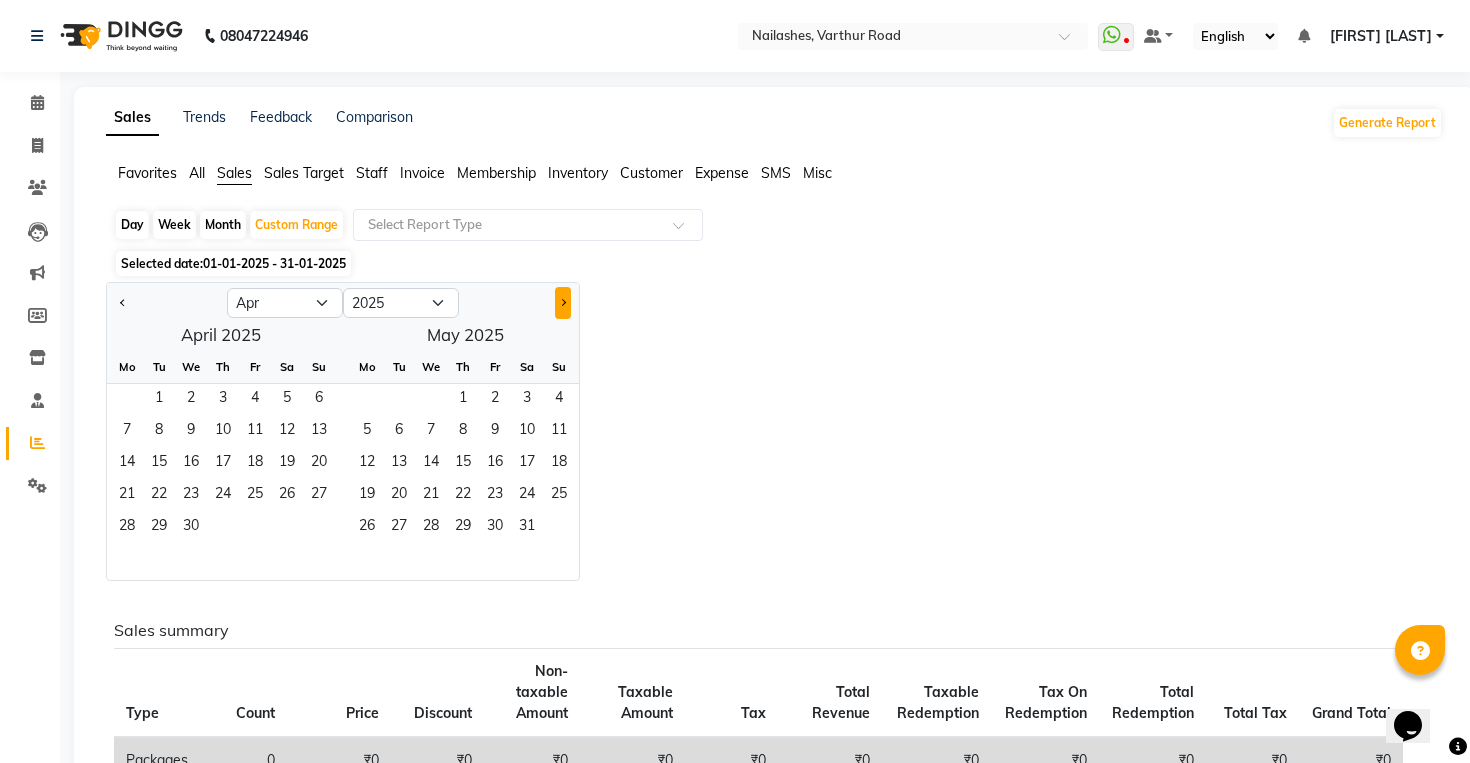 click 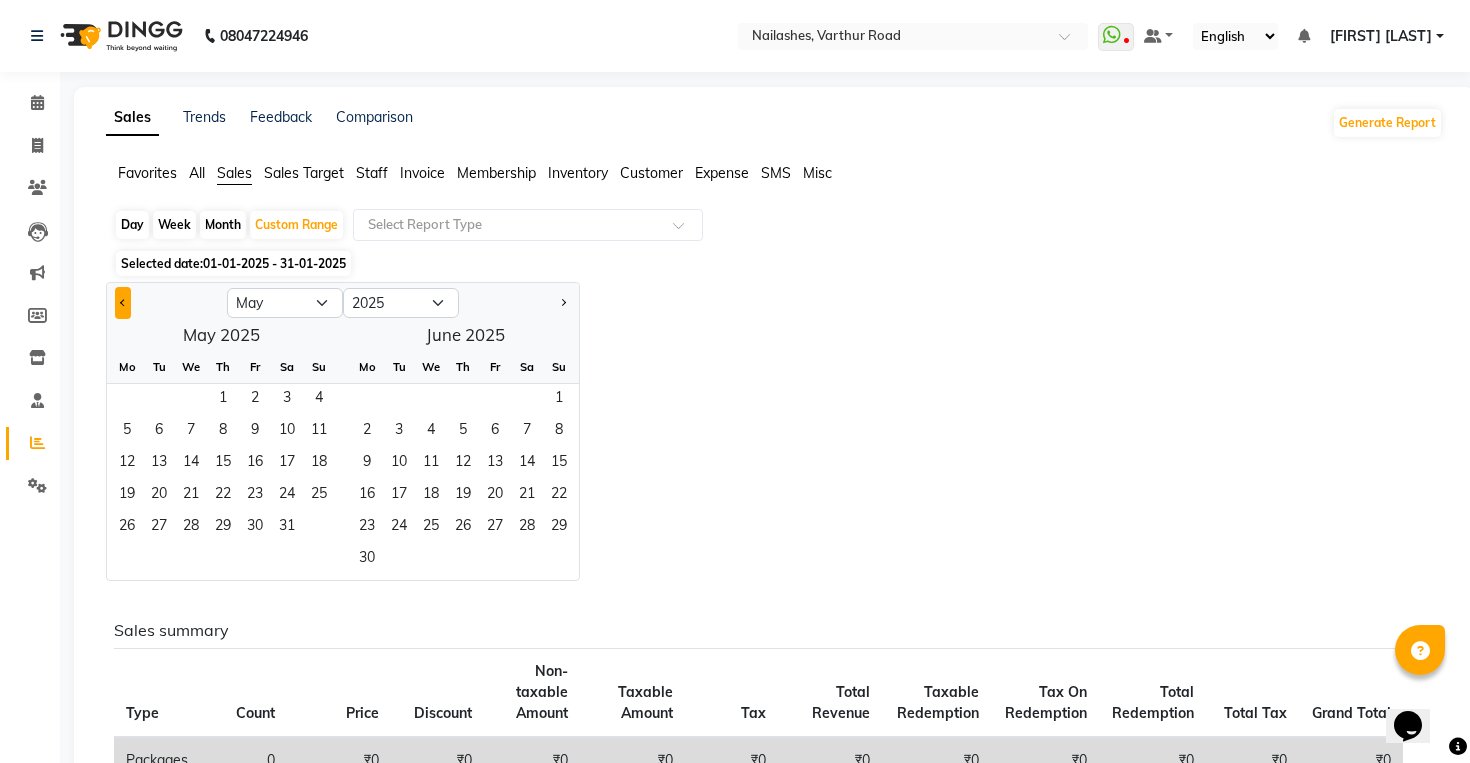 click 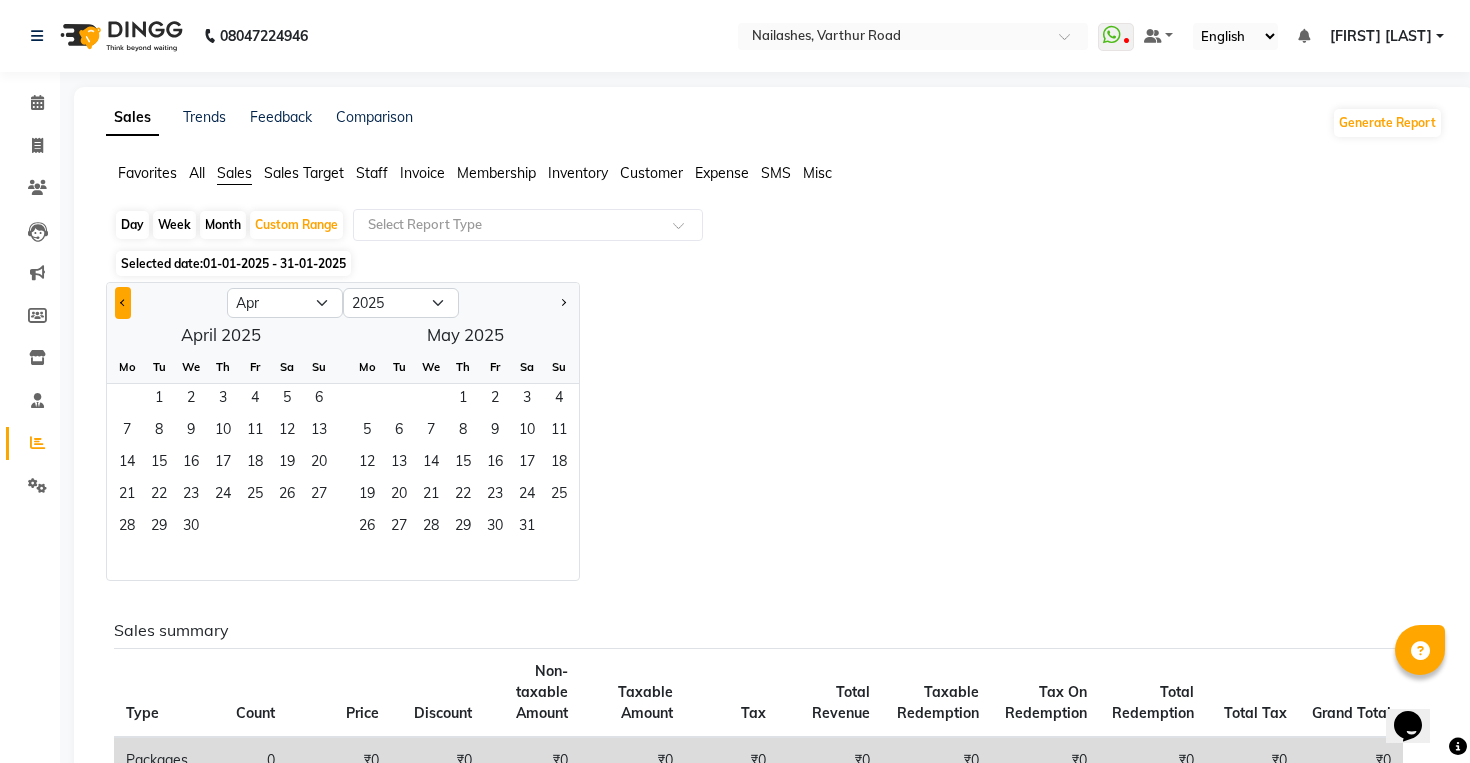 click 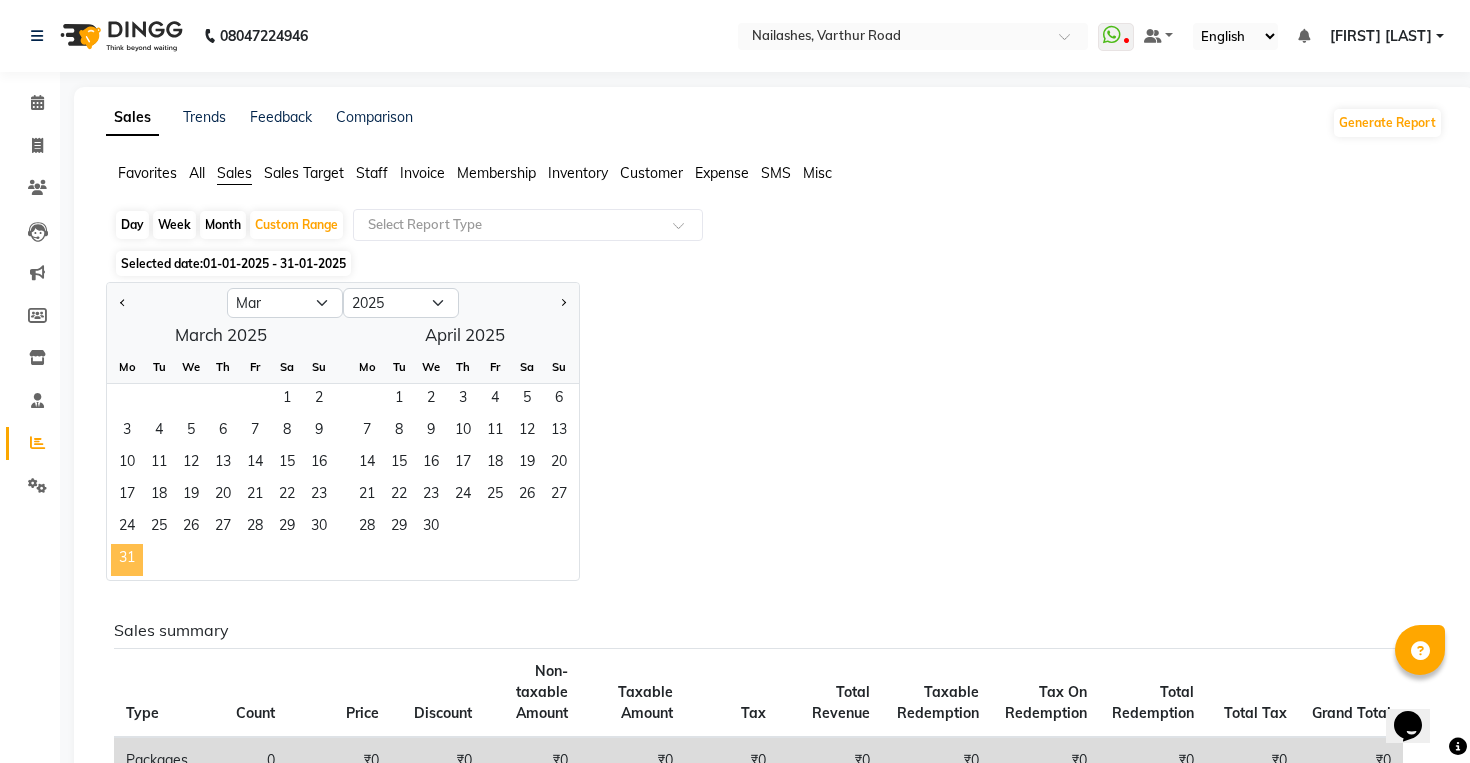 click on "31" 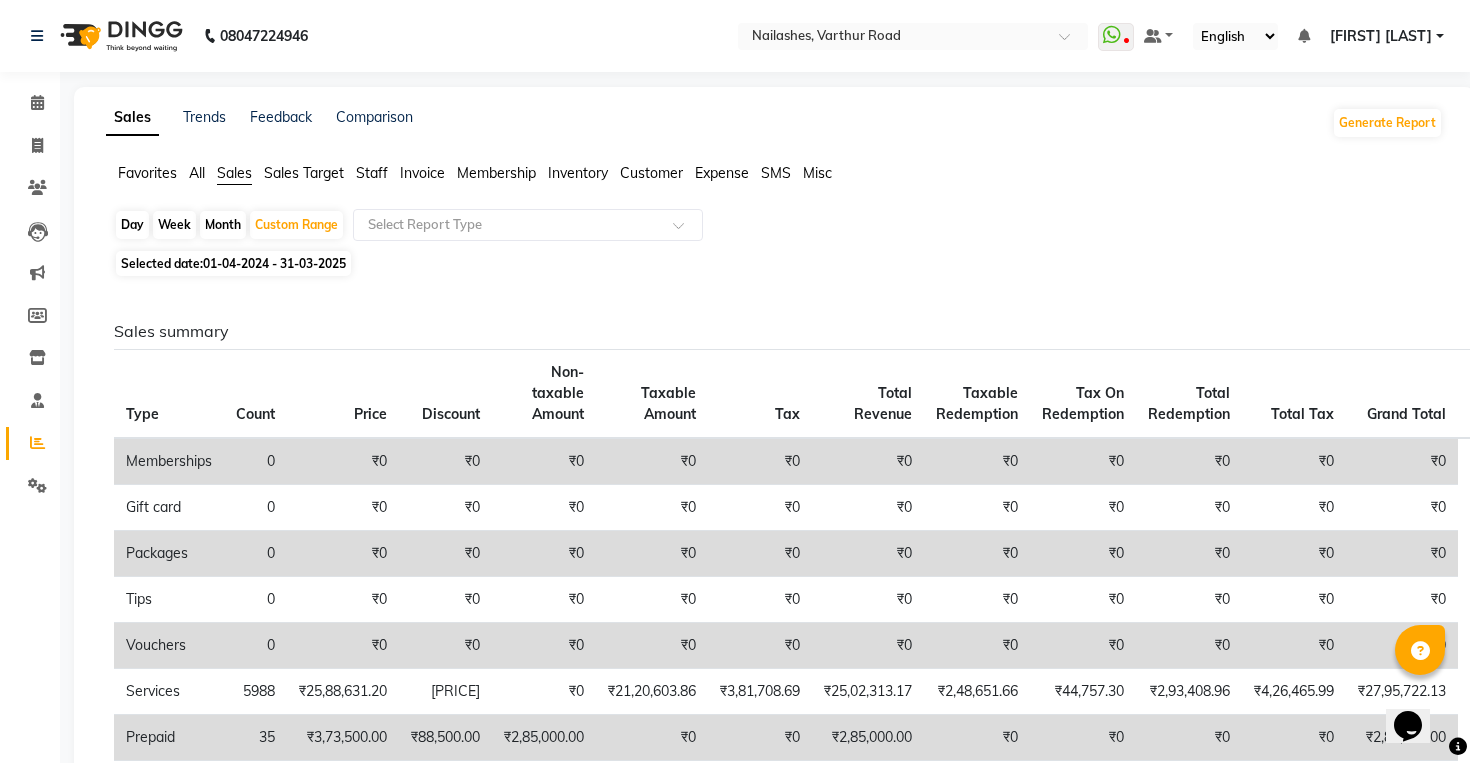 click on "Day   Week   Month   Custom Range  Select Report Type" 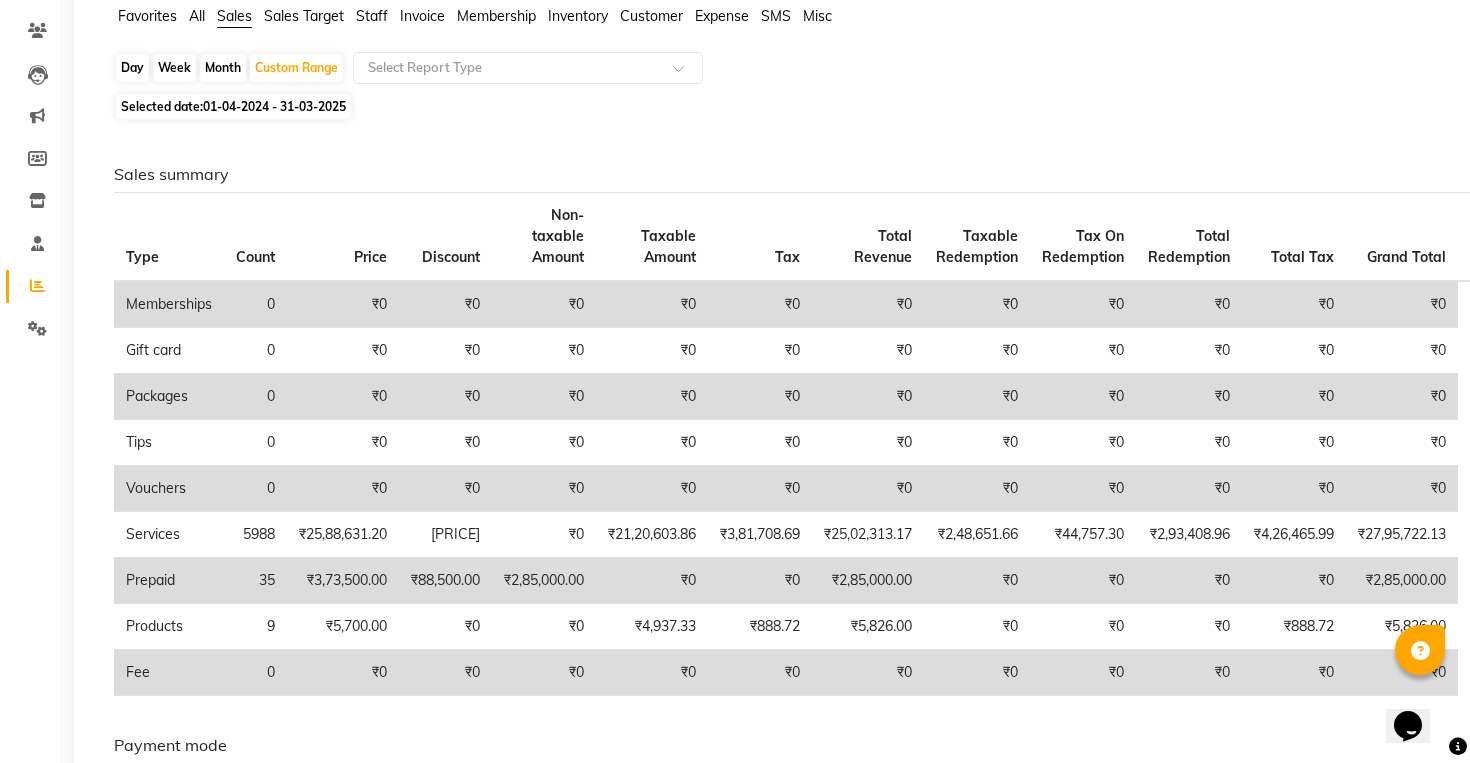 scroll, scrollTop: 160, scrollLeft: 0, axis: vertical 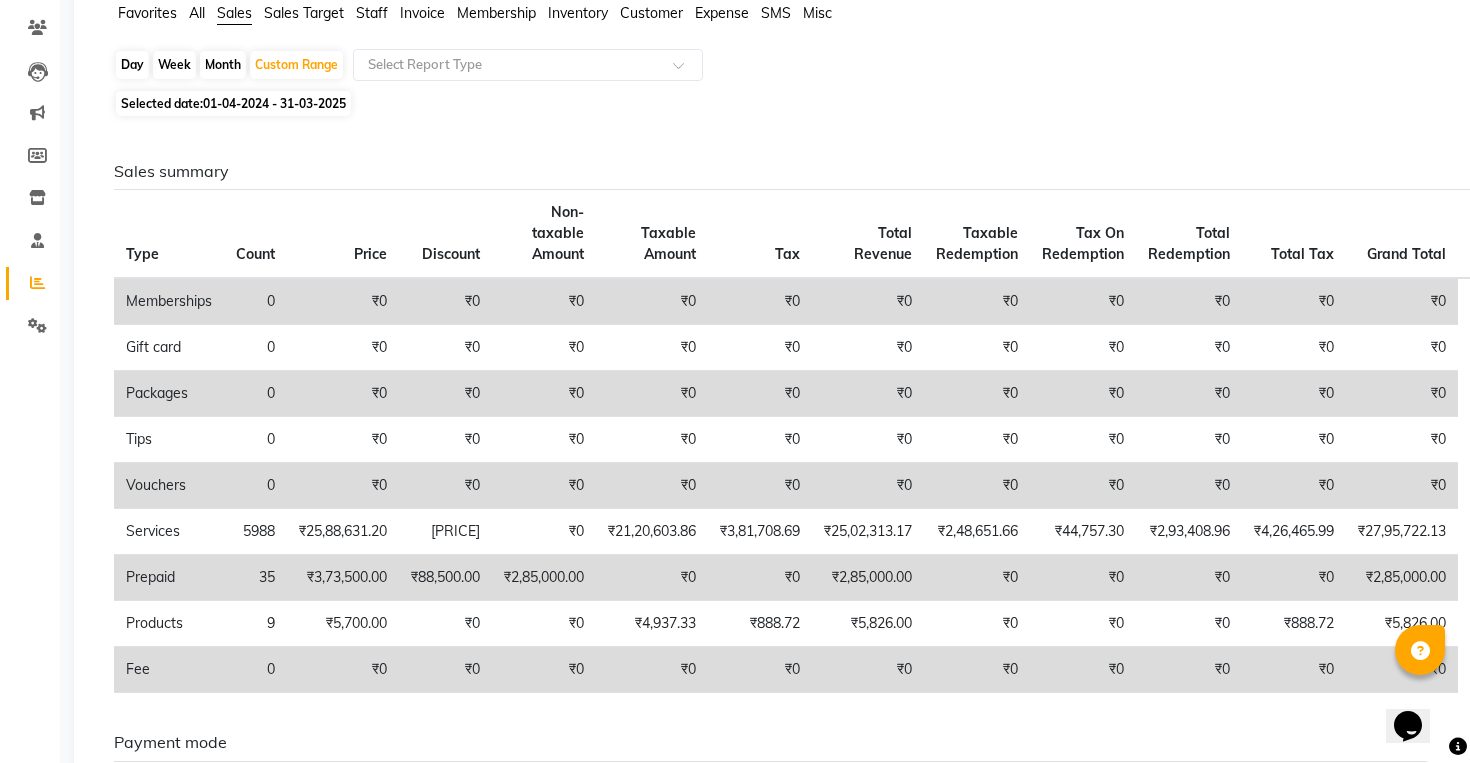 click on "Day   Week   Month   Custom Range  Select Report Type" 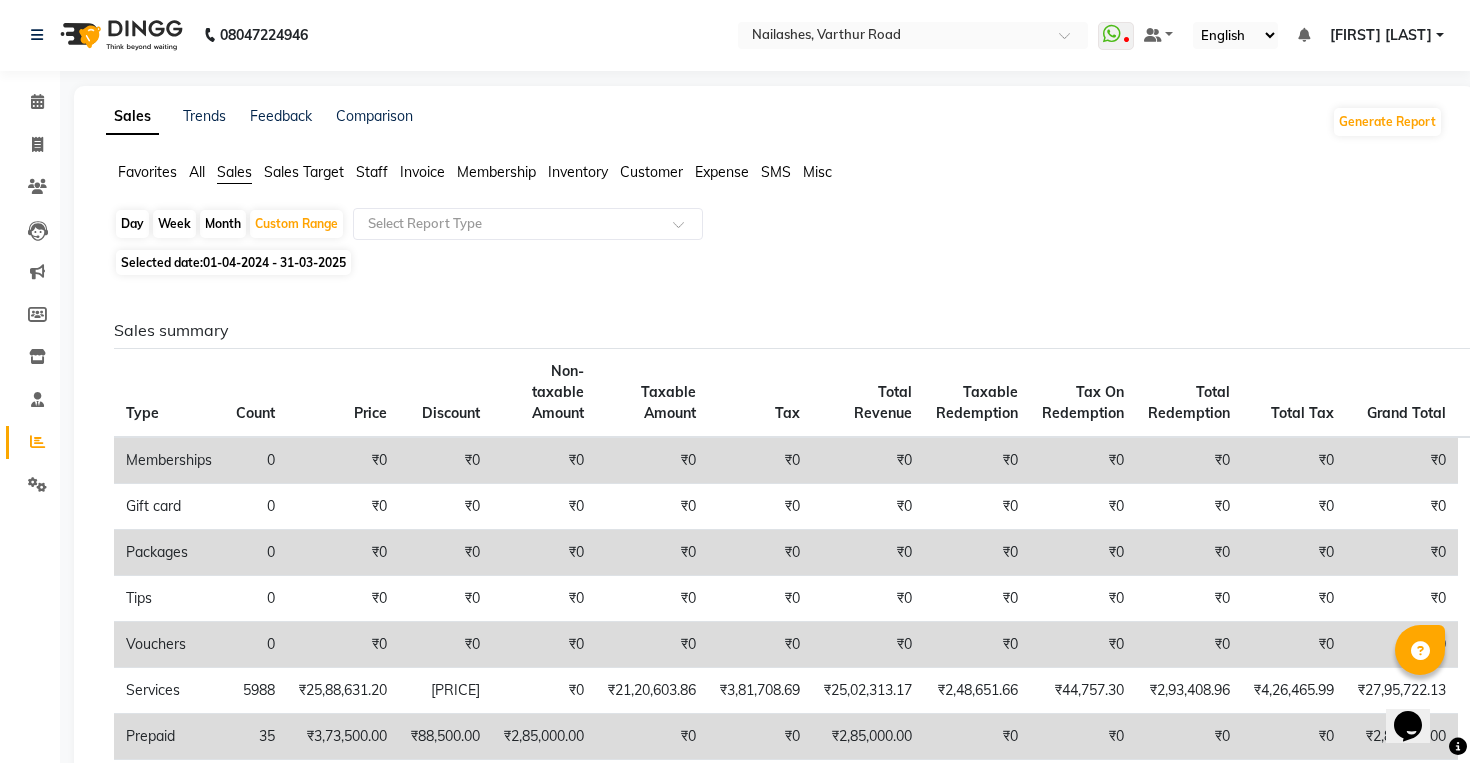 scroll, scrollTop: 0, scrollLeft: 0, axis: both 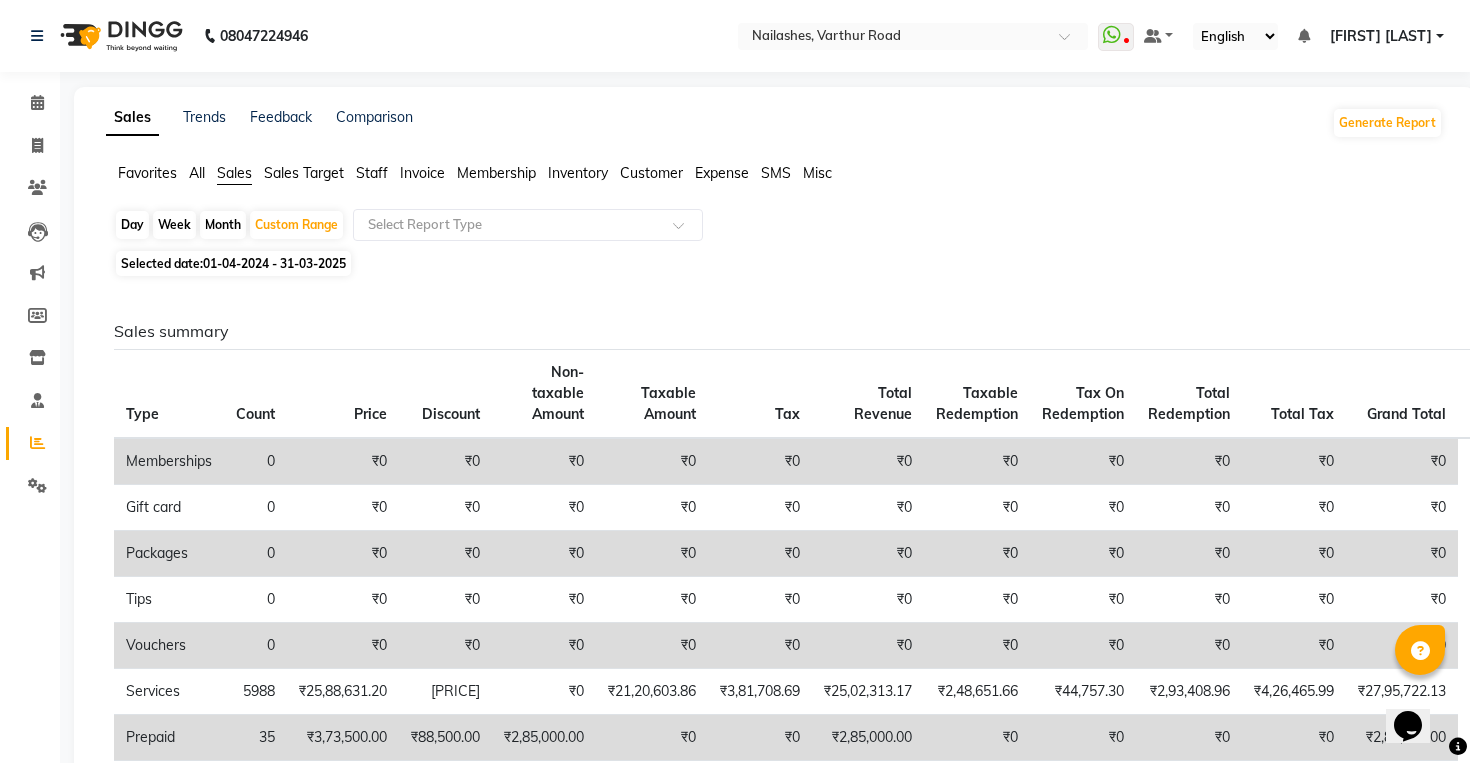 click on "Selected date:  01-04-2024 - 31-03-2025" 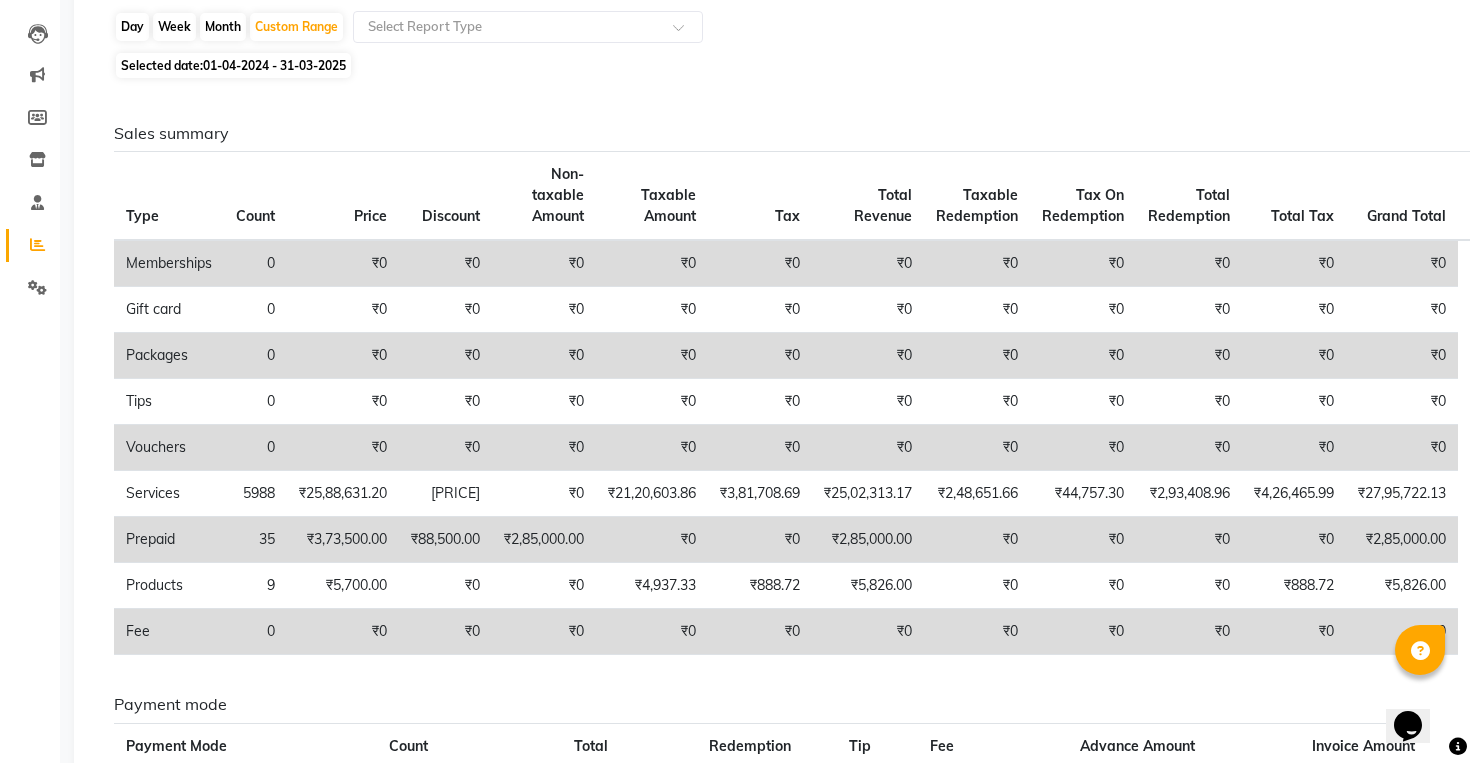scroll, scrollTop: 200, scrollLeft: 0, axis: vertical 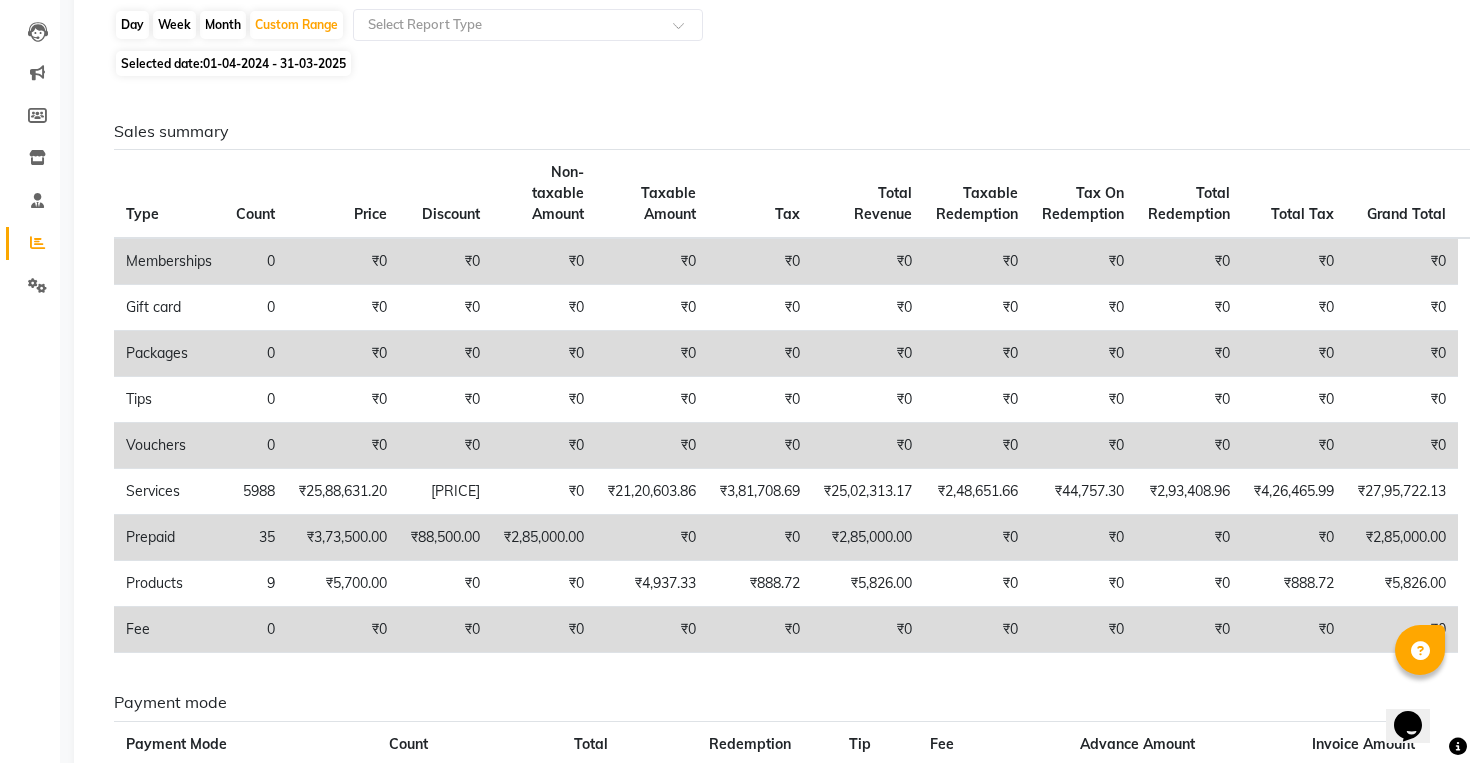 click on "Sales summary Type Count Price Discount Non-taxable Amount Taxable Amount Tax Total Revenue Taxable Redemption Tax On Redemption Total Redemption Total Tax Grand Total  Memberships 0 ₹0 ₹0 ₹0 ₹0 ₹0 ₹0 ₹0 ₹0 ₹0 ₹0 ₹0  Gift card 0 ₹0 ₹0 ₹0 ₹0 ₹0 ₹0 ₹0 ₹0 ₹0 ₹0 ₹0  Packages 0 ₹0 ₹0 ₹0 ₹0 ₹0 ₹0 ₹0 ₹0 ₹0 ₹0 ₹0  Tips 0 ₹0 ₹0 ₹0 ₹0 ₹0 ₹0 ₹0 ₹0 ₹0 ₹0 ₹0  Vouchers 0 ₹0 ₹0 ₹0 ₹0 ₹0 ₹0 ₹0 ₹0 ₹0 ₹0 ₹0  Services 5988 ₹25,88,631.20 ₹2,19,389.72 ₹0 ₹21,20,603.86 ₹3,81,708.69 ₹25,02,313.17 ₹2,48,651.66 ₹44,757.30 ₹2,93,408.96 ₹4,26,465.99 ₹27,95,722.13  Prepaid 35 ₹3,73,500.00 ₹88,500.00 ₹2,85,000.00 ₹0 ₹0 ₹2,85,000.00 ₹0 ₹0 ₹0 ₹0 ₹2,85,000.00  Products 9 ₹5,700.00 ₹0 ₹0 ₹4,937.33 ₹888.72 ₹5,826.00 ₹0 ₹0 ₹0 ₹888.72 ₹5,826.00  Fee 0 ₹0 ₹0 ₹0 ₹0 ₹0 ₹0 ₹0 ₹0 ₹0 ₹0 ₹0 Payment mode Payment Mode Count Total Redemption Tip Fee  ONLINE 7" 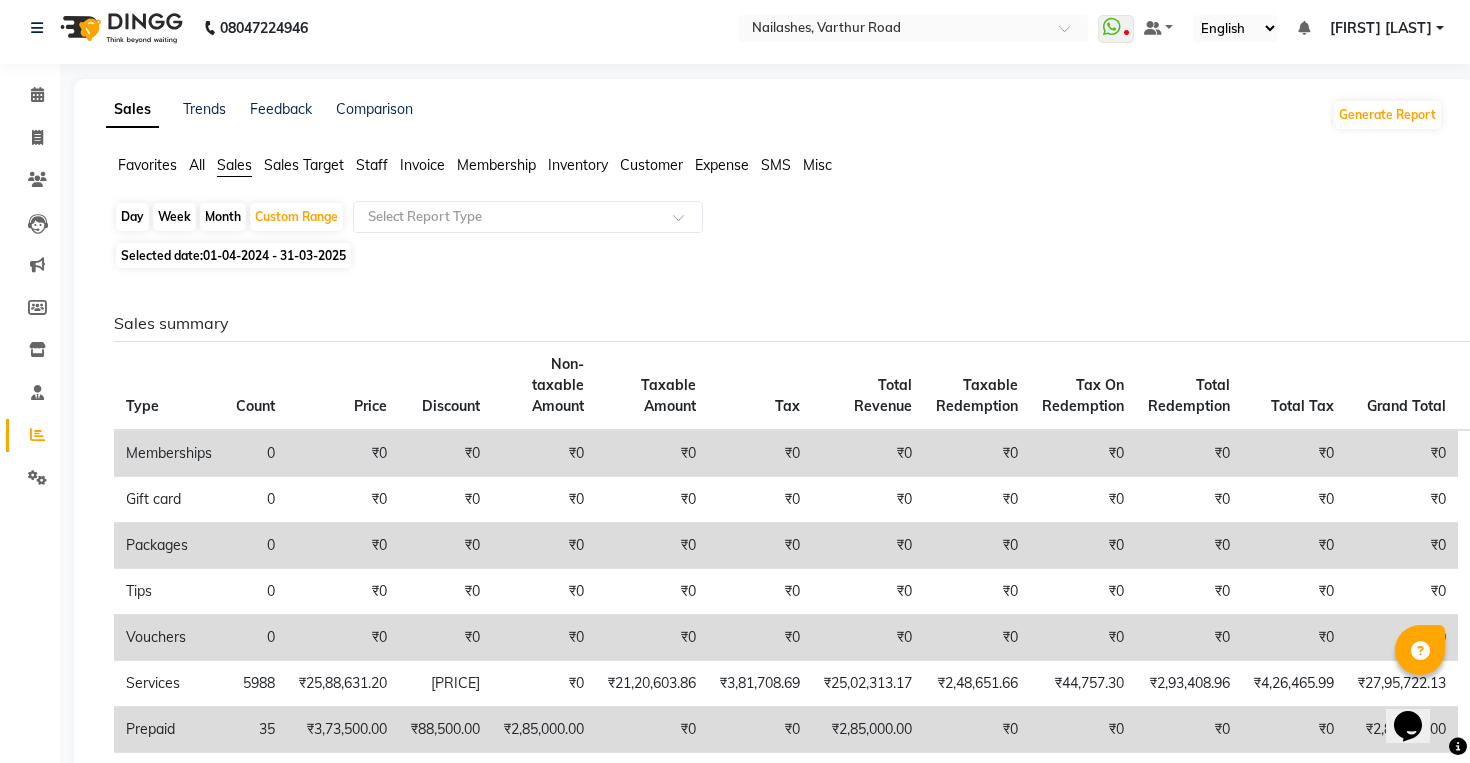 scroll, scrollTop: 0, scrollLeft: 0, axis: both 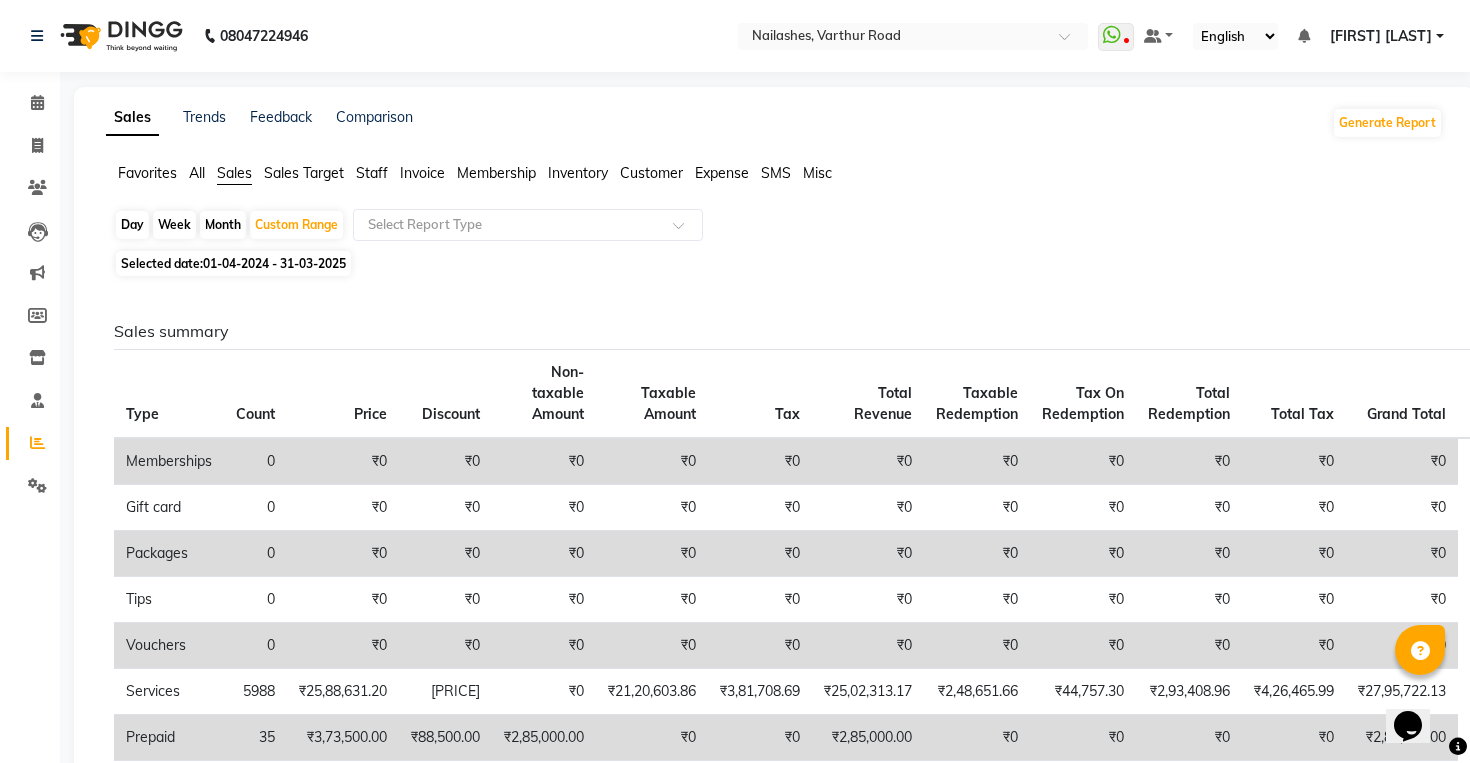 click on "Expense" 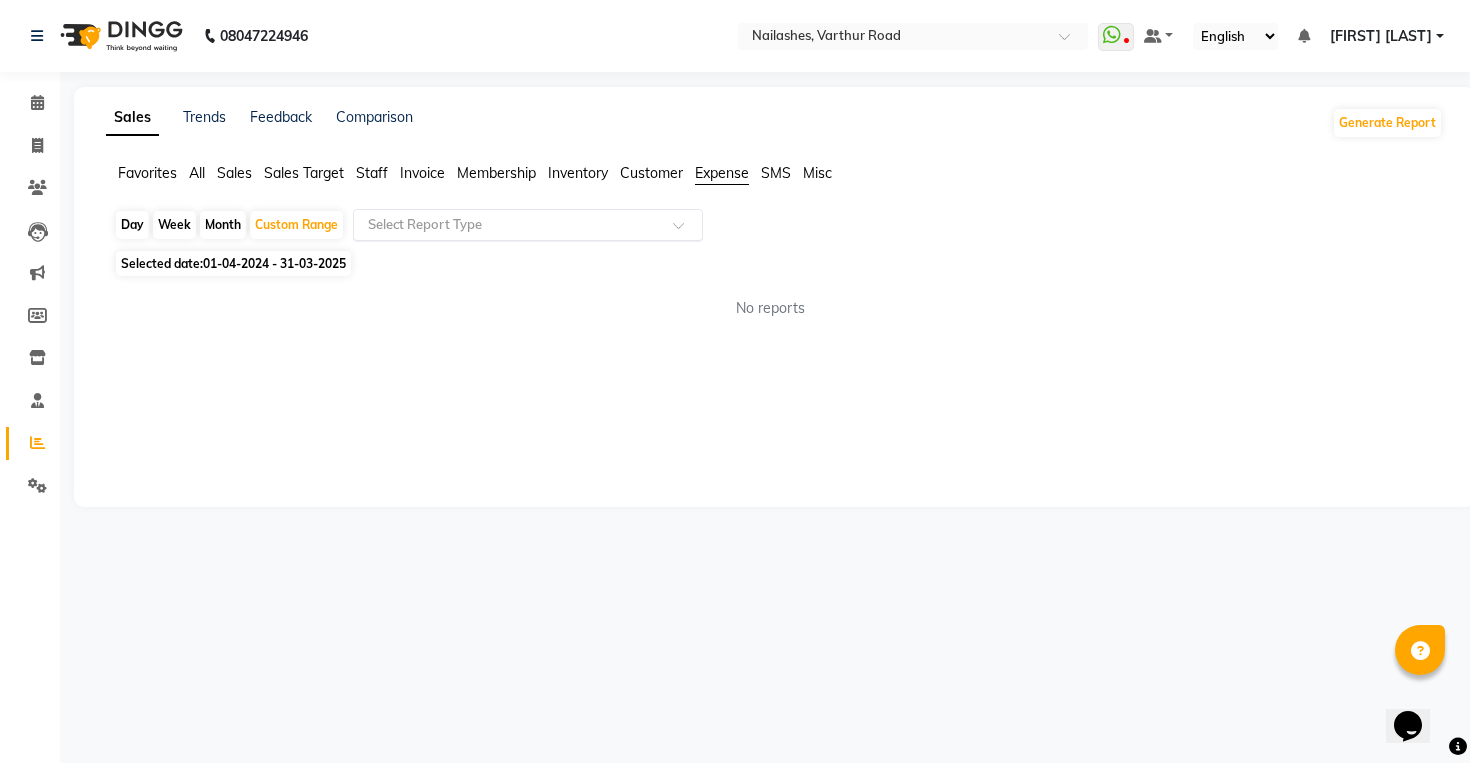 click on "Select Report Type" 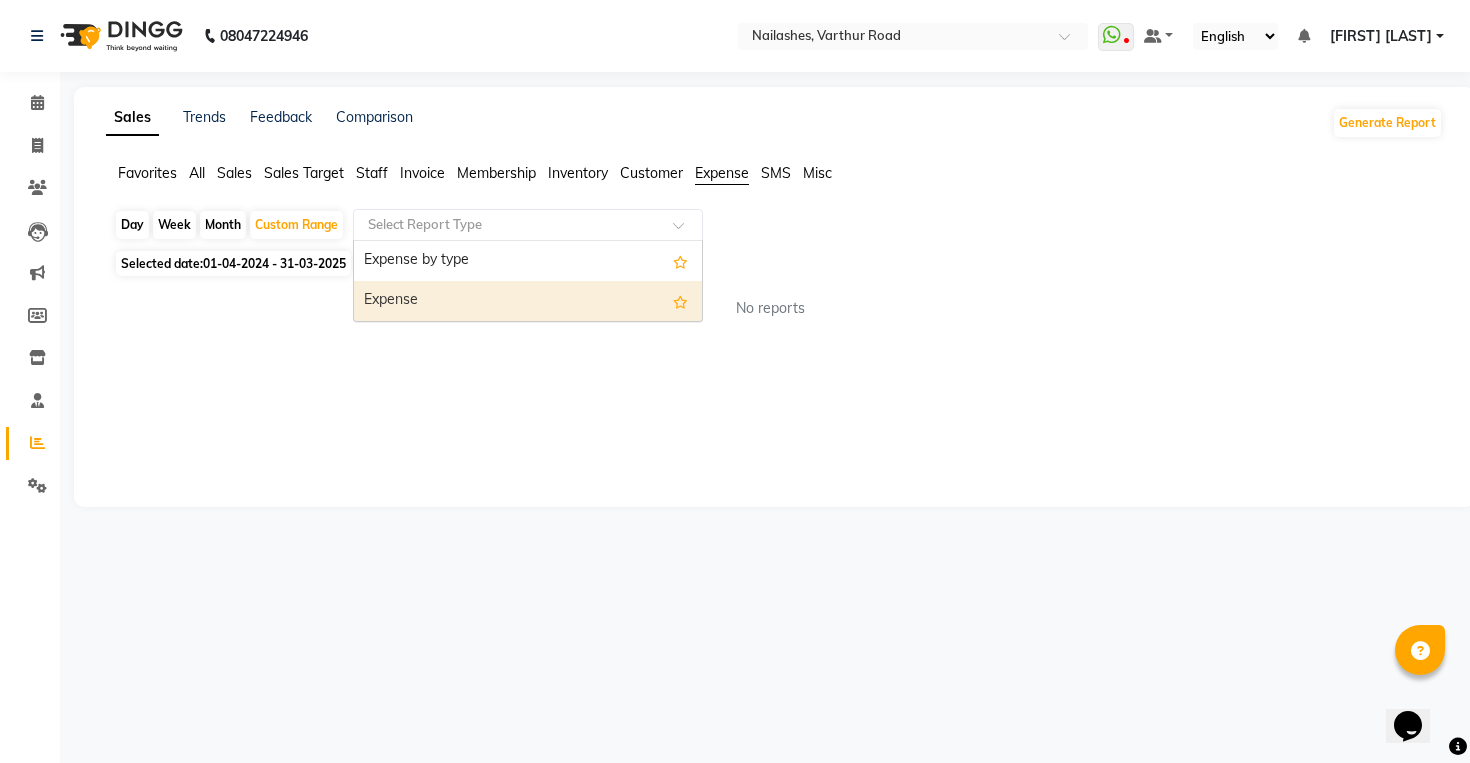 click on "Expense" at bounding box center [528, 301] 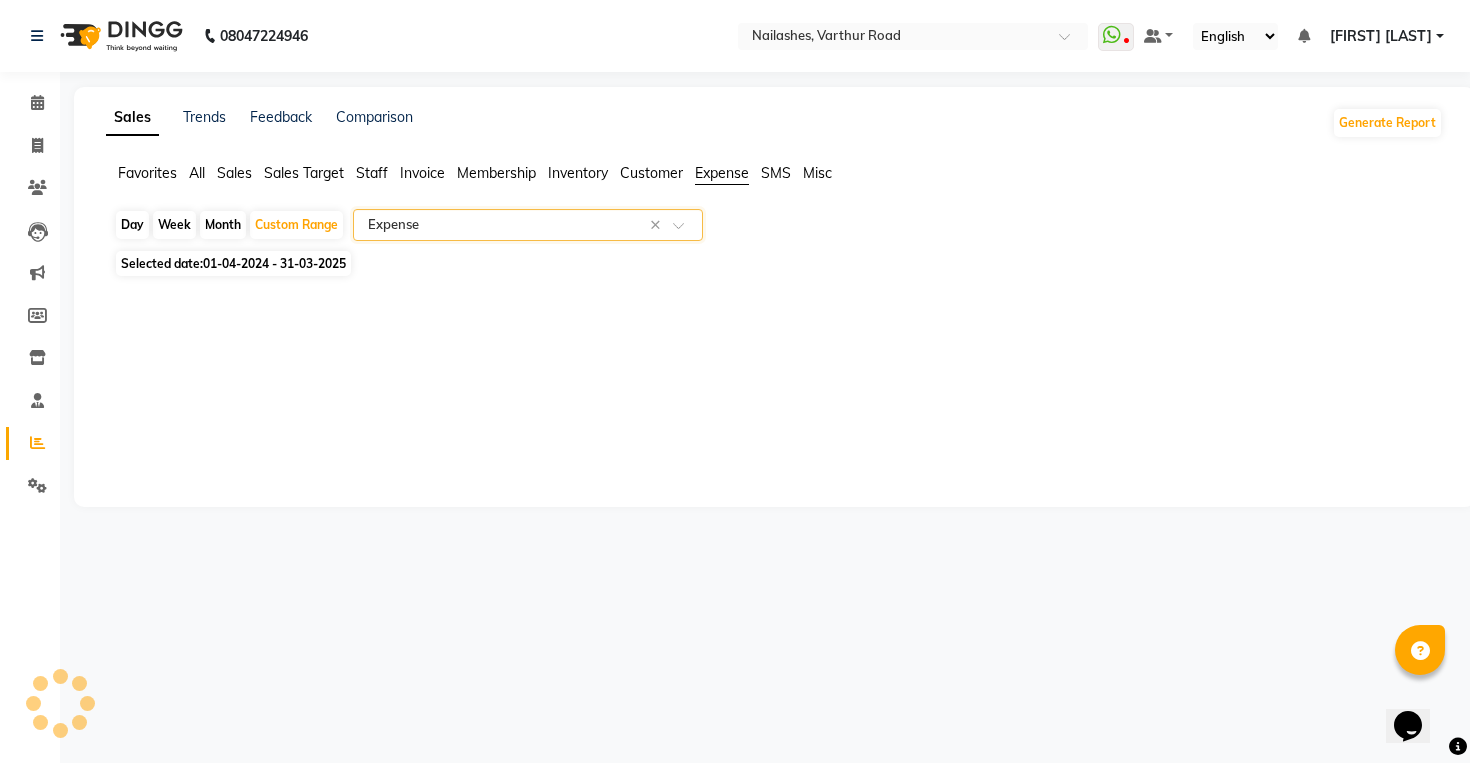 select on "full_report" 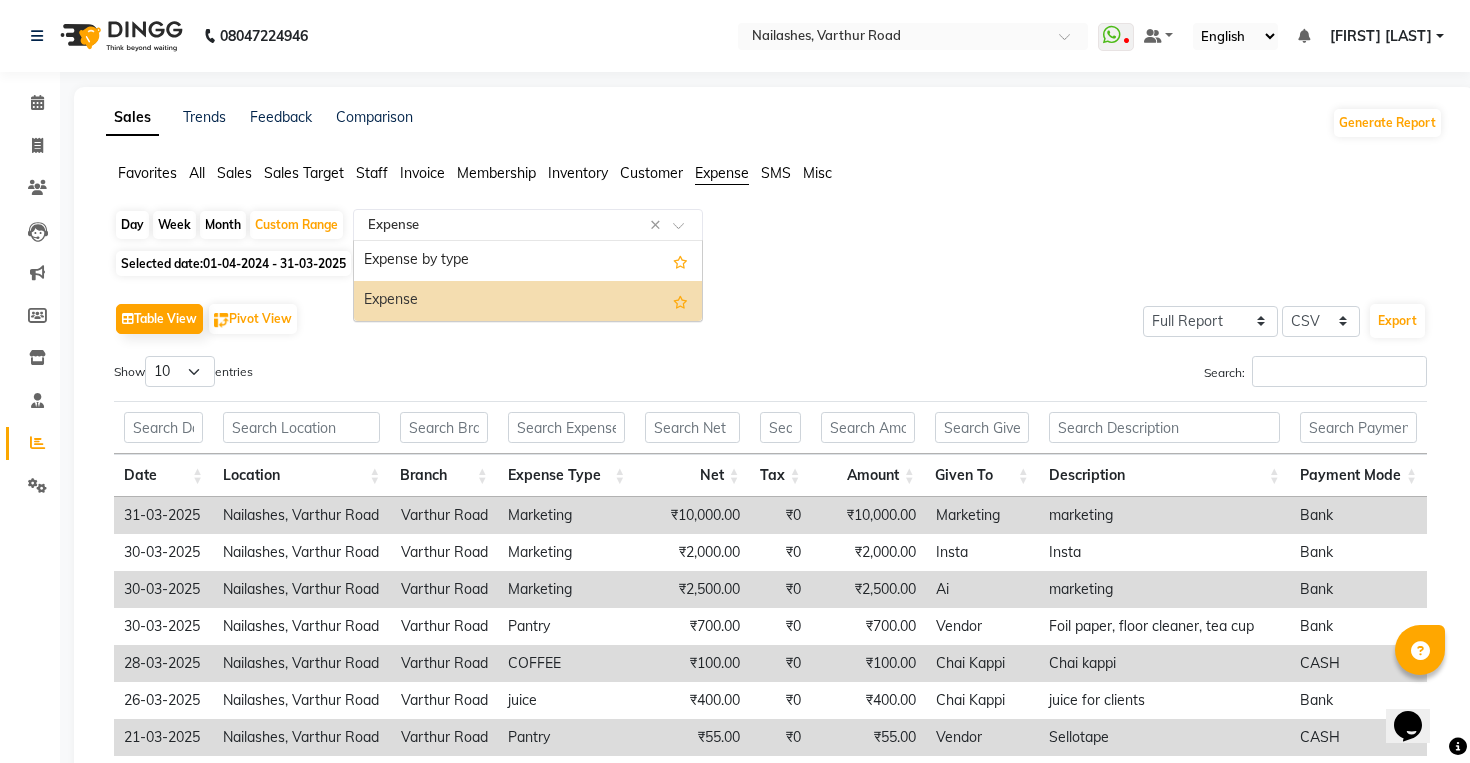 click 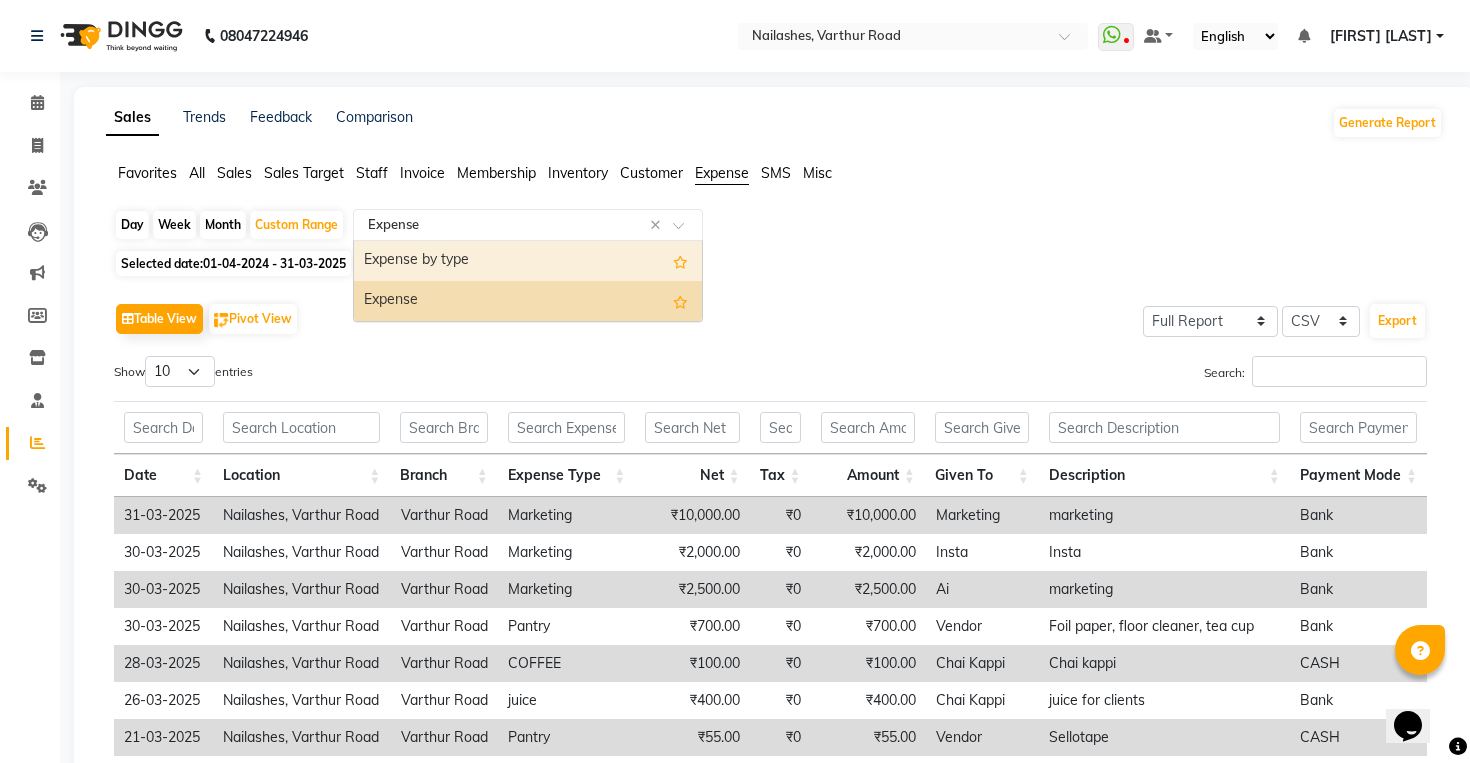 click on "Expense by type" at bounding box center [528, 261] 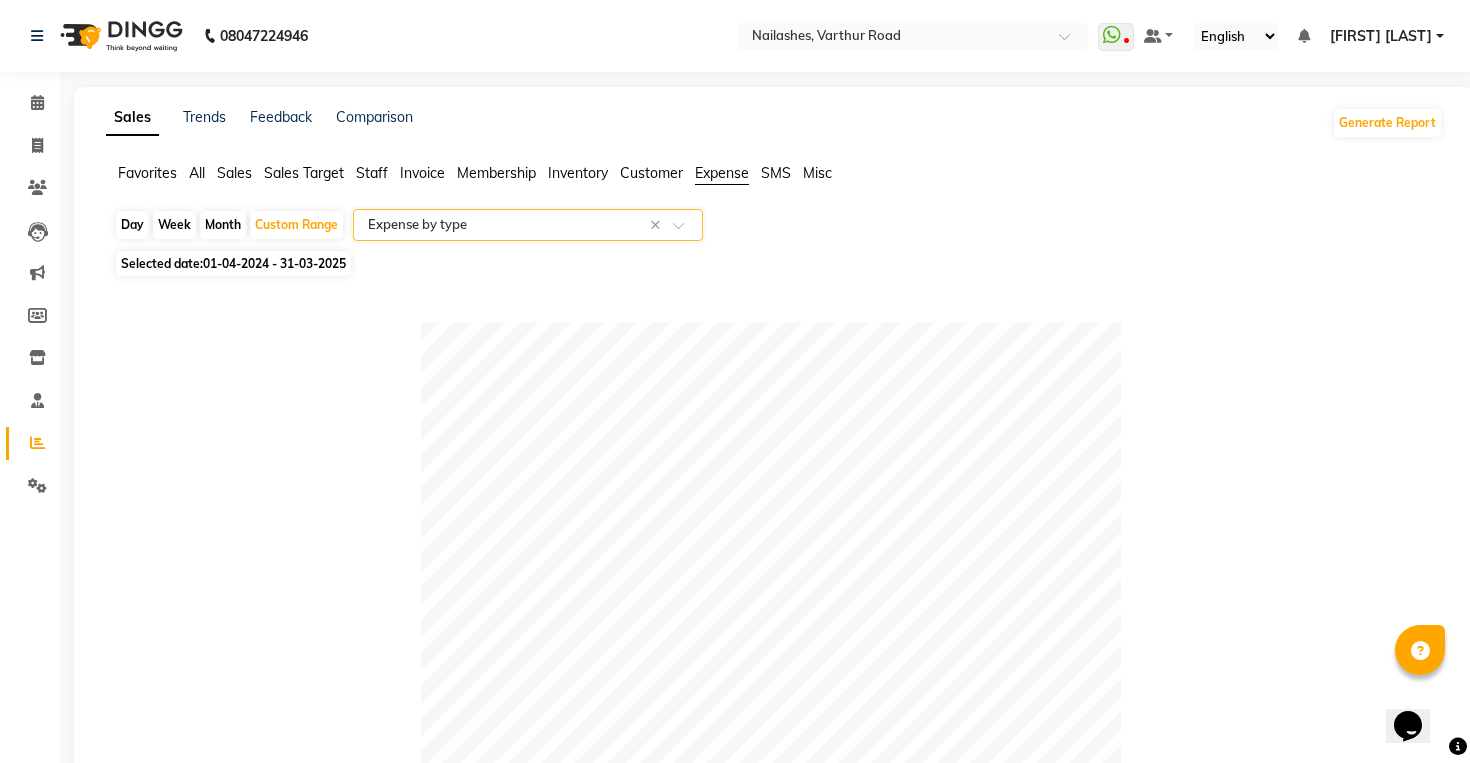 click on "Table View   Pivot View  Pie Chart Bar Chart Select Full Report Filtered Report Select CSV PDF  Export  Show  10 25 50 100  entries Search: Expense Type Net Tax Total Expense Type Net Tax Total Total ₹19,61,561.00 ₹0 ₹19,61,561.00 Salary ₹5,76,259.00 ₹0 ₹5,76,259.00 Rent Shop ₹4,21,537.00 ₹0 ₹4,21,537.00 Advance Salary ₹1,39,156.00 ₹0 ₹1,39,156.00 Product Purchase ₹1,38,447.00 ₹0 ₹1,38,447.00 Rent Staff Accommodation ₹1,31,000.00 ₹0 ₹1,31,000.00 Marketing ₹1,28,150.00 ₹0 ₹1,28,150.00 Royalty ₹86,876.00 ₹0 ₹86,876.00 Incentive ₹45,637.00 ₹0 ₹45,637.00 Pantry ₹29,006.00 ₹0 ₹29,006.00 Advance ₹28,000.00 ₹0 ₹28,000.00 Total ₹19,61,561.00 ₹0 ₹19,61,561.00 Showing 1 to 10 of 66 entries First Previous 1 2 3 4 5 6 7 Next Last" 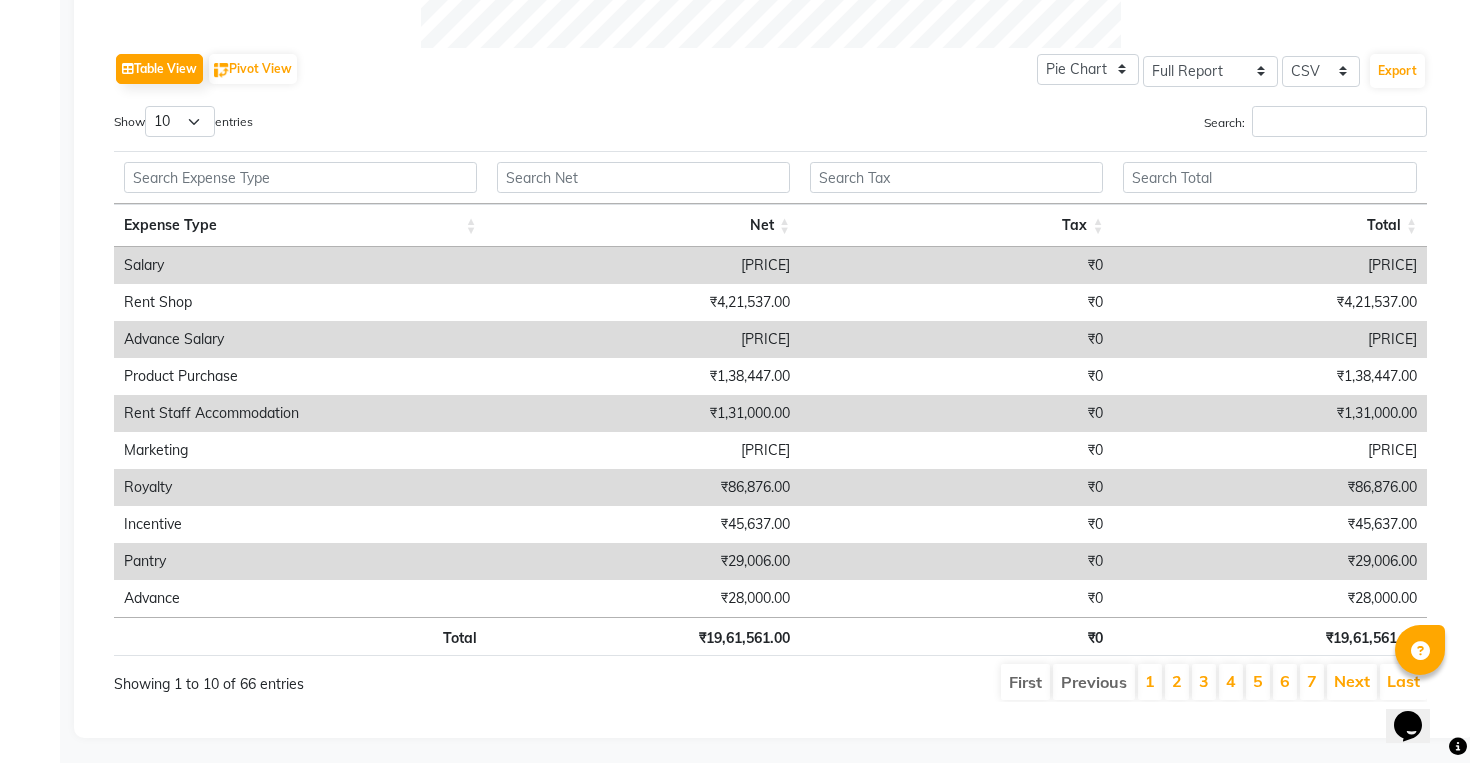 scroll, scrollTop: 980, scrollLeft: 0, axis: vertical 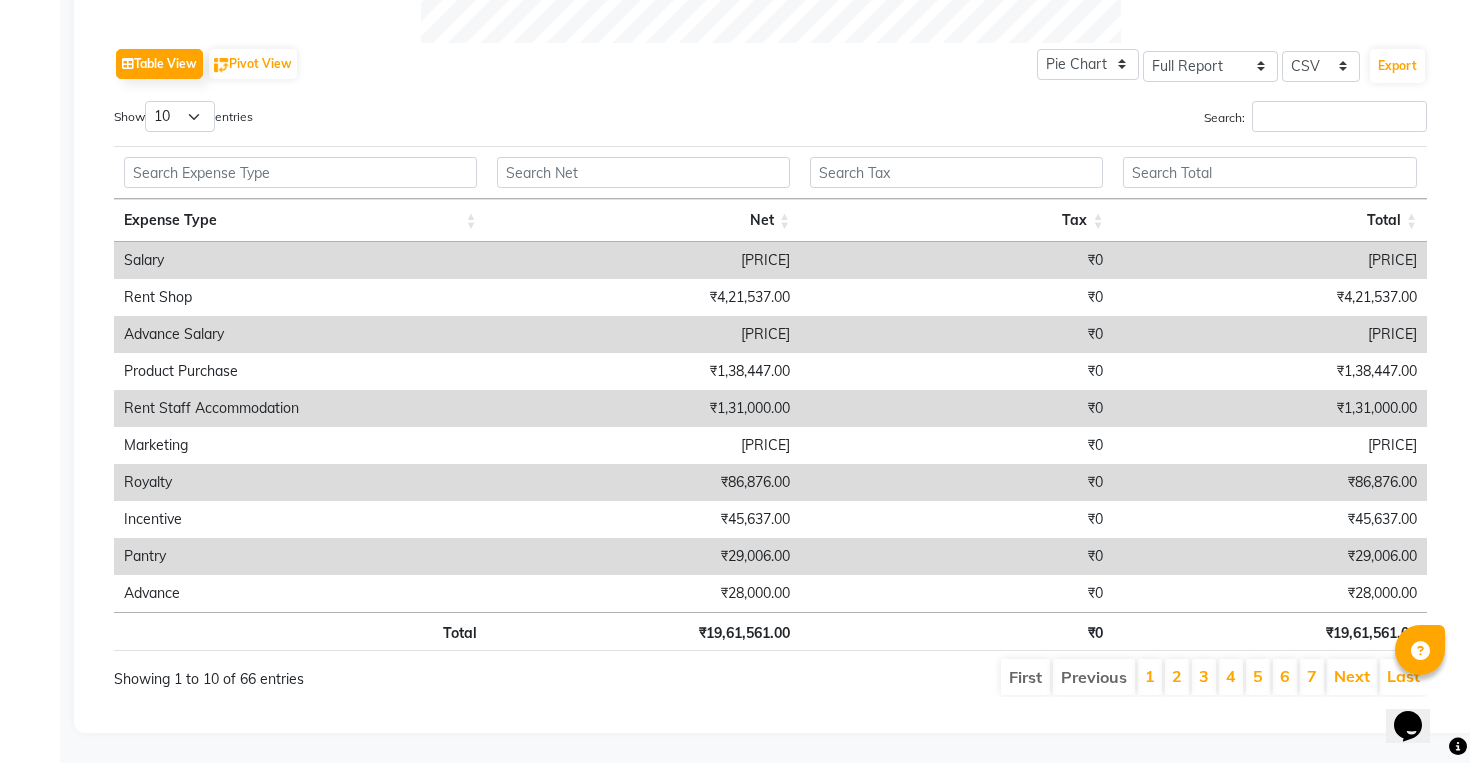 click on "Favorites All Sales Sales Target Staff Invoice Membership Inventory Customer Expense SMS Misc  Day   Week   Month   Custom Range  Select Report Type × Expense by type × Selected date:  [DATE] - [DATE]   Table View   Pivot View  Pie Chart Bar Chart Select Full Report Filtered Report Select CSV PDF  Export  Show  10 25 50 100  entries Search: Expense Type Net Tax Total Expense Type Net Tax Total Total ₹19,61,561.00 ₹0 ₹19,61,561.00 Salary ₹5,76,259.00 ₹0 ₹5,76,259.00 Rent Shop ₹4,21,537.00 ₹0 ₹4,21,537.00 Advance Salary ₹1,39,156.00 ₹0 ₹1,39,156.00 Product Purchase ₹1,38,447.00 ₹0 ₹1,38,447.00 Rent Staff Accommodation ₹1,31,000.00 ₹0 ₹1,31,000.00 Marketing ₹1,28,150.00 ₹0 ₹1,28,150.00 Royalty ₹86,876.00 ₹0 ₹86,876.00 Incentive ₹45,637.00 ₹0 ₹45,637.00 Pantry ₹29,006.00 ₹0 ₹29,006.00 Advance ₹28,000.00 ₹0 ₹28,000.00 Total ₹19,61,561.00 ₹0 ₹19,61,561.00 Showing 1 to 10 of 66 entries First Previous 1 2 3 4 5 6 7 Next Last ★" 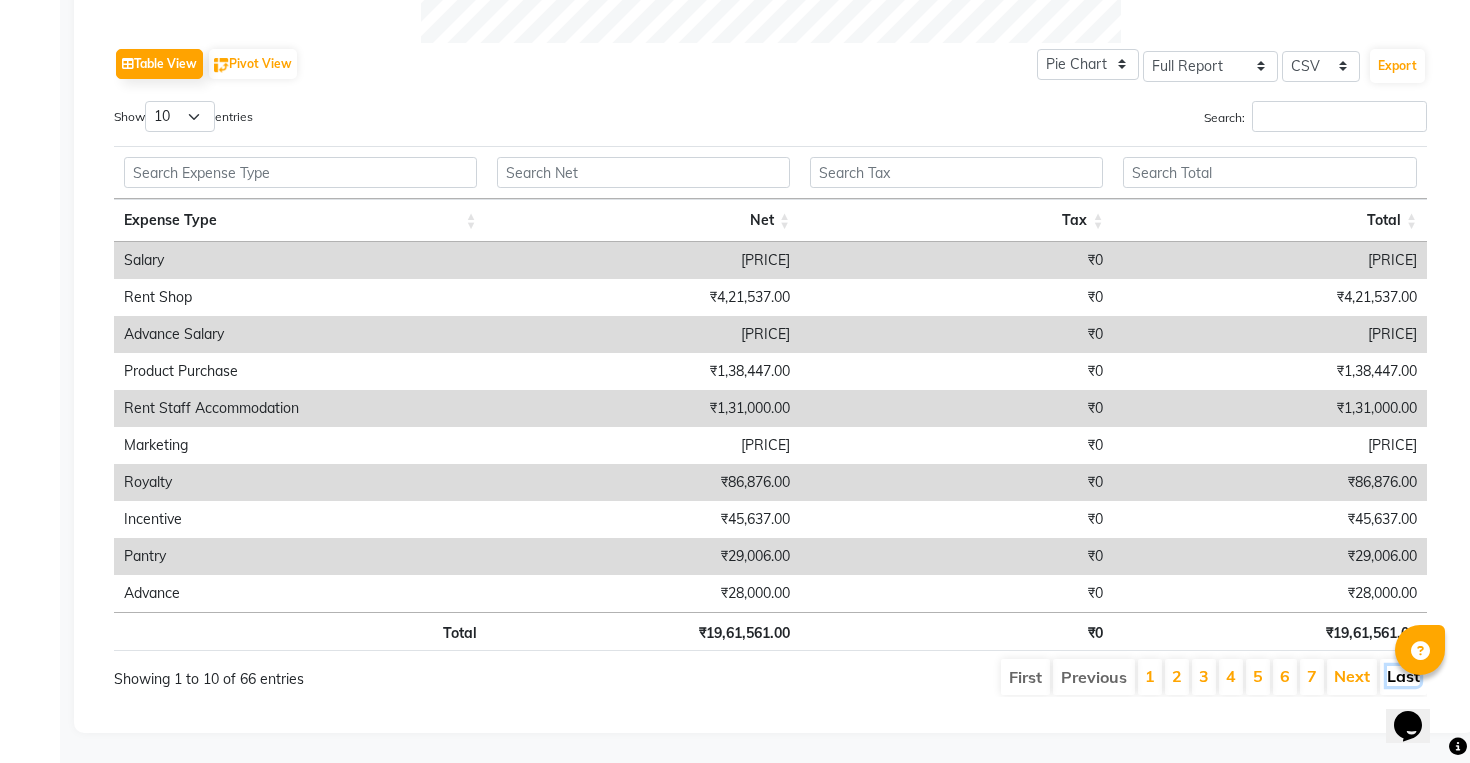 click on "Last" at bounding box center [1403, 676] 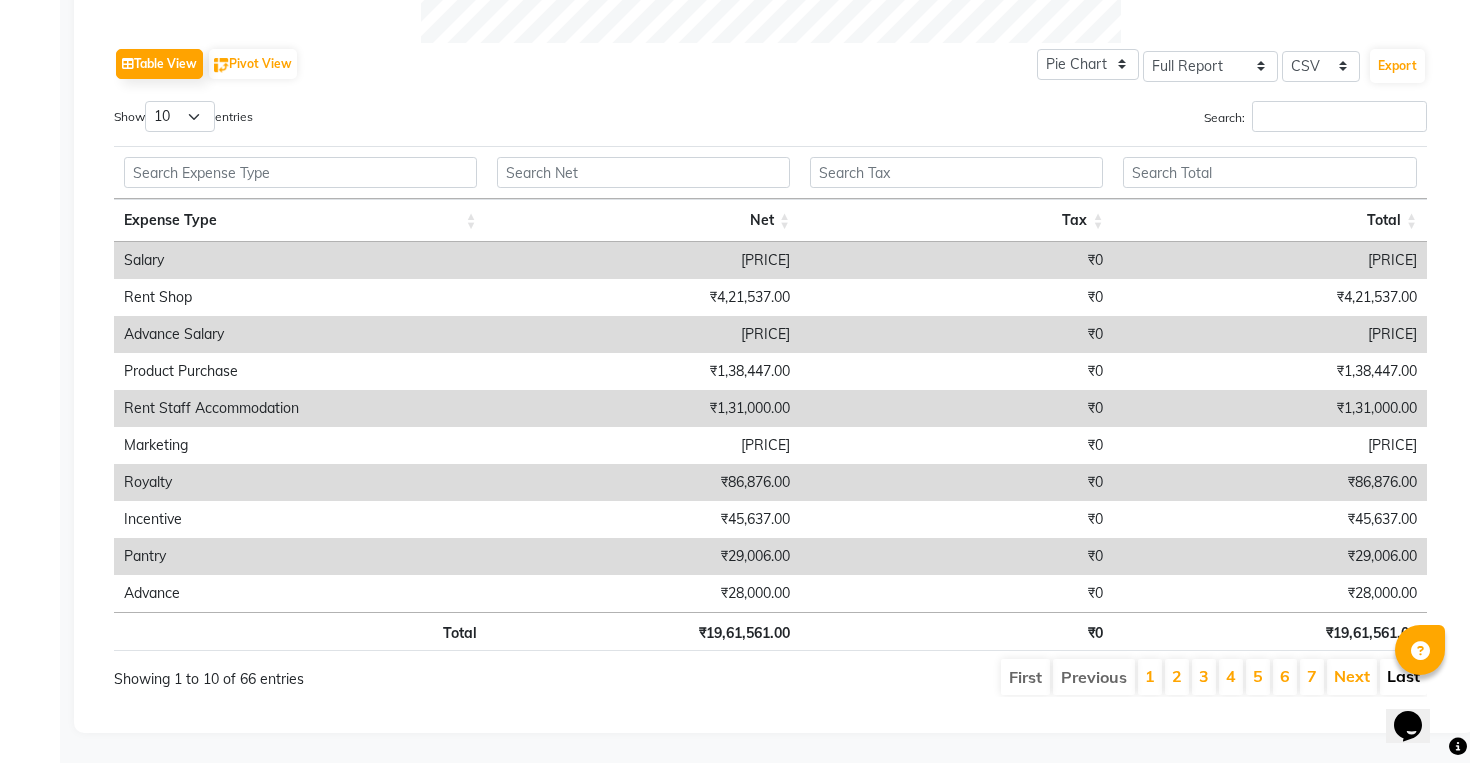 scroll, scrollTop: 832, scrollLeft: 0, axis: vertical 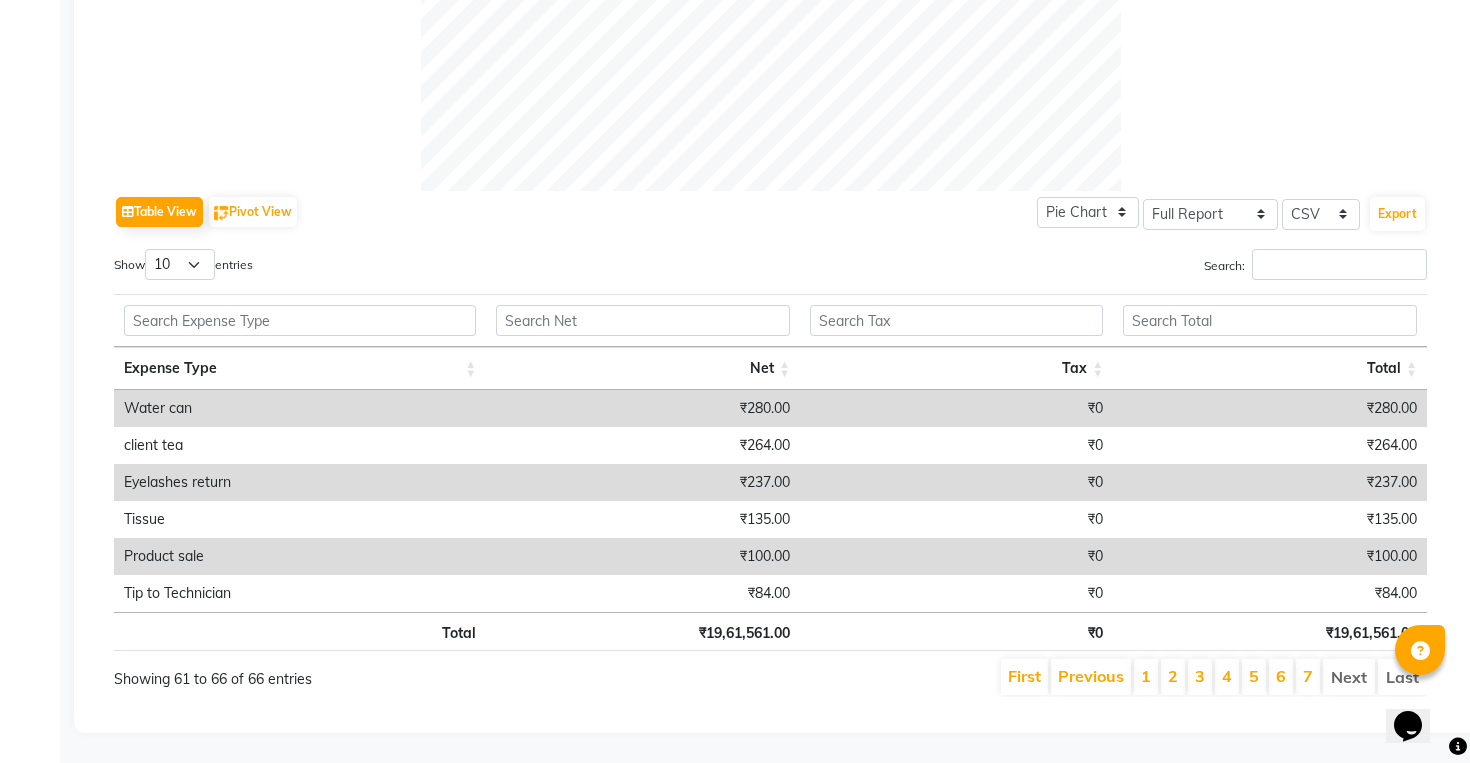 click on "Last" at bounding box center (1402, 677) 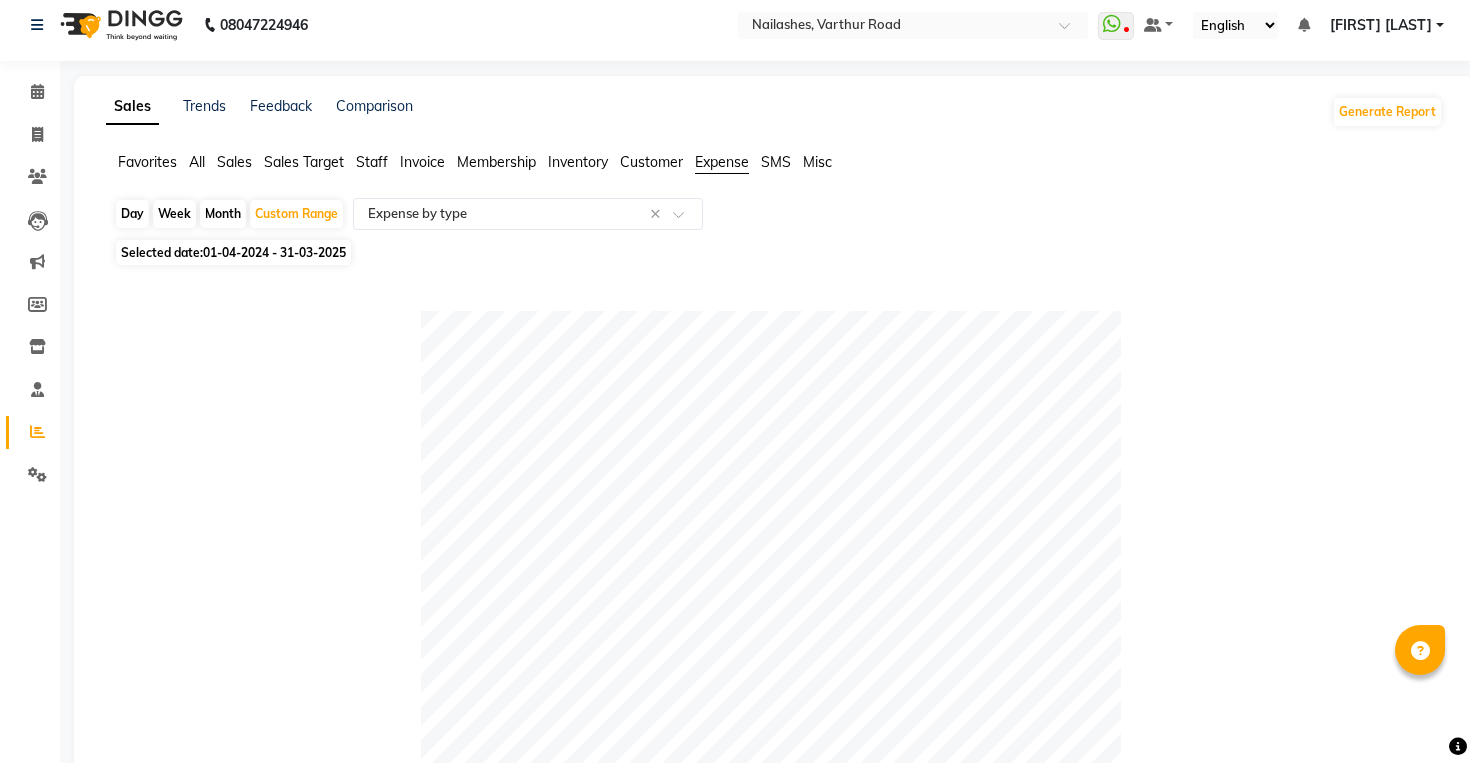 scroll, scrollTop: 0, scrollLeft: 0, axis: both 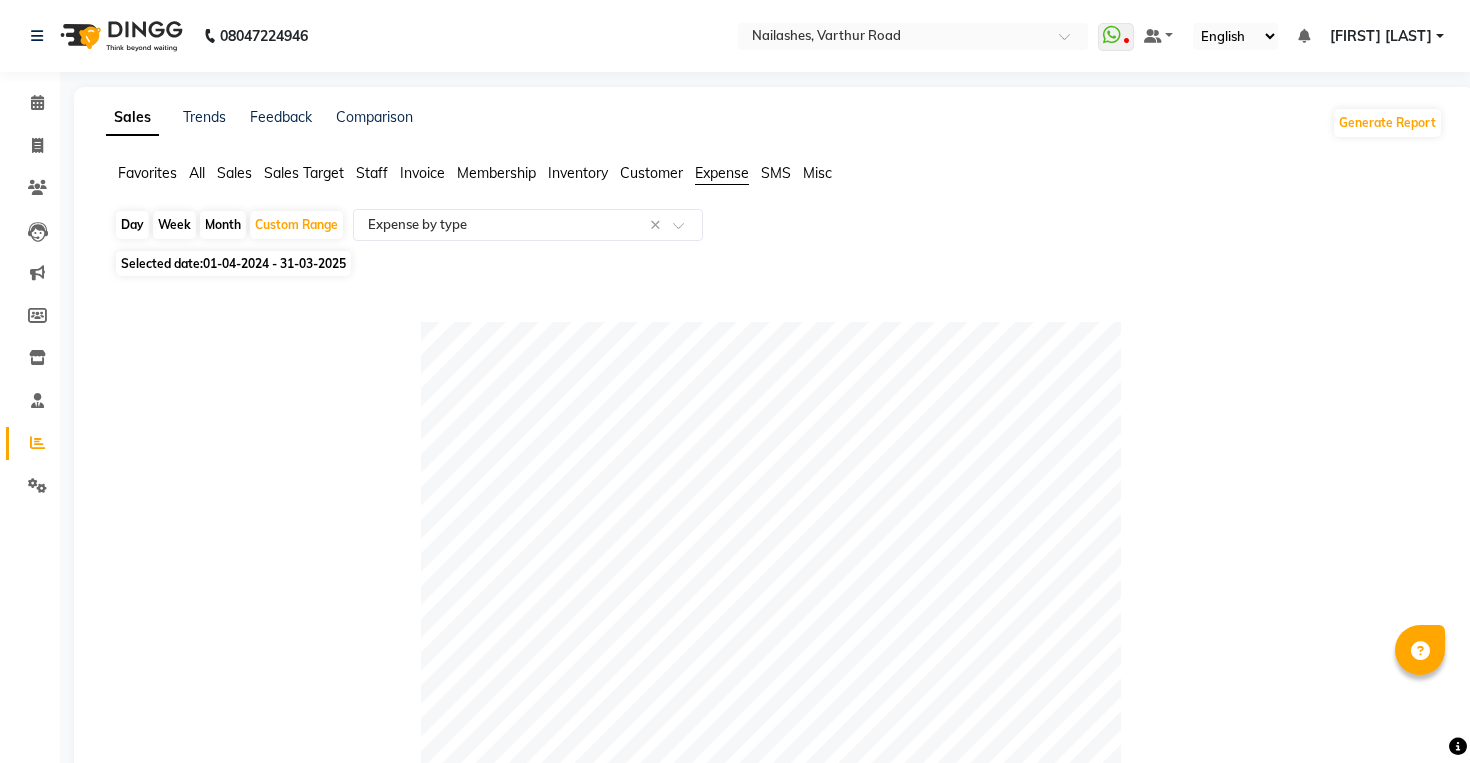 click on "Sales" 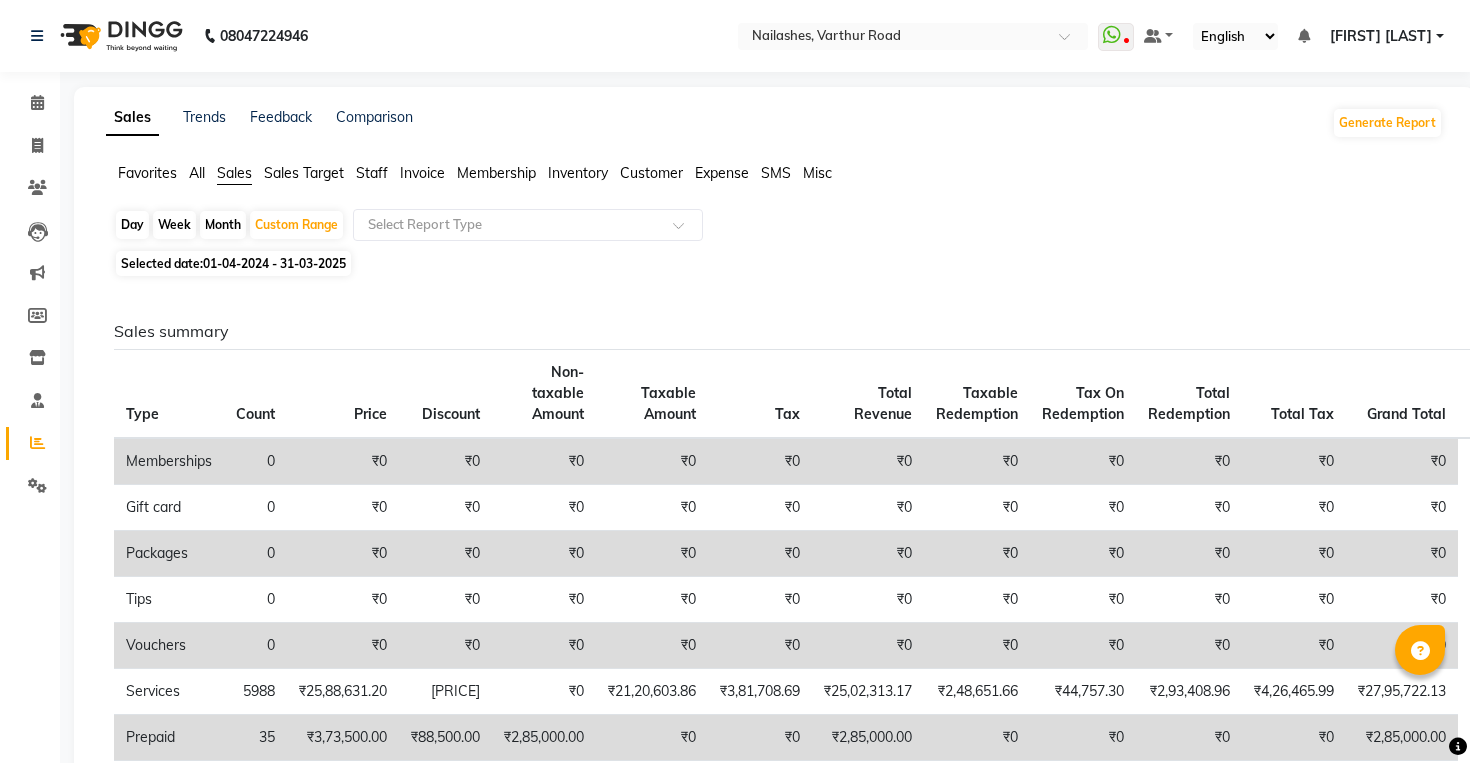 click on "Month" 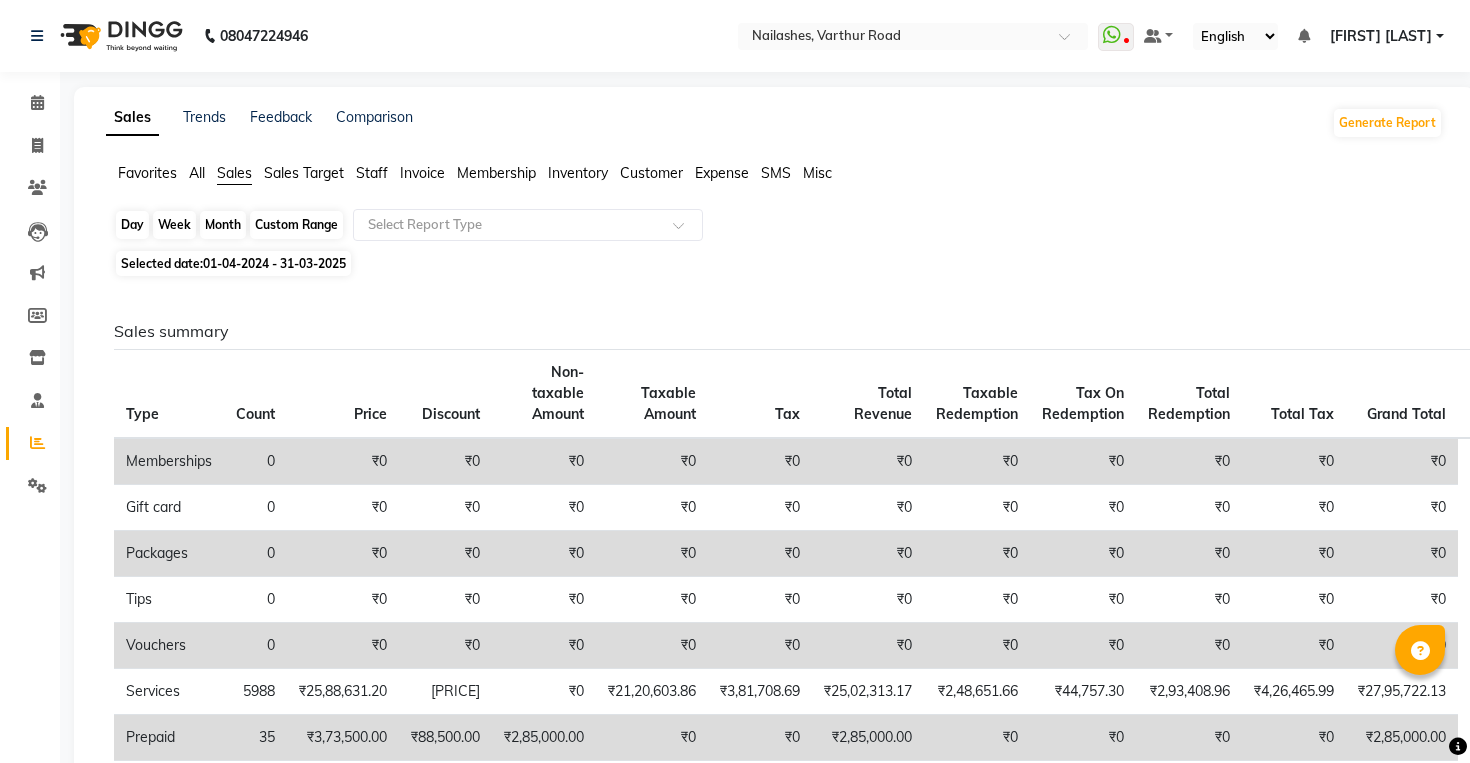 click on "Month" 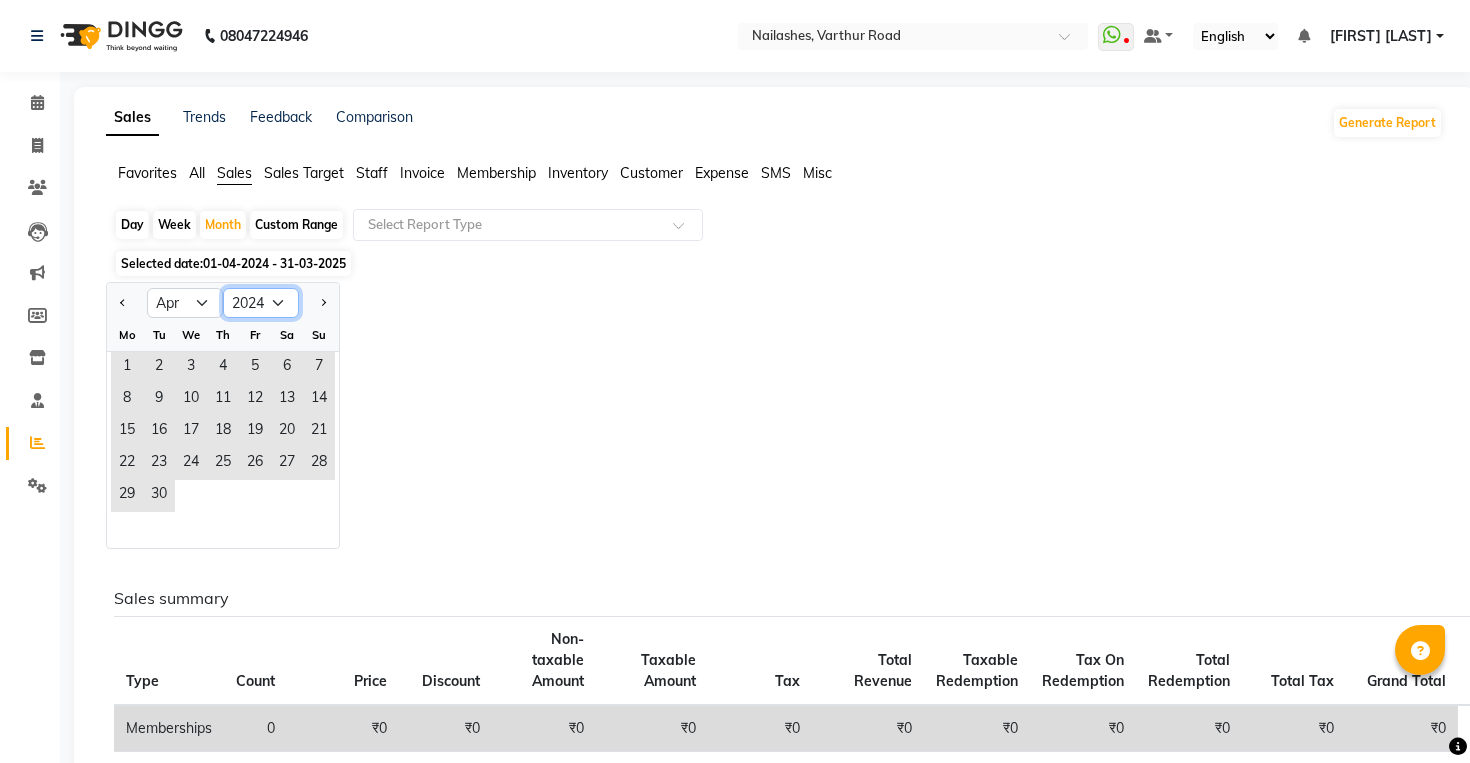 click on "2014 2015 2016 2017 2018 2019 2020 2021 2022 2023 2024 2025 2026 2027 2028 2029 2030 2031 2032 2033 2034" 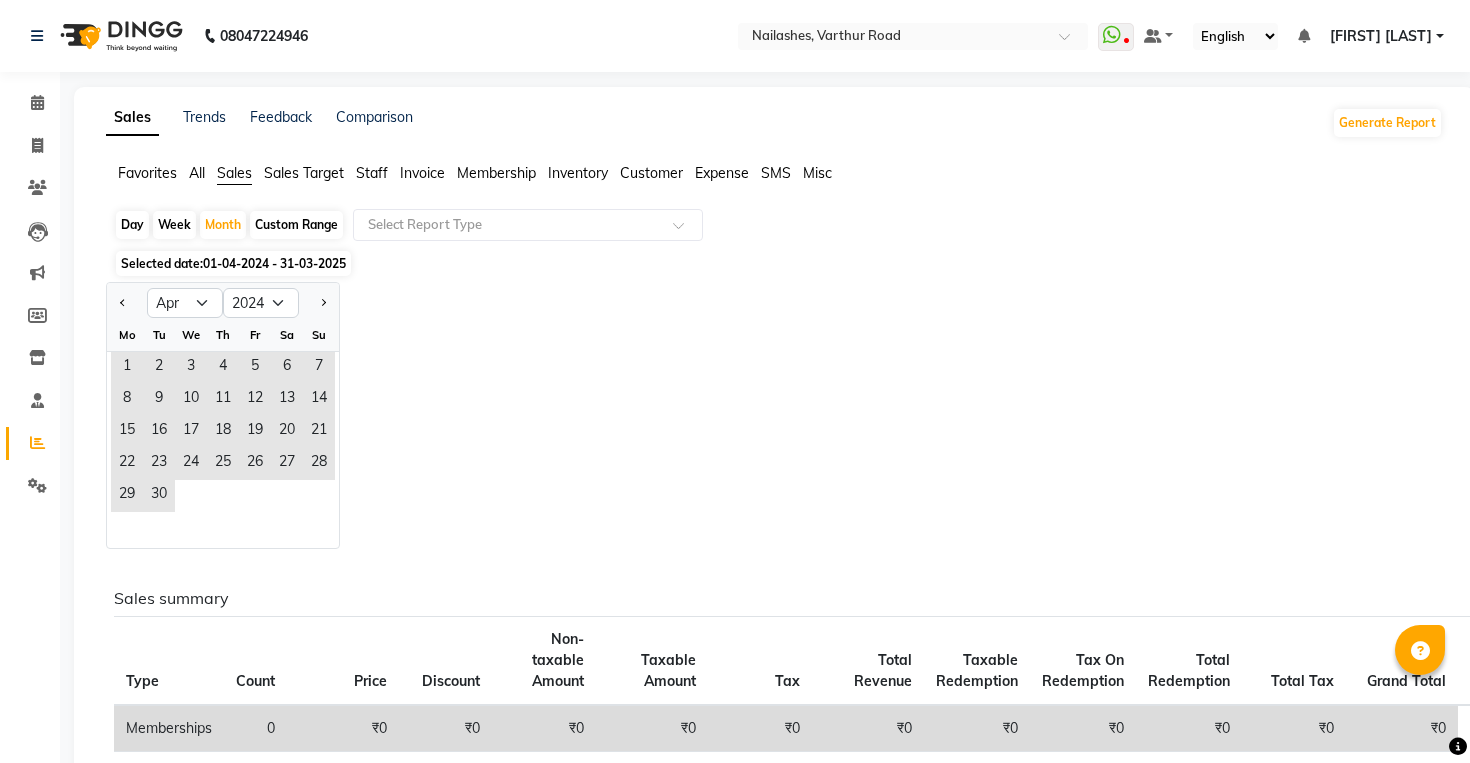 click on "Week" 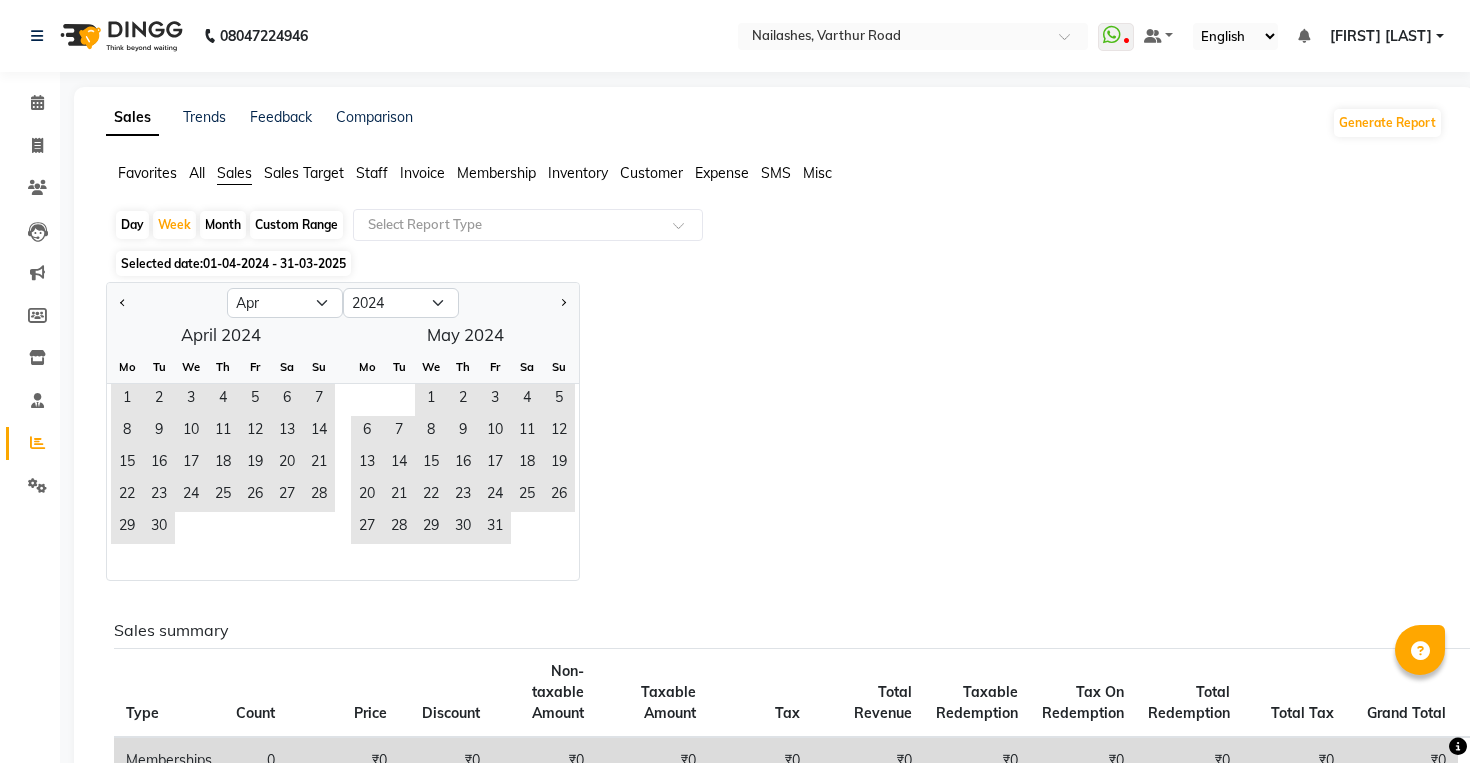 click on "Month" 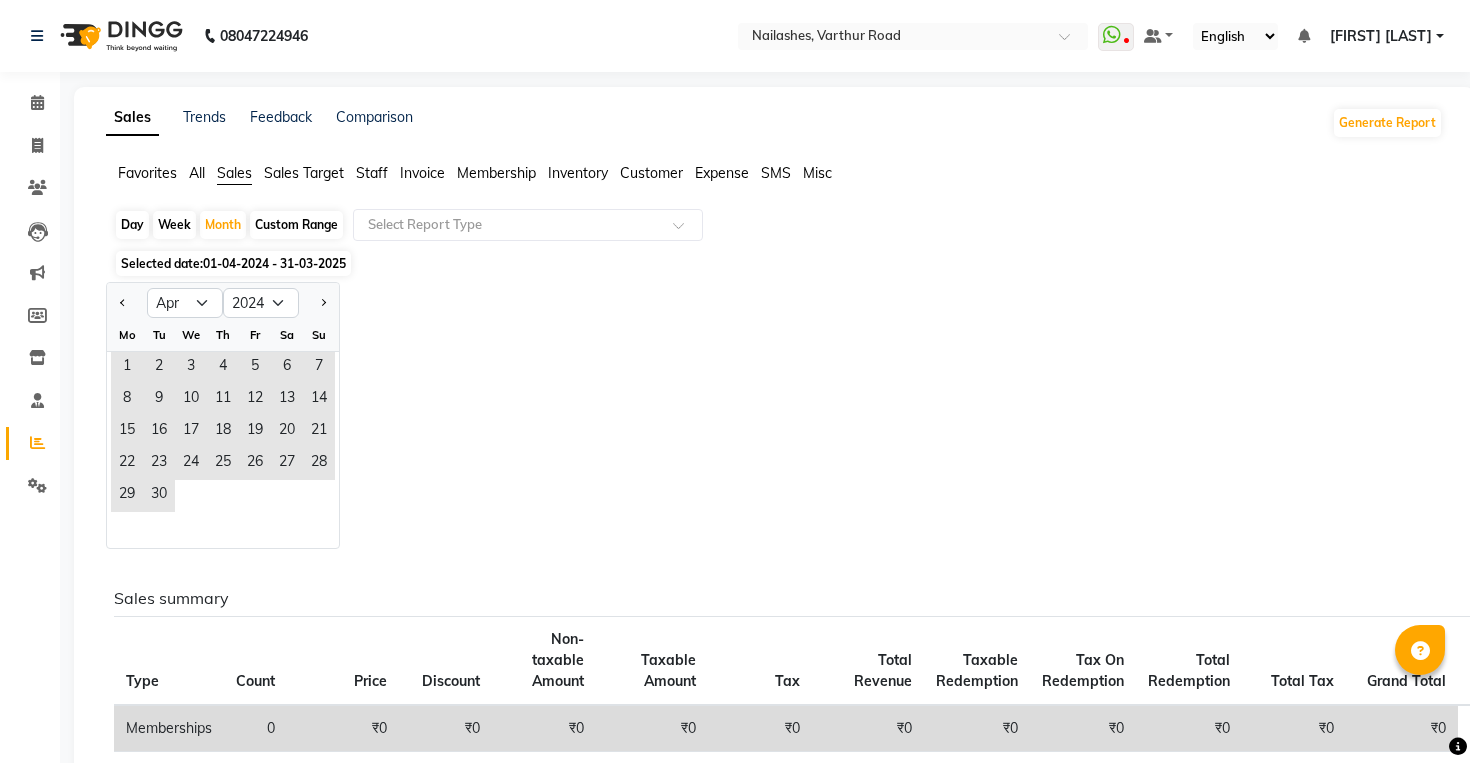 click on "Favorites" 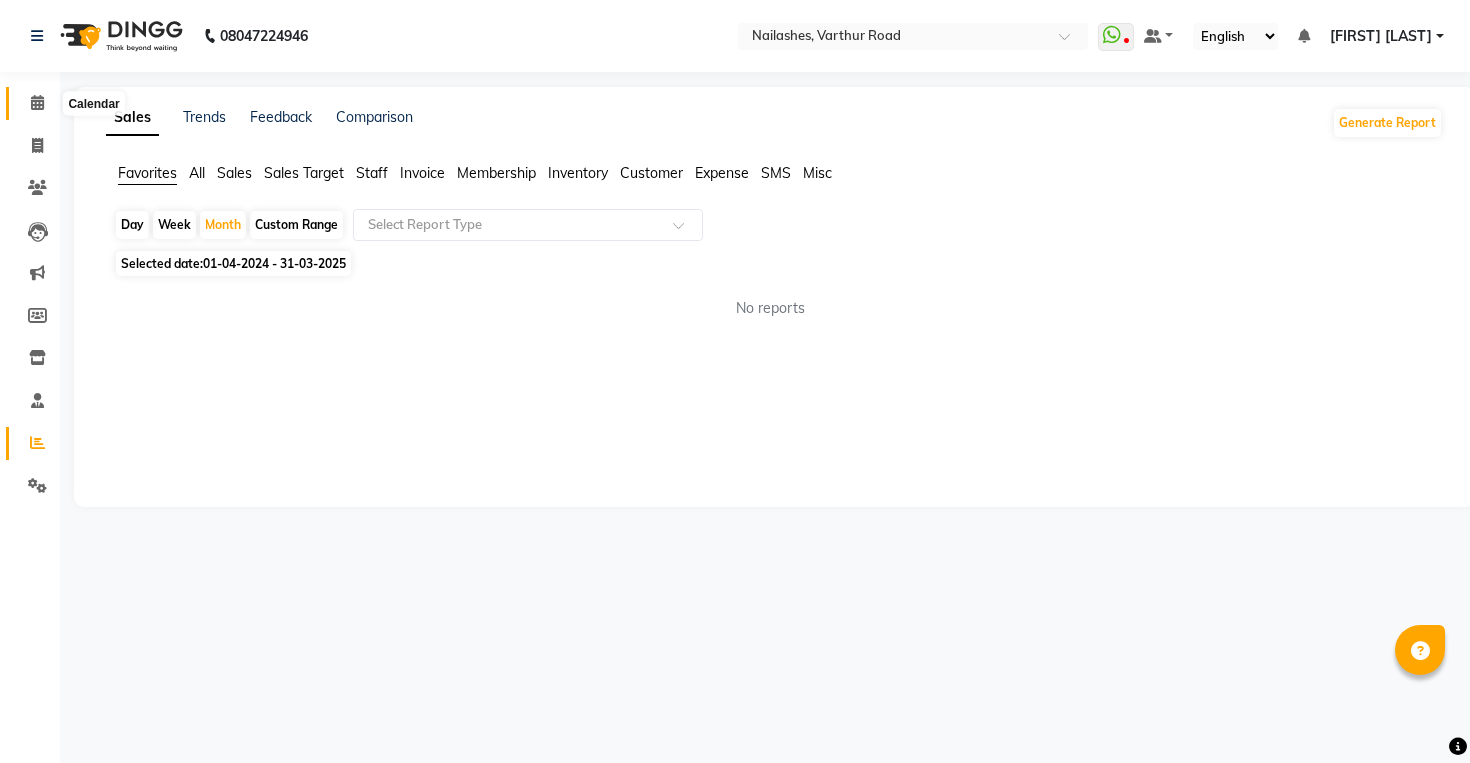 click 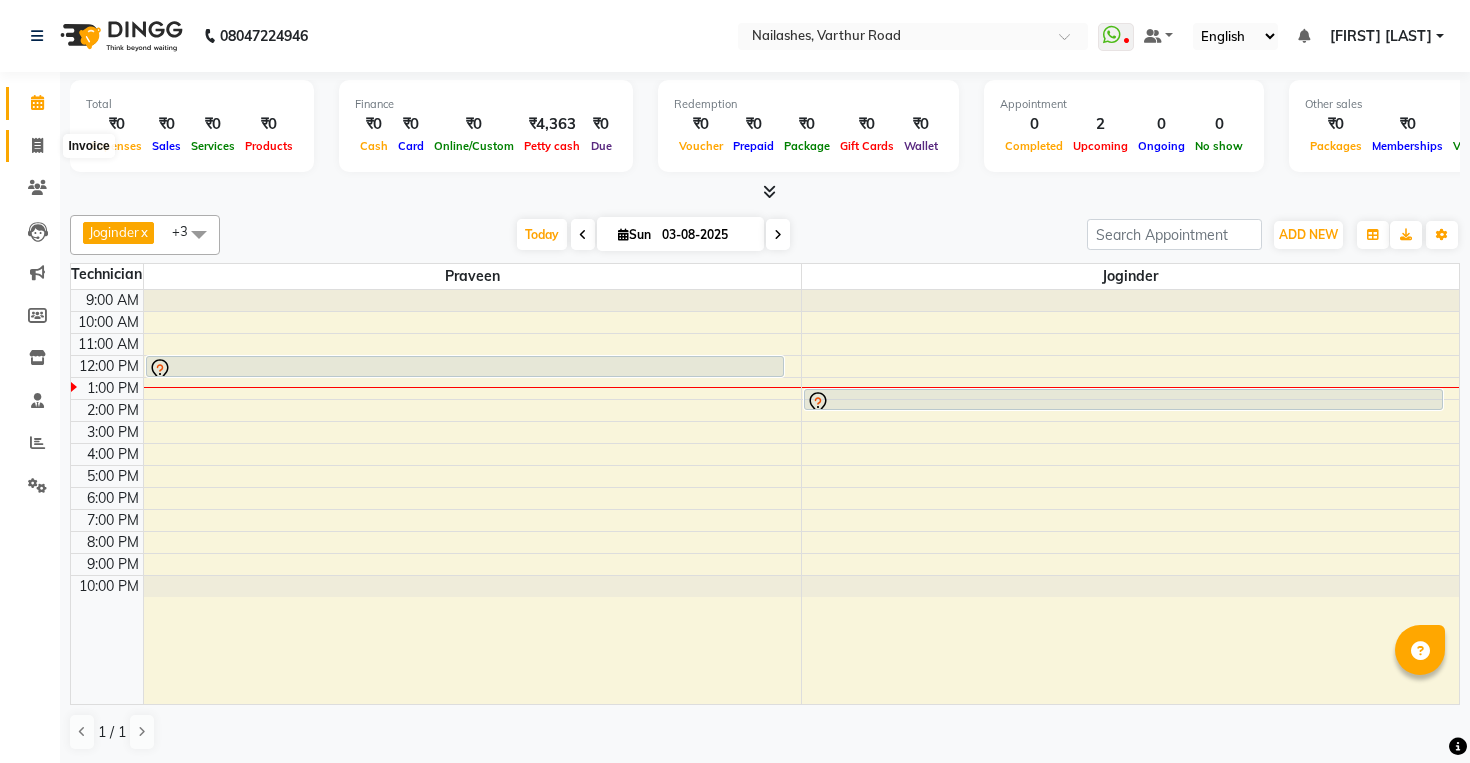 click 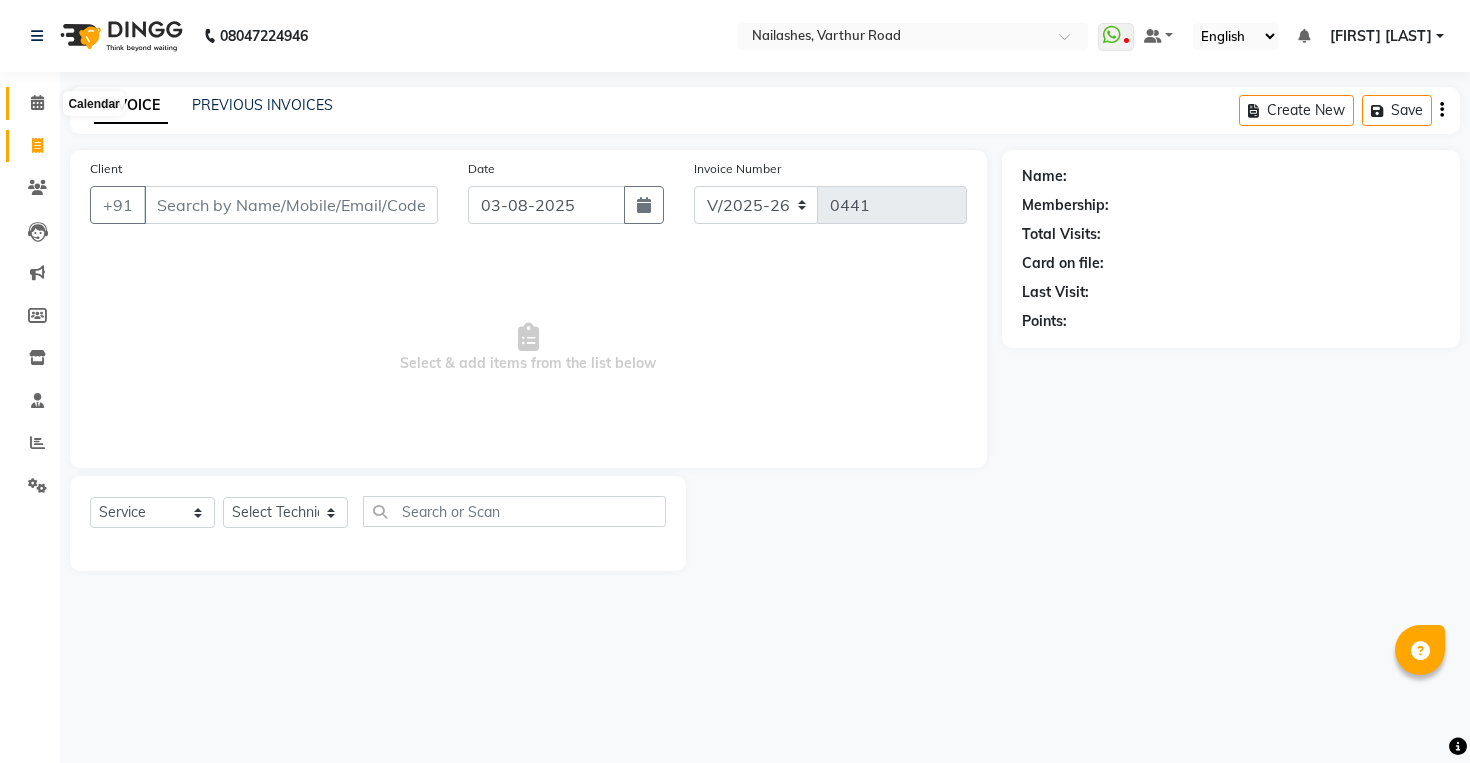 click 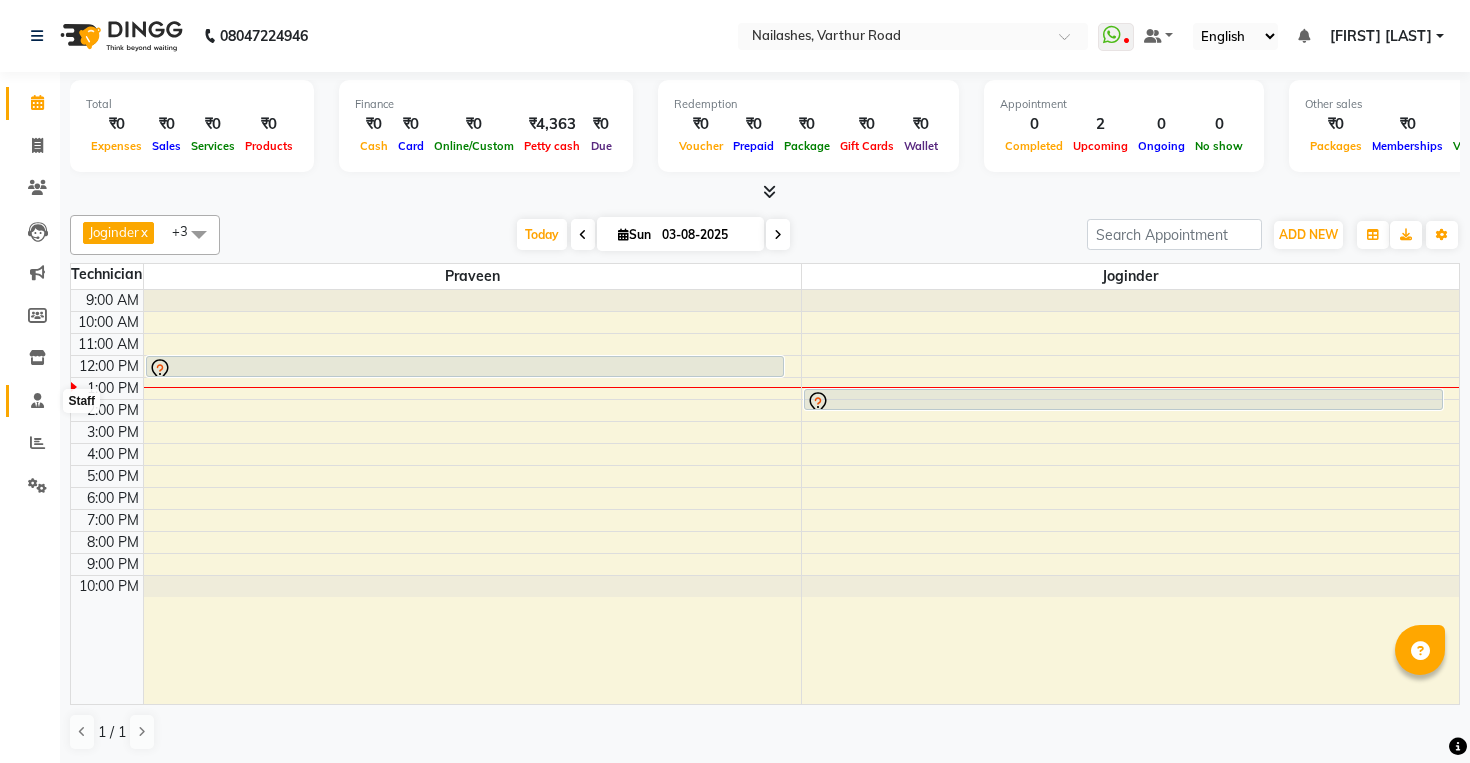 click 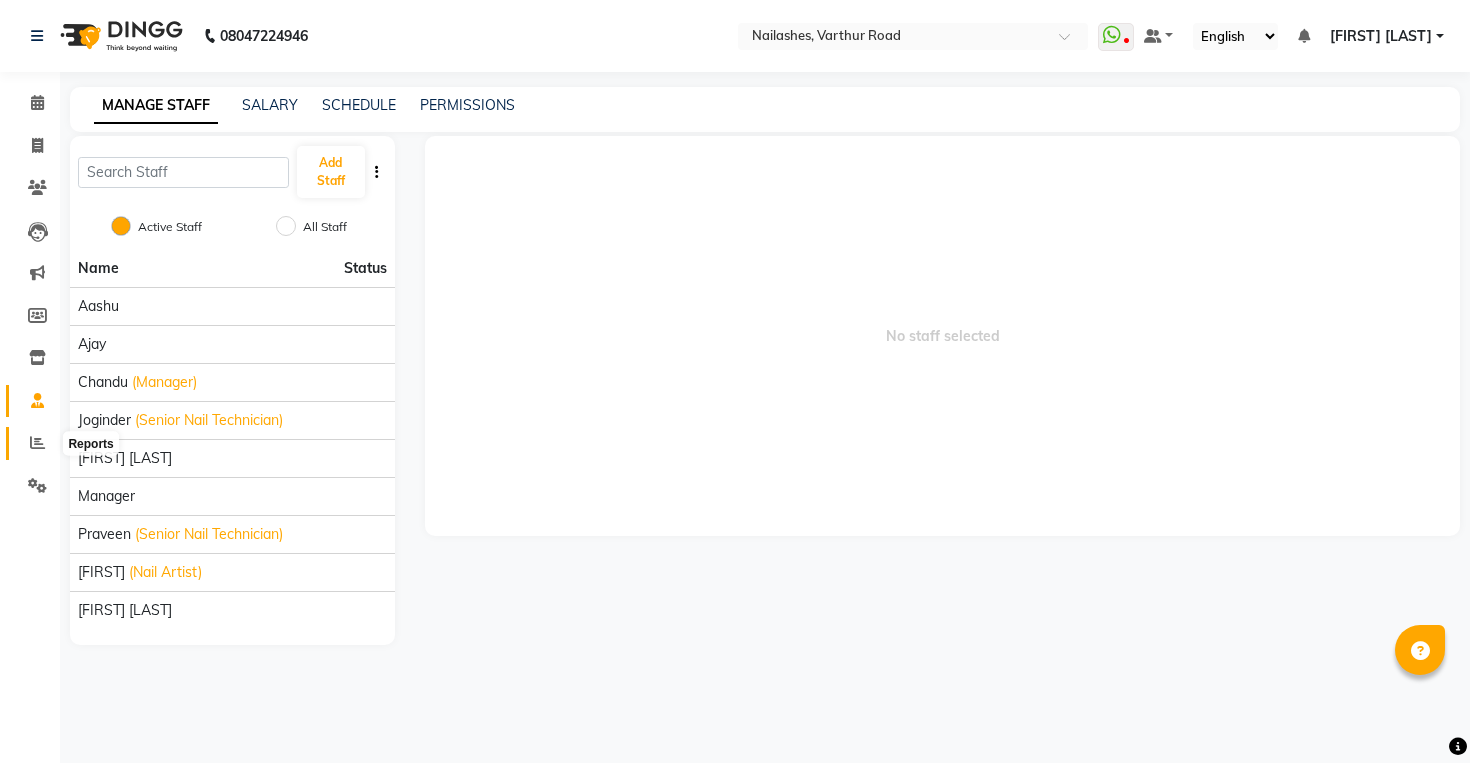 click 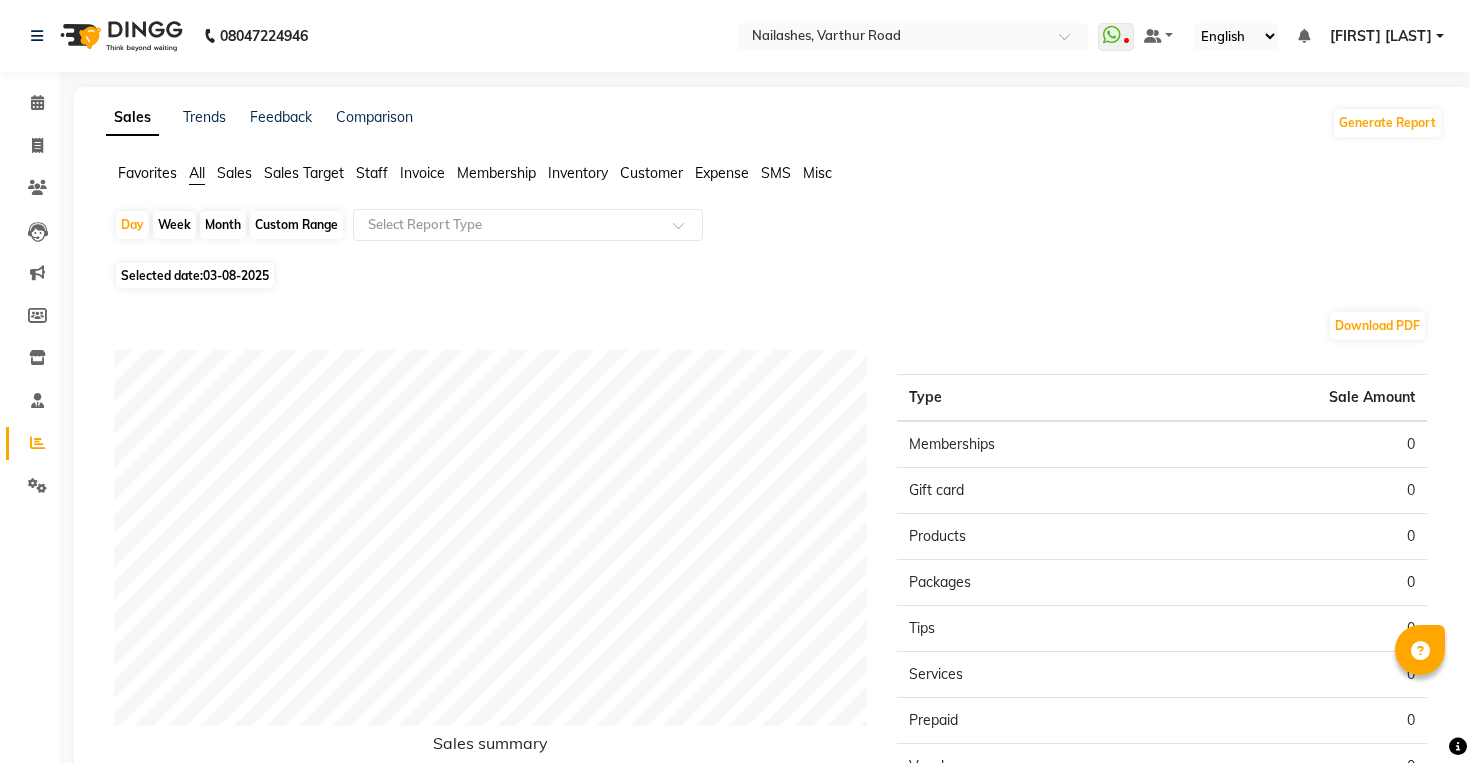 click on "Sales" 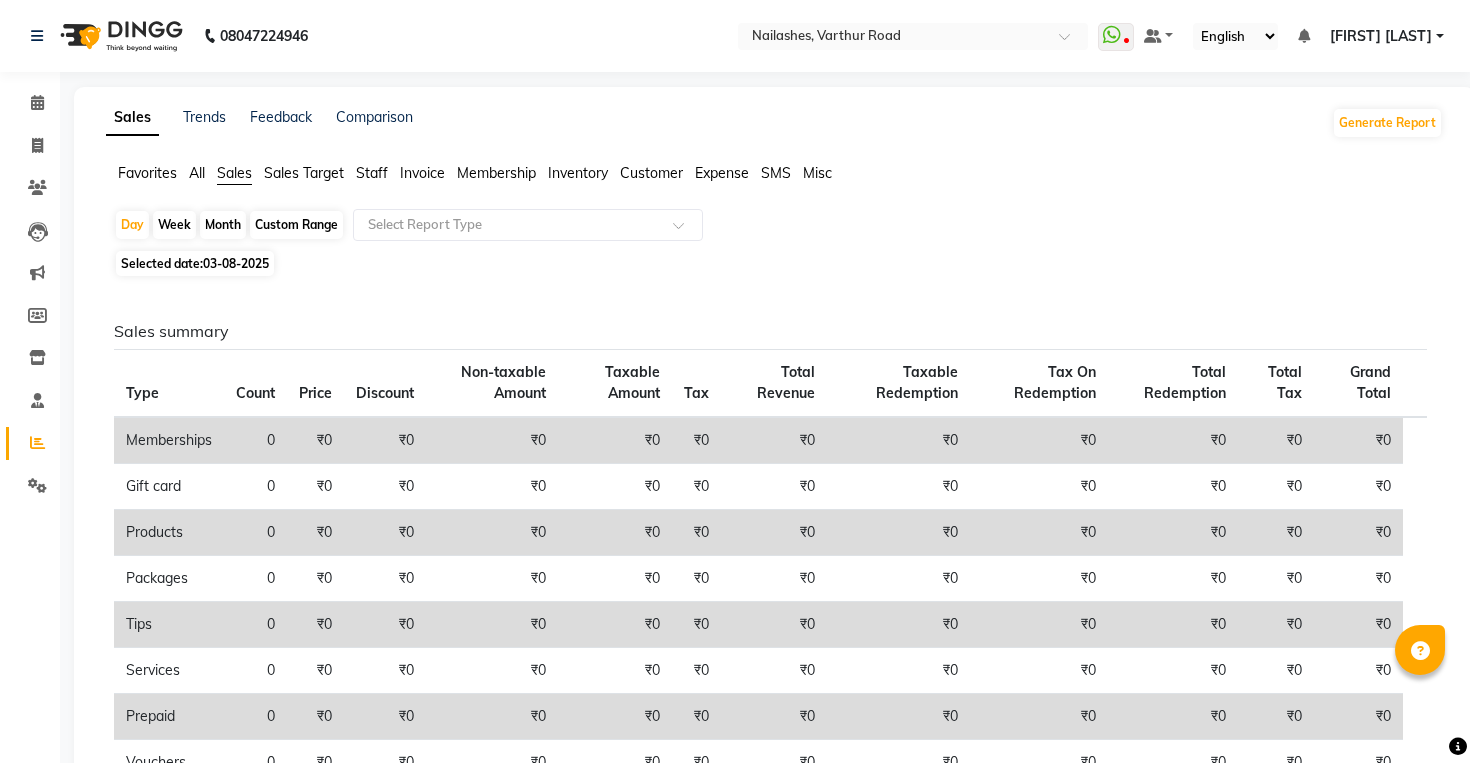 click on "Month" 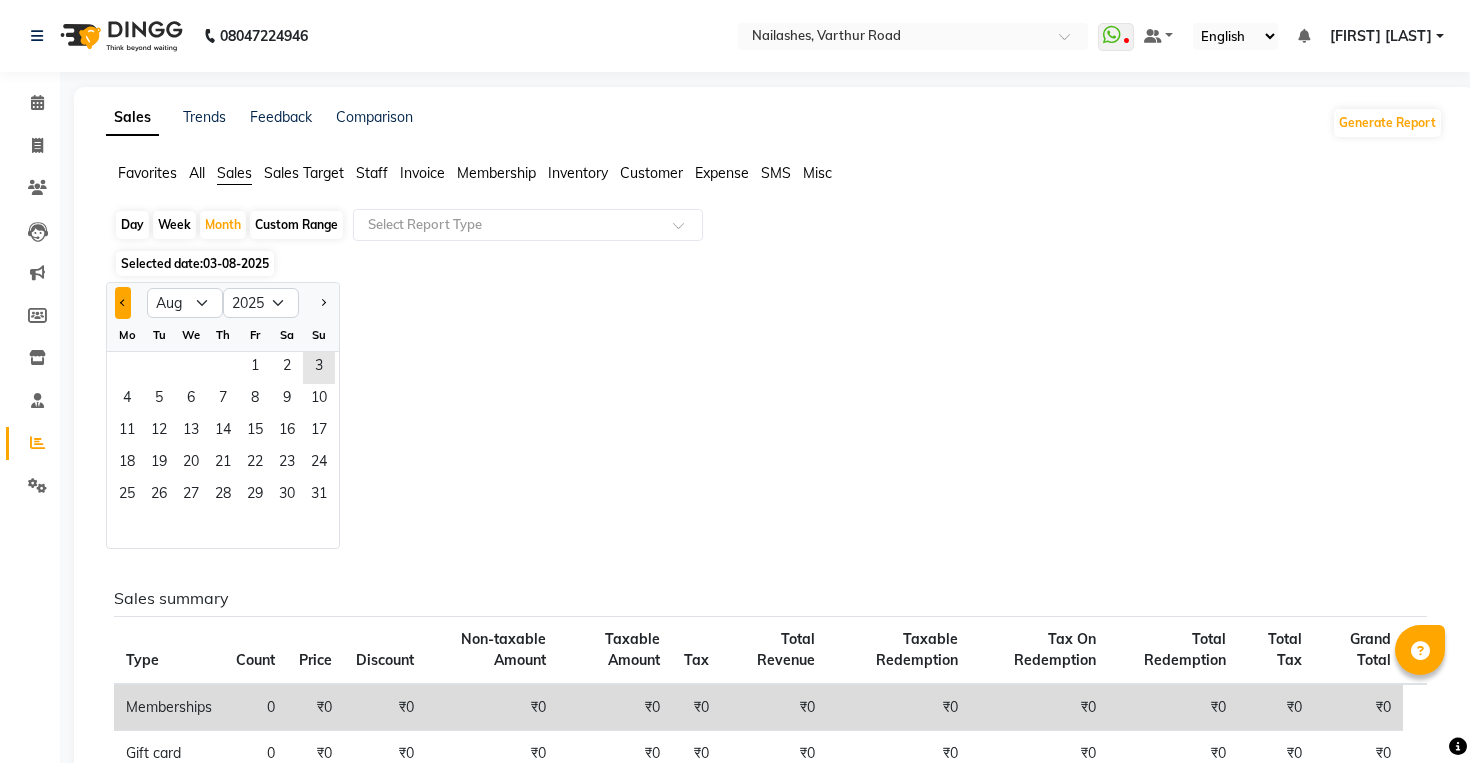 click 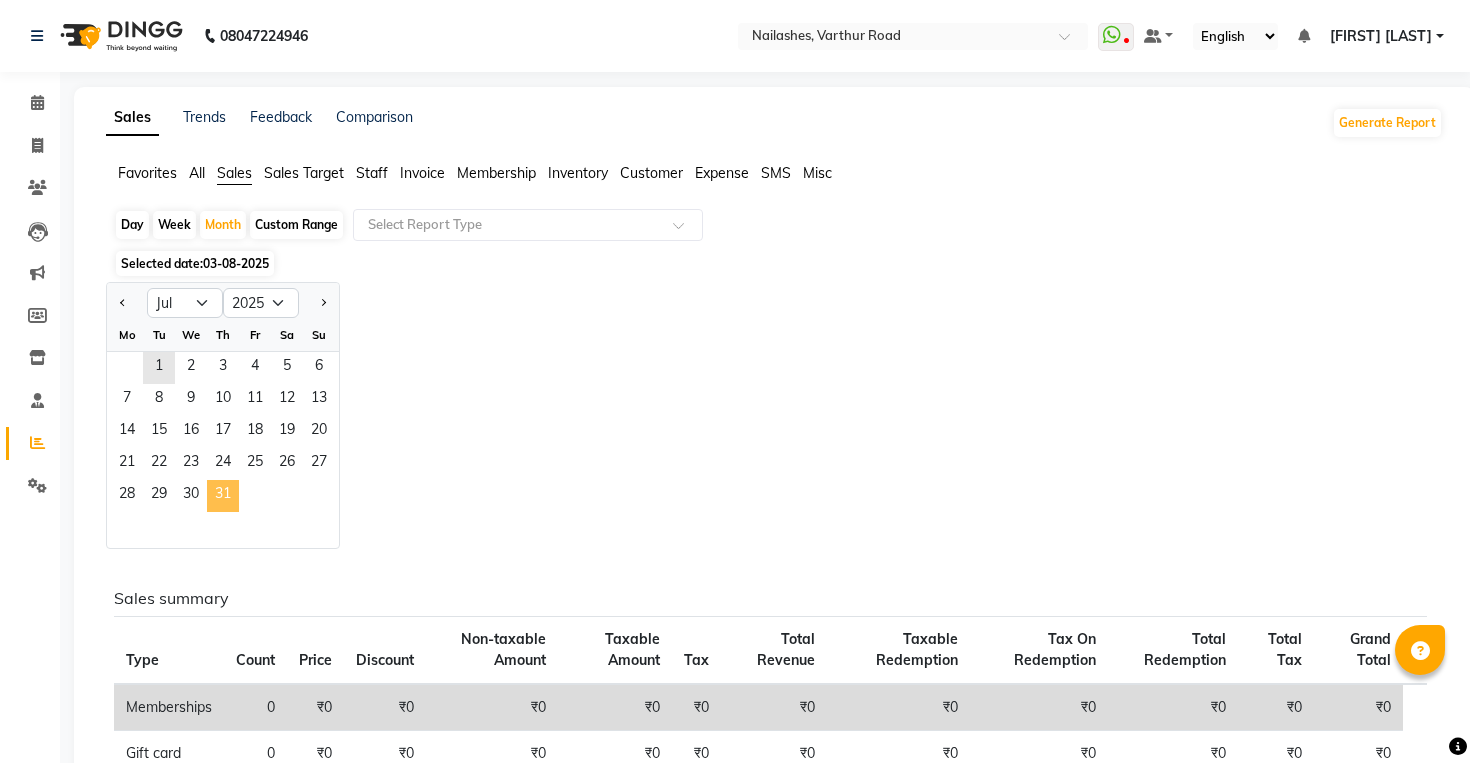 click on "31" 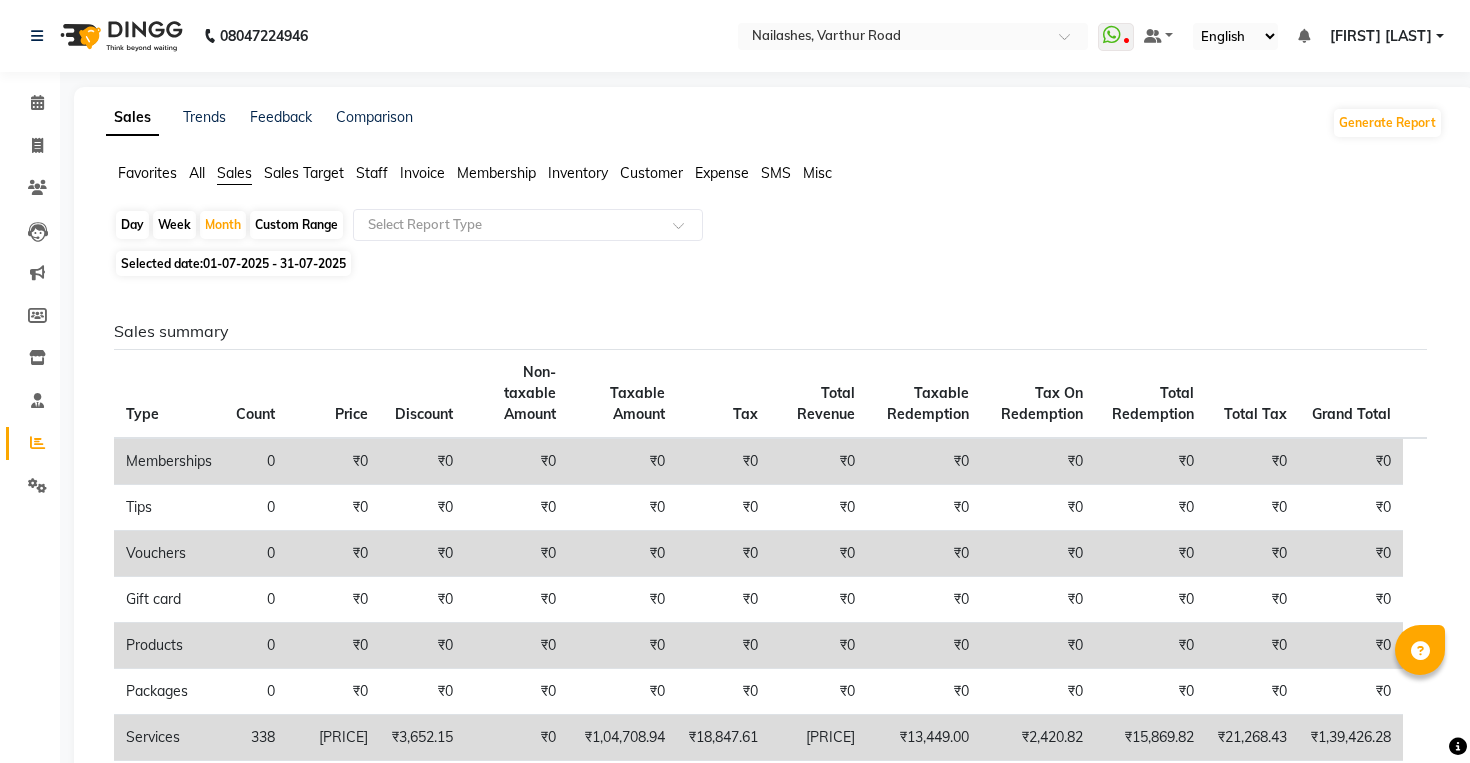 click on "Day   Week   Month   Custom Range  Select Report Type" 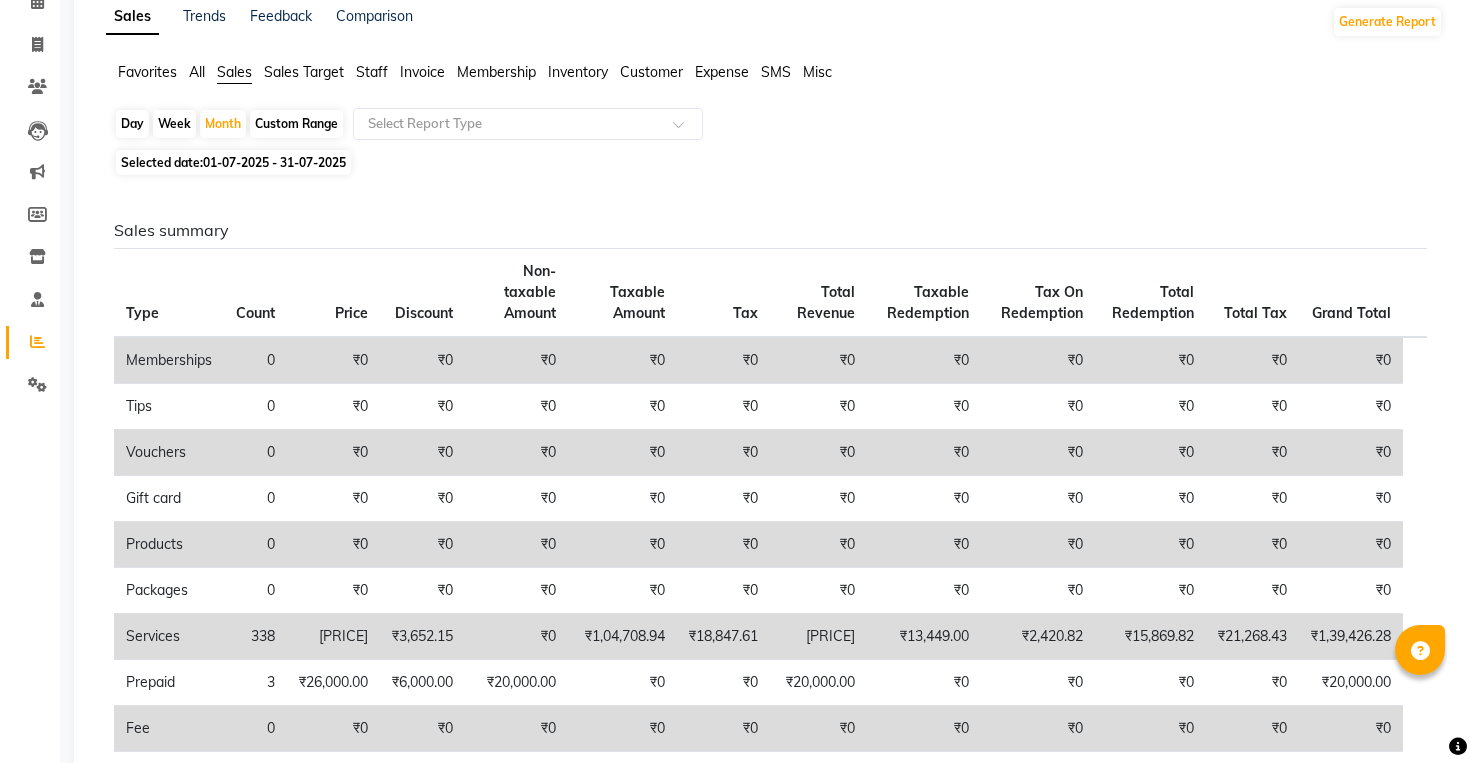 scroll, scrollTop: 0, scrollLeft: 0, axis: both 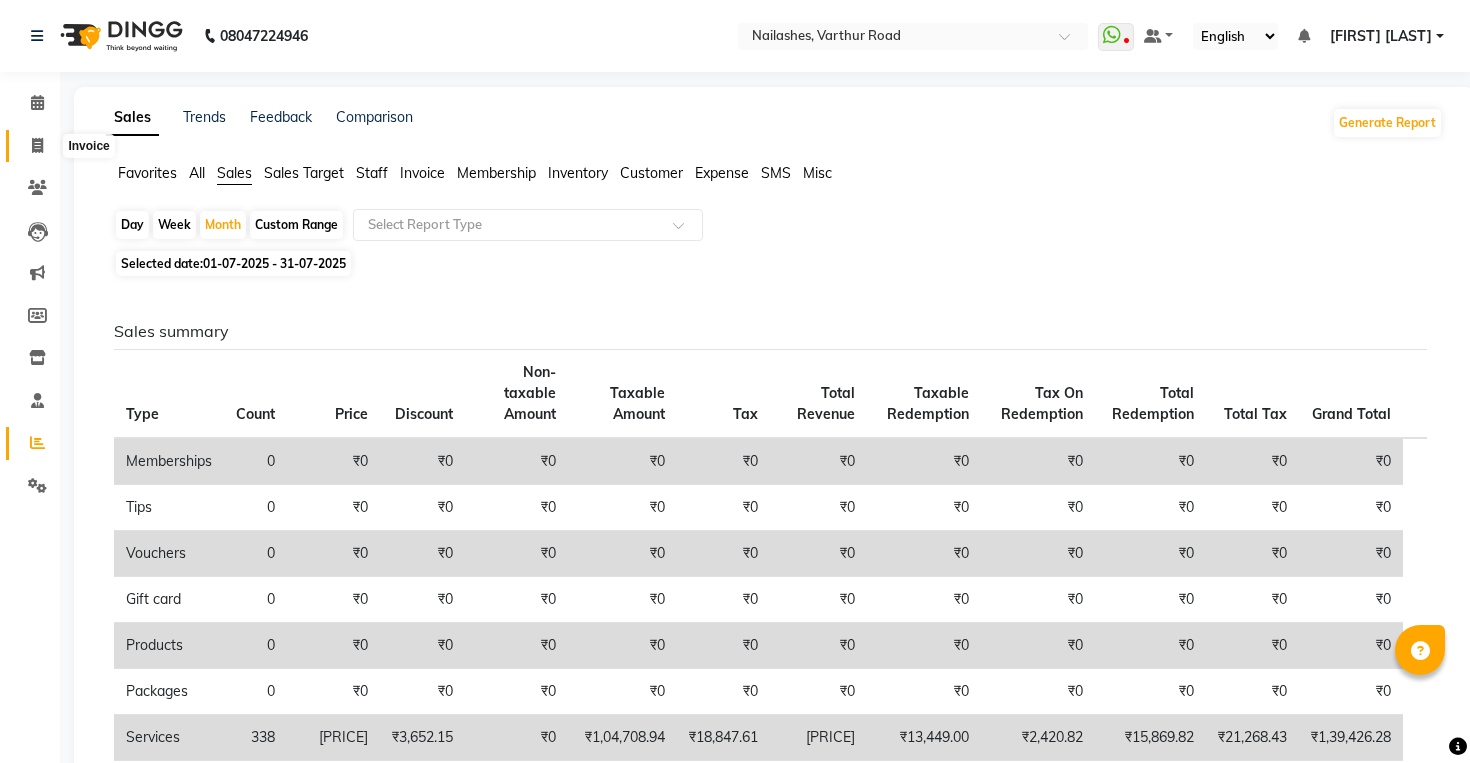click 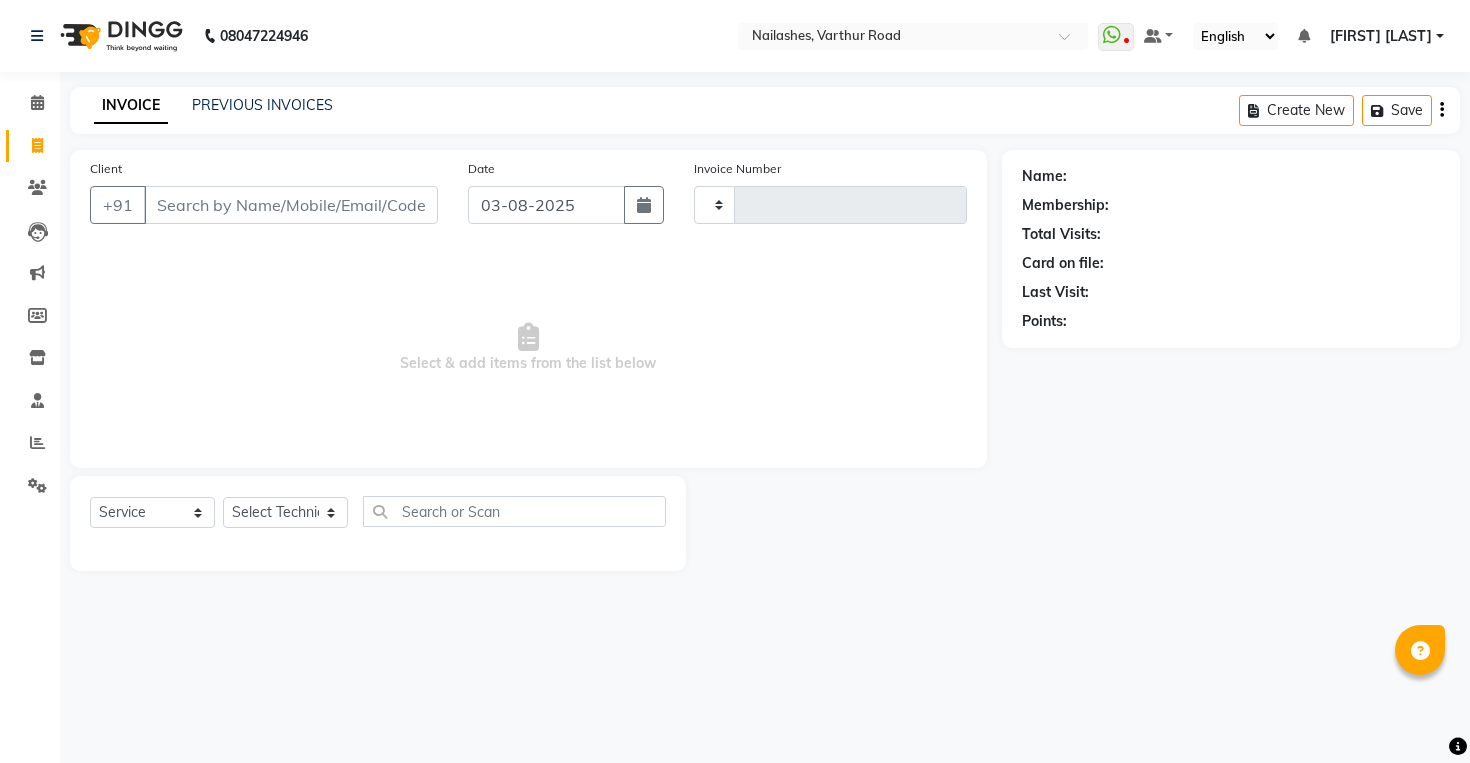 type on "0441" 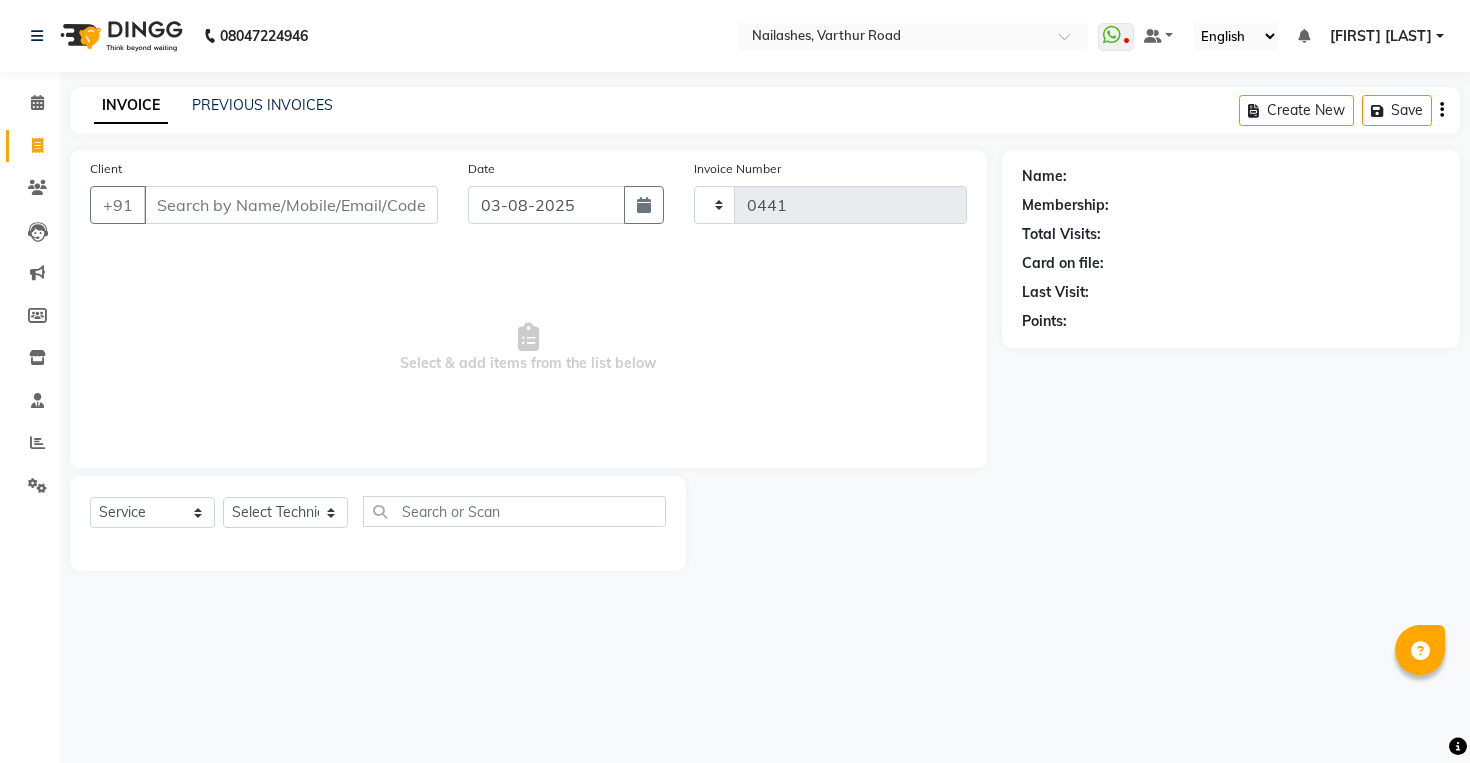 select on "6187" 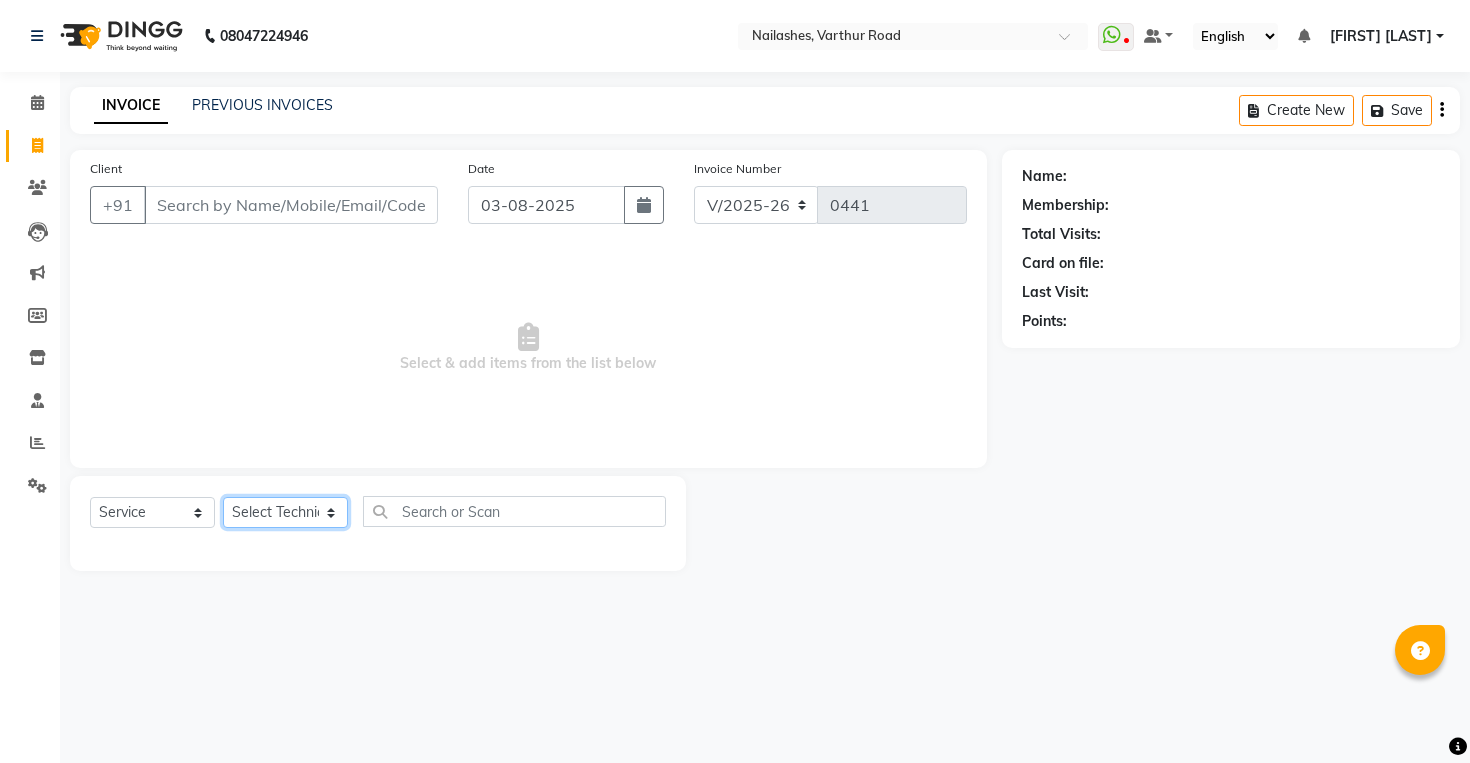 click on "Select Technician Aashu Ajay Chandu Joginder Joyshri Bhowmik Manager Praveen Subhojit Tapas Barman" 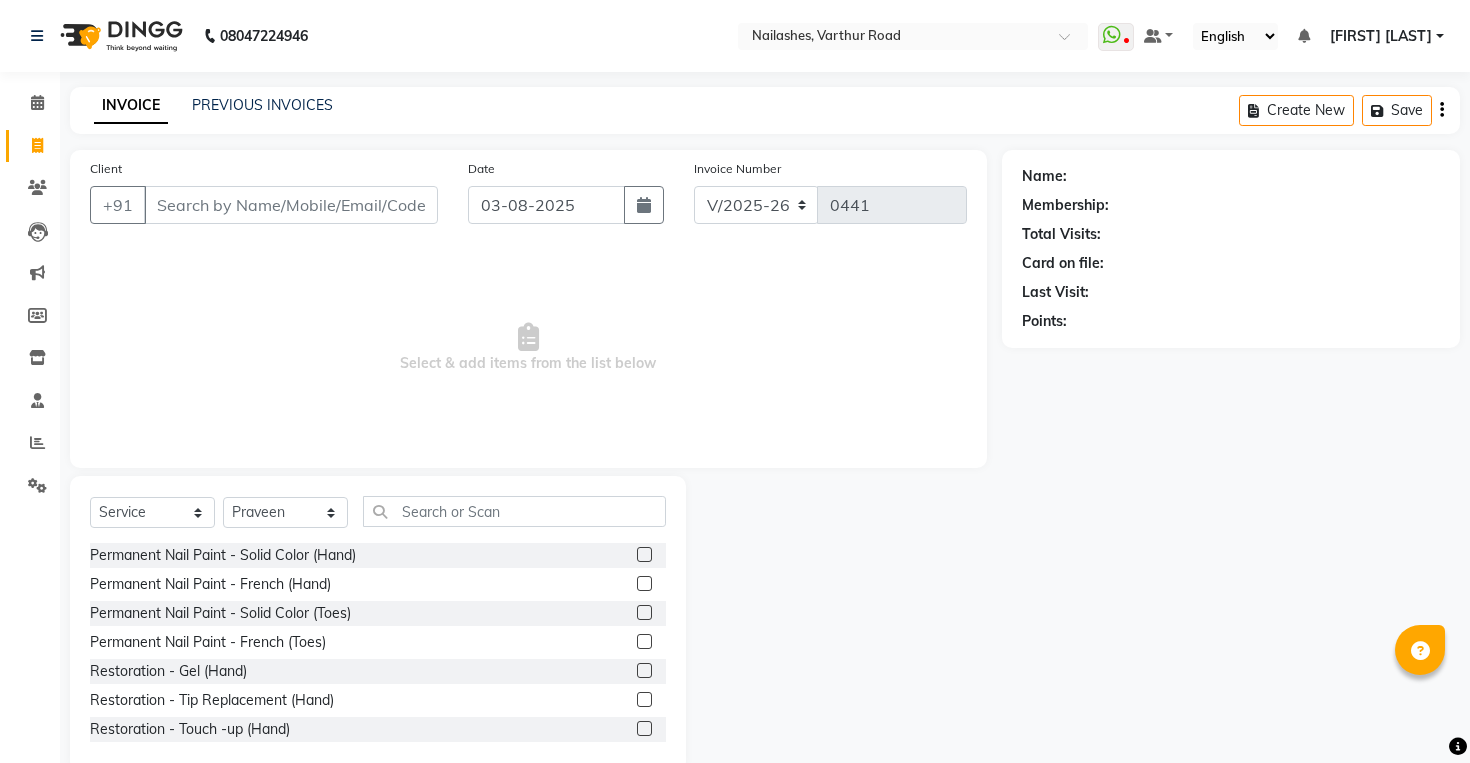 click 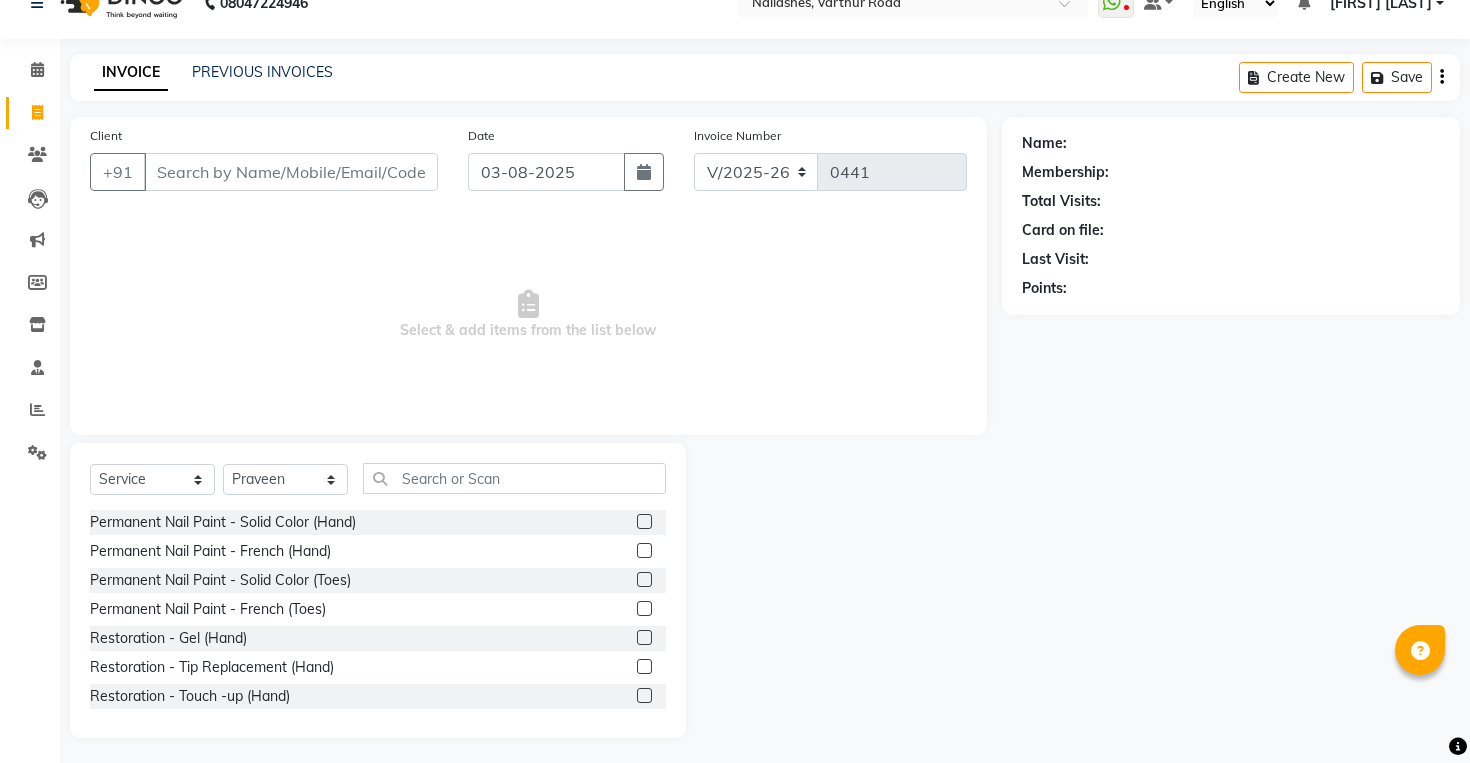scroll, scrollTop: 38, scrollLeft: 0, axis: vertical 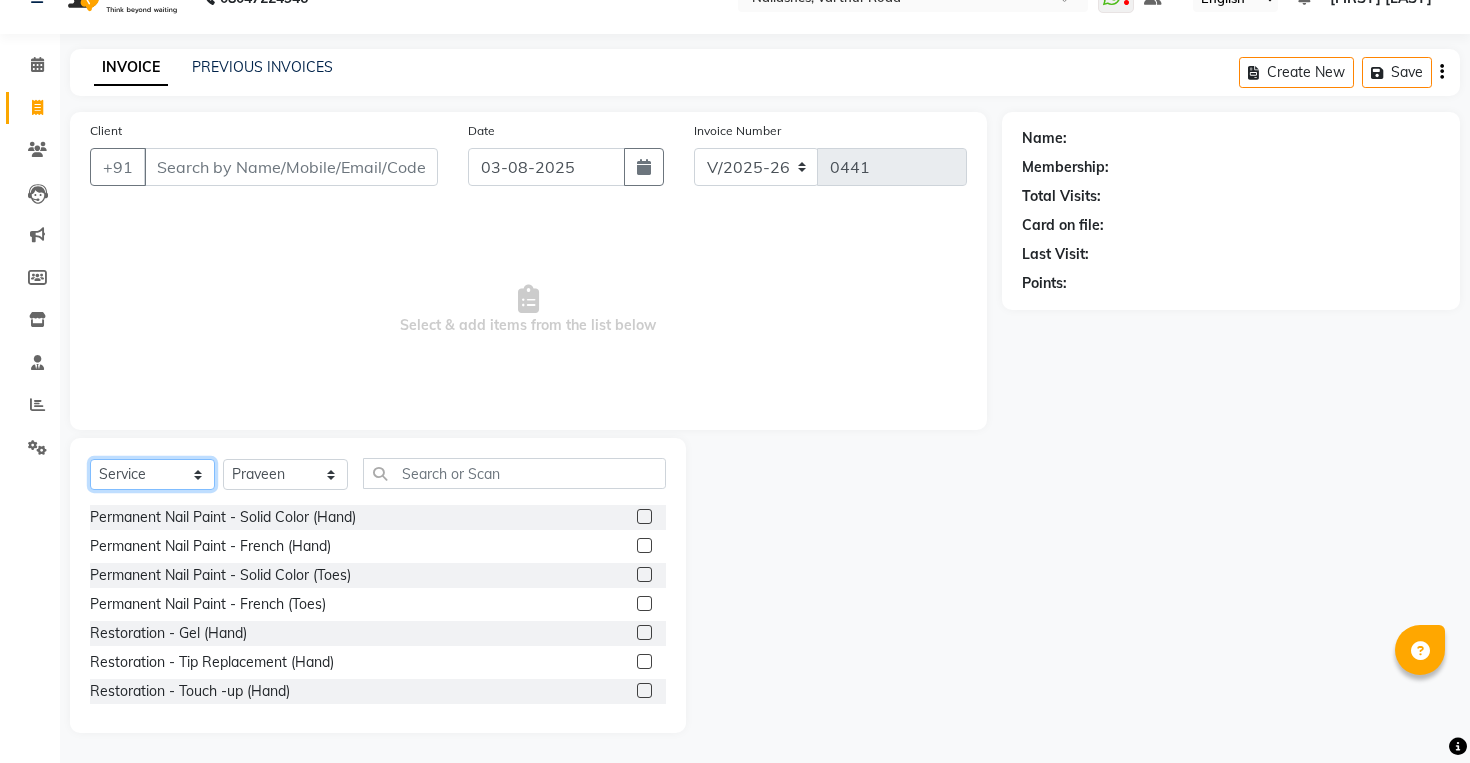 click on "Select  Service  Product  Membership  Package Voucher Prepaid Gift Card" 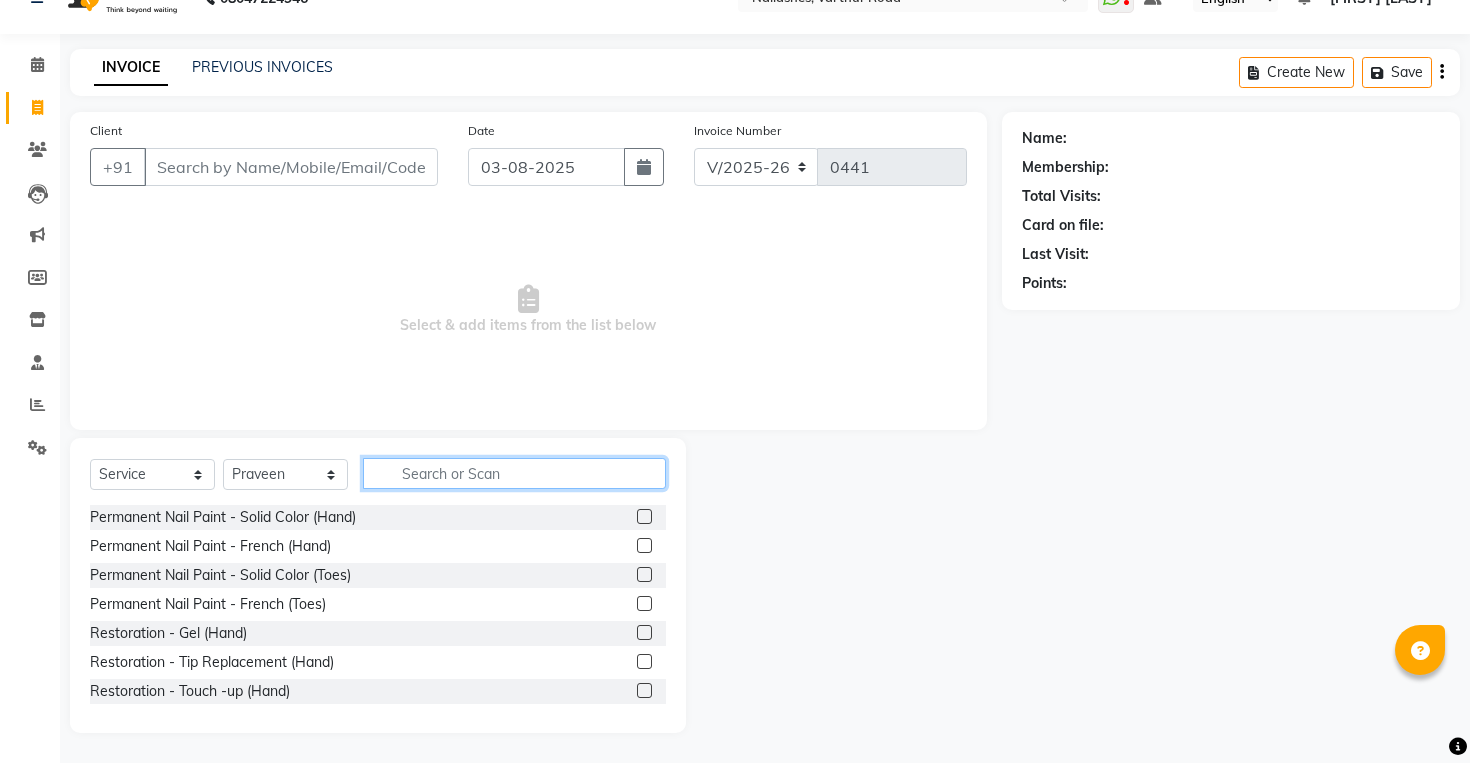 click 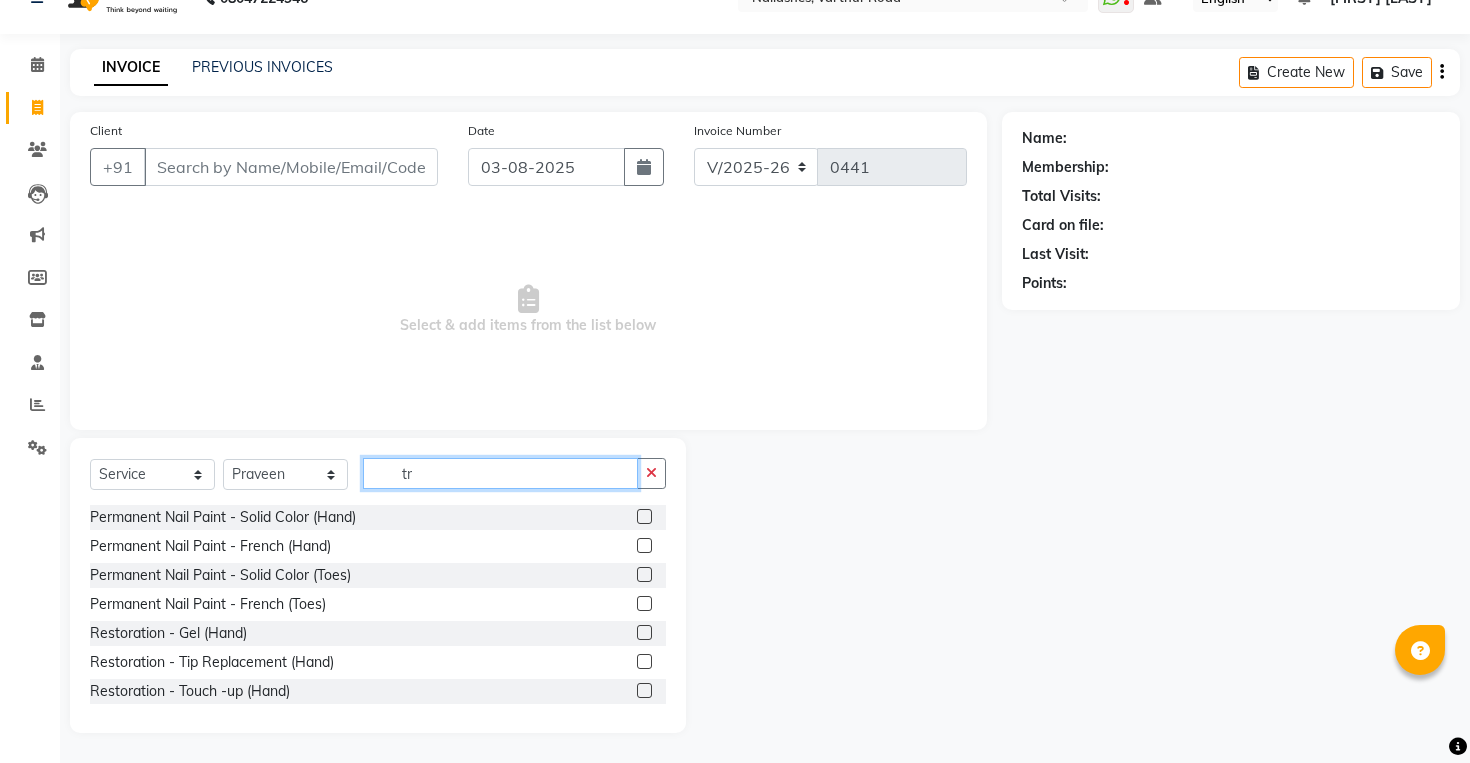 scroll, scrollTop: 0, scrollLeft: 0, axis: both 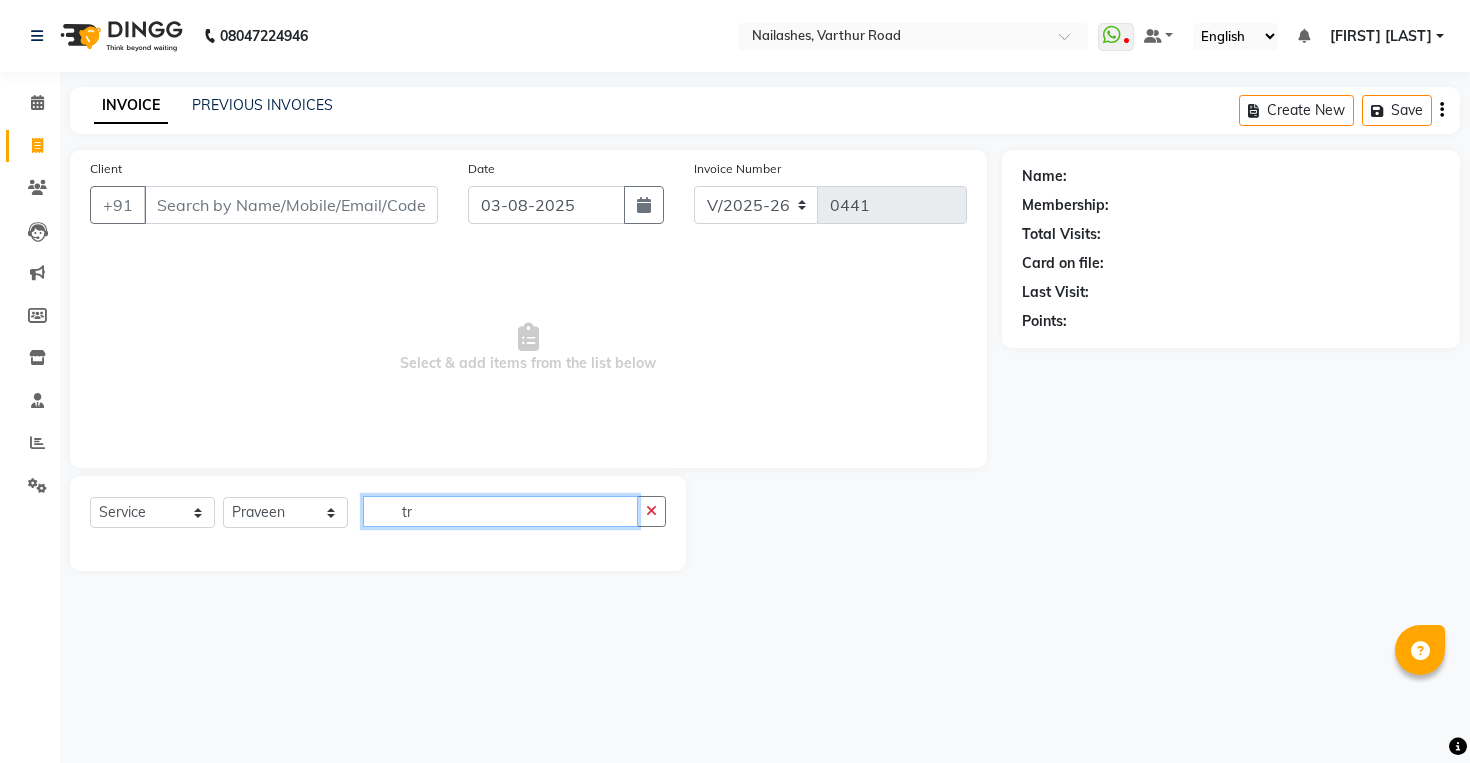 type on "t" 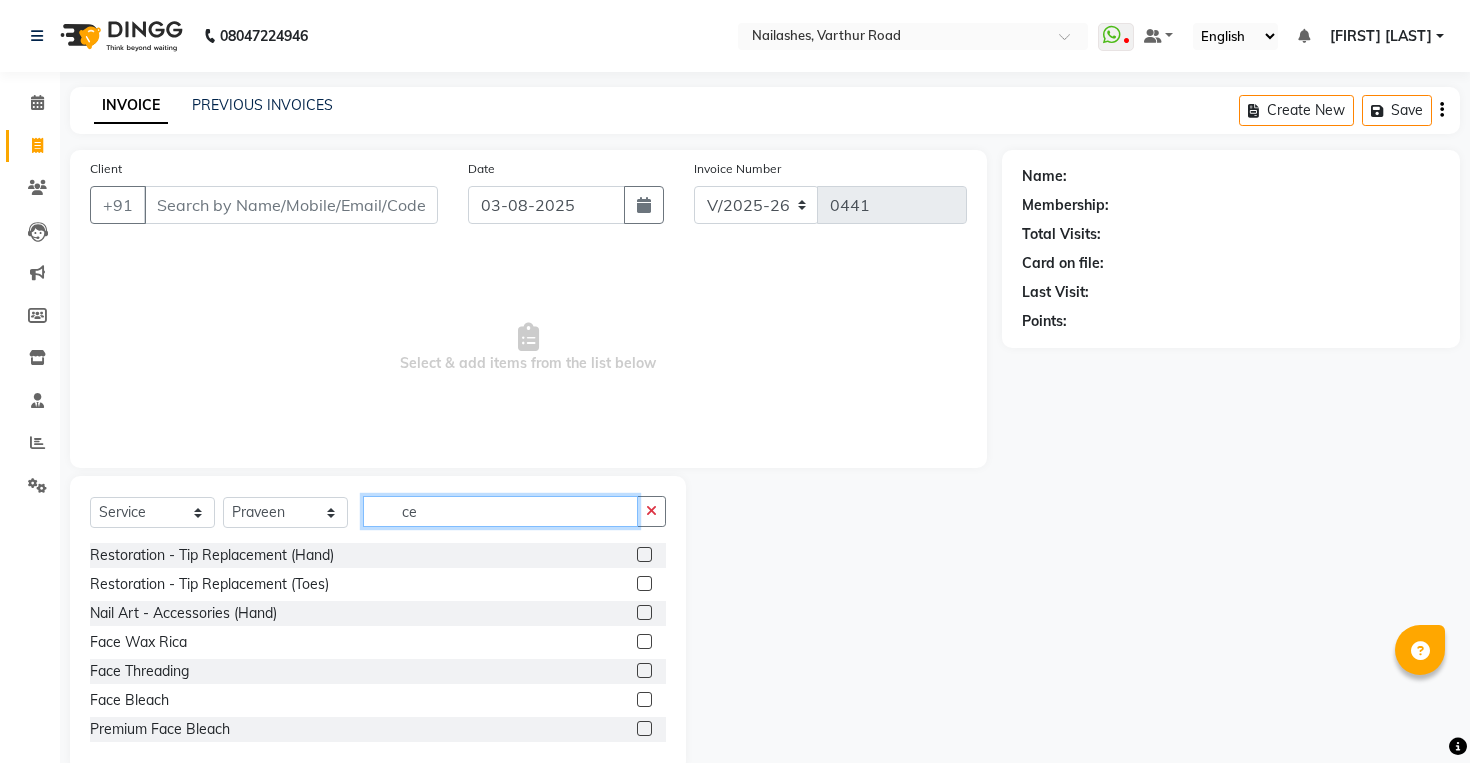 type on "c" 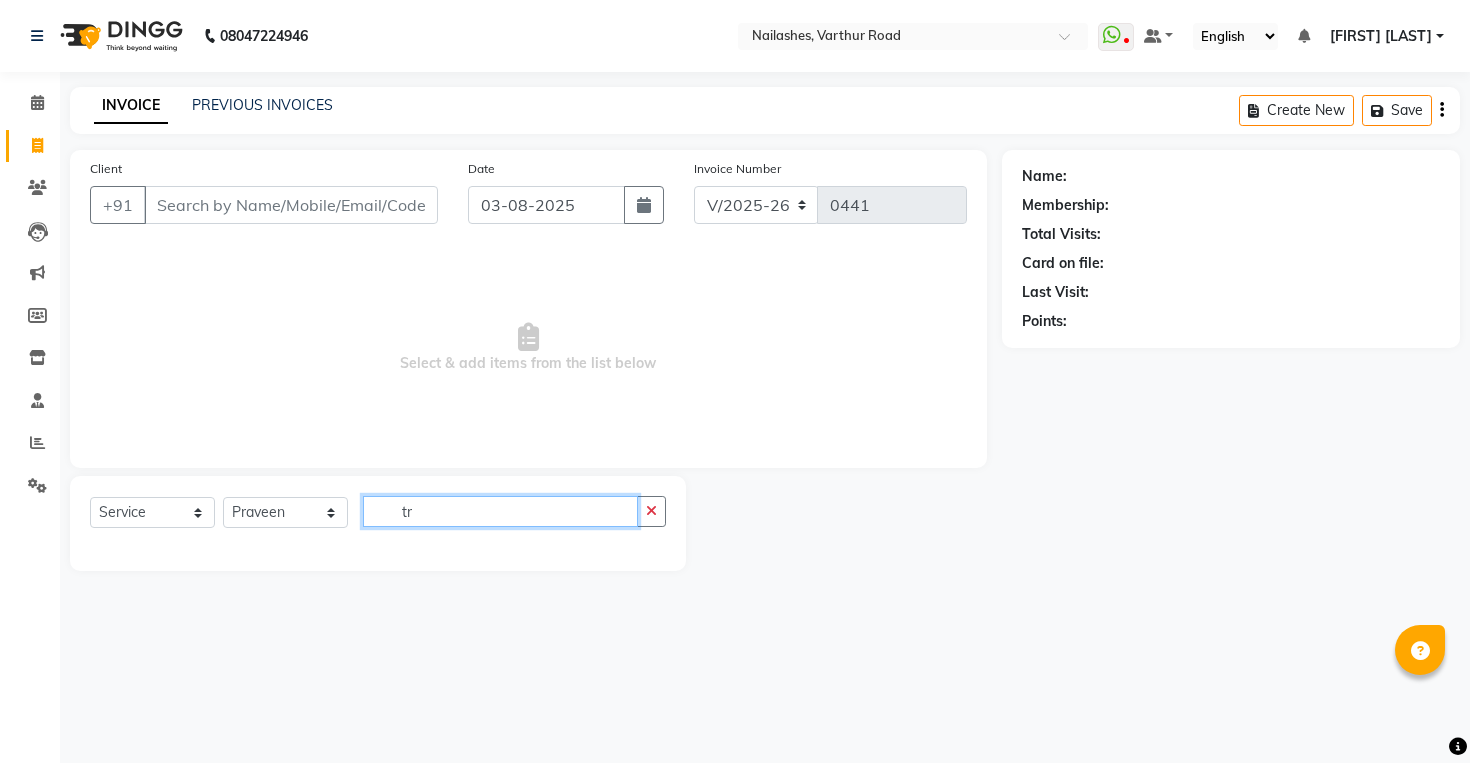 type on "t" 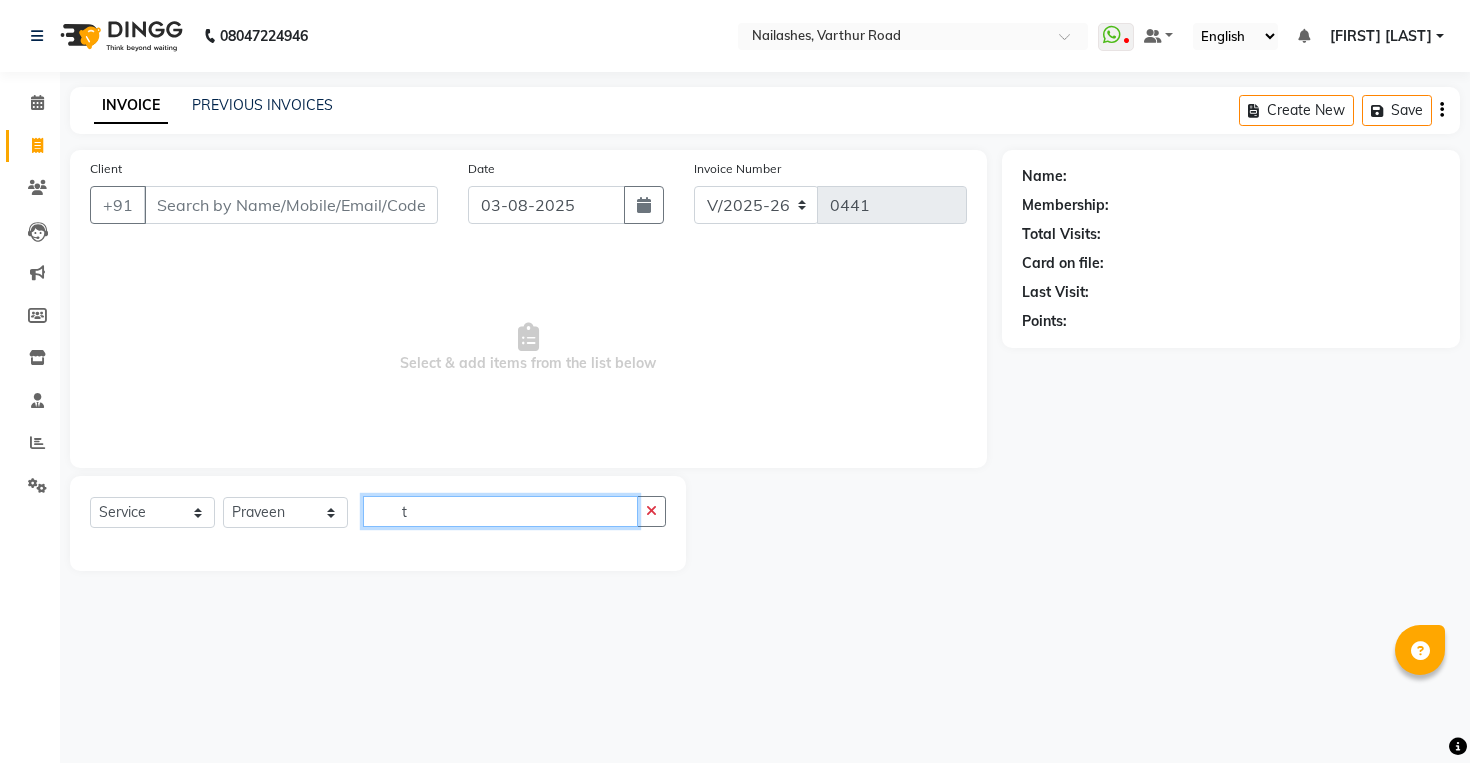 type 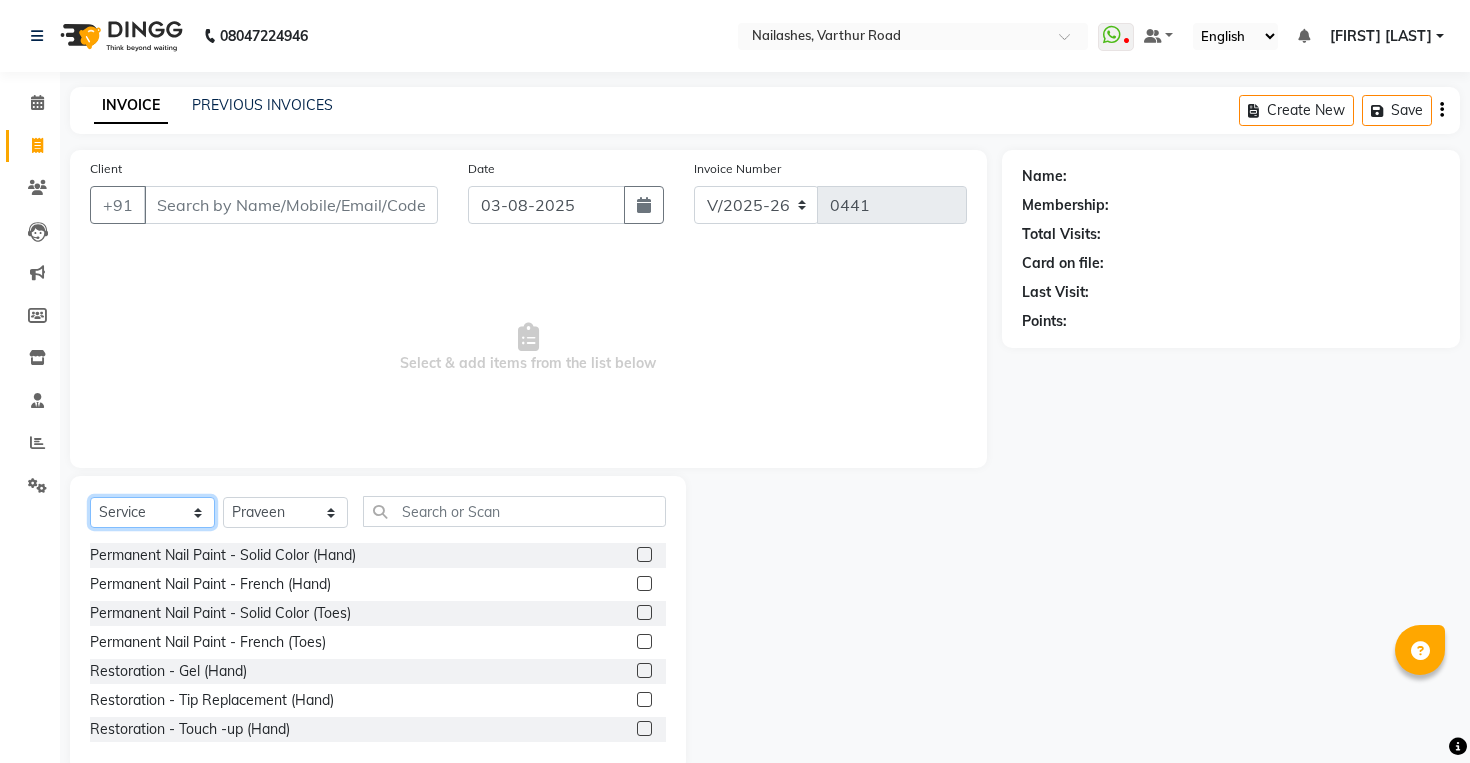 click on "Select  Service  Product  Membership  Package Voucher Prepaid Gift Card" 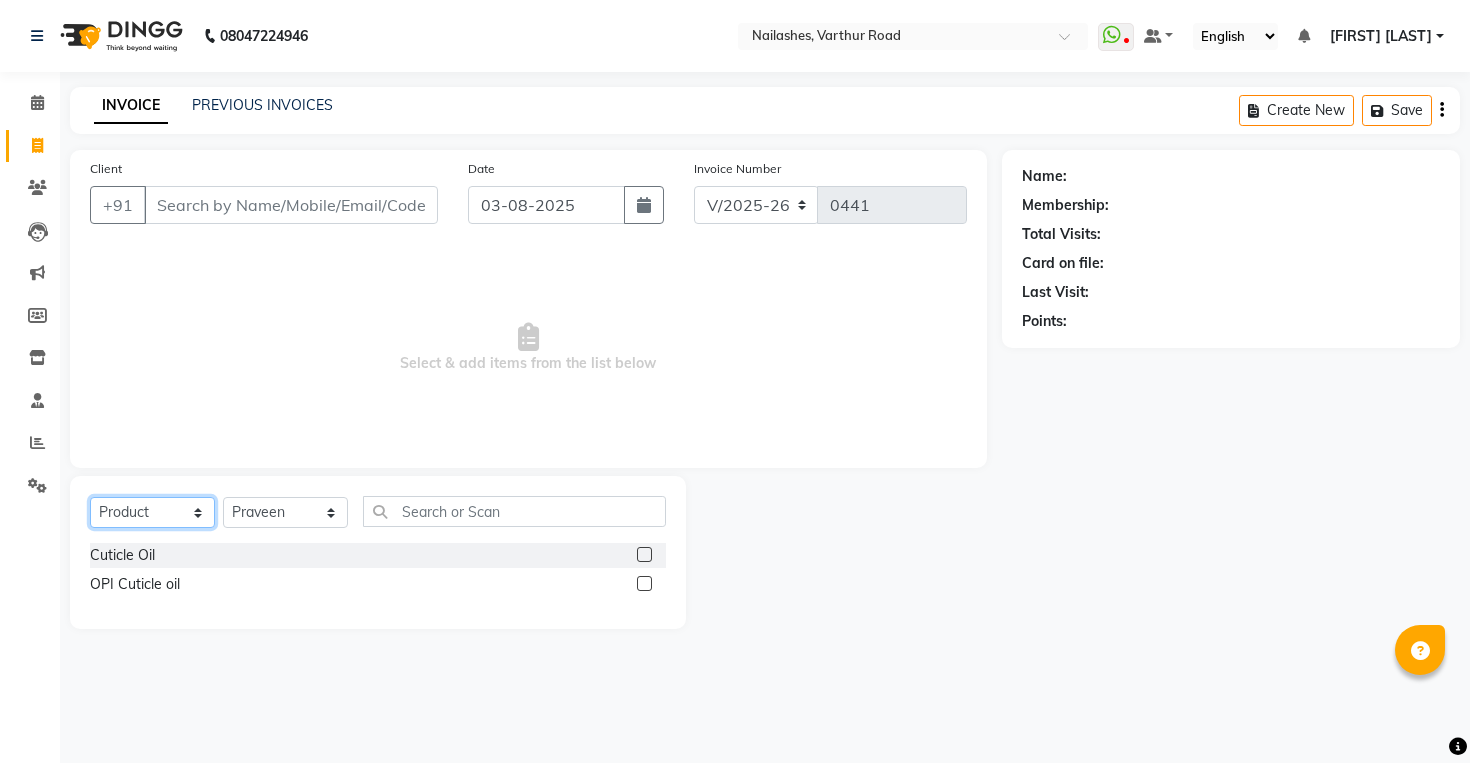 click on "Select  Service  Product  Membership  Package Voucher Prepaid Gift Card" 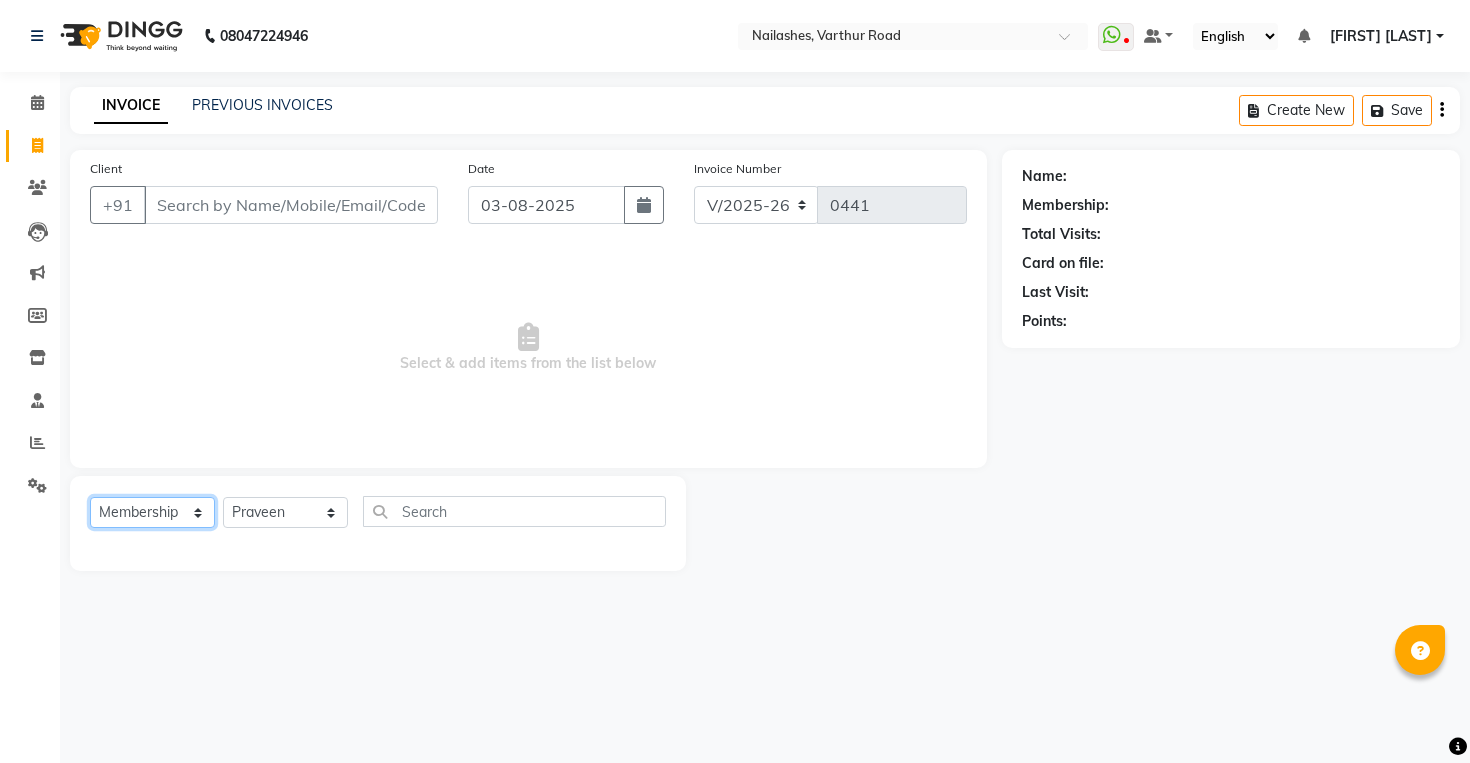 click on "Select  Service  Product  Membership  Package Voucher Prepaid Gift Card" 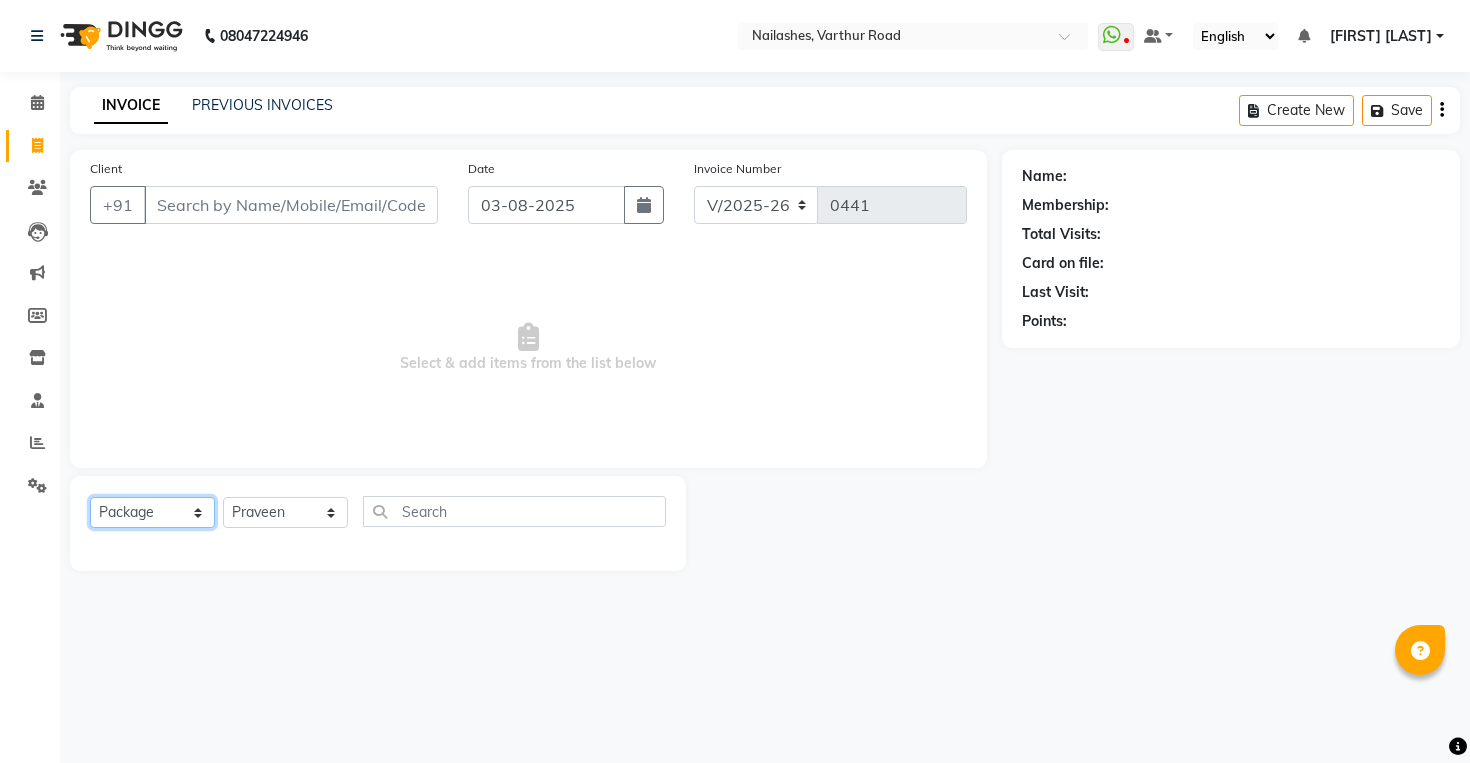 click on "Select  Service  Product  Membership  Package Voucher Prepaid Gift Card" 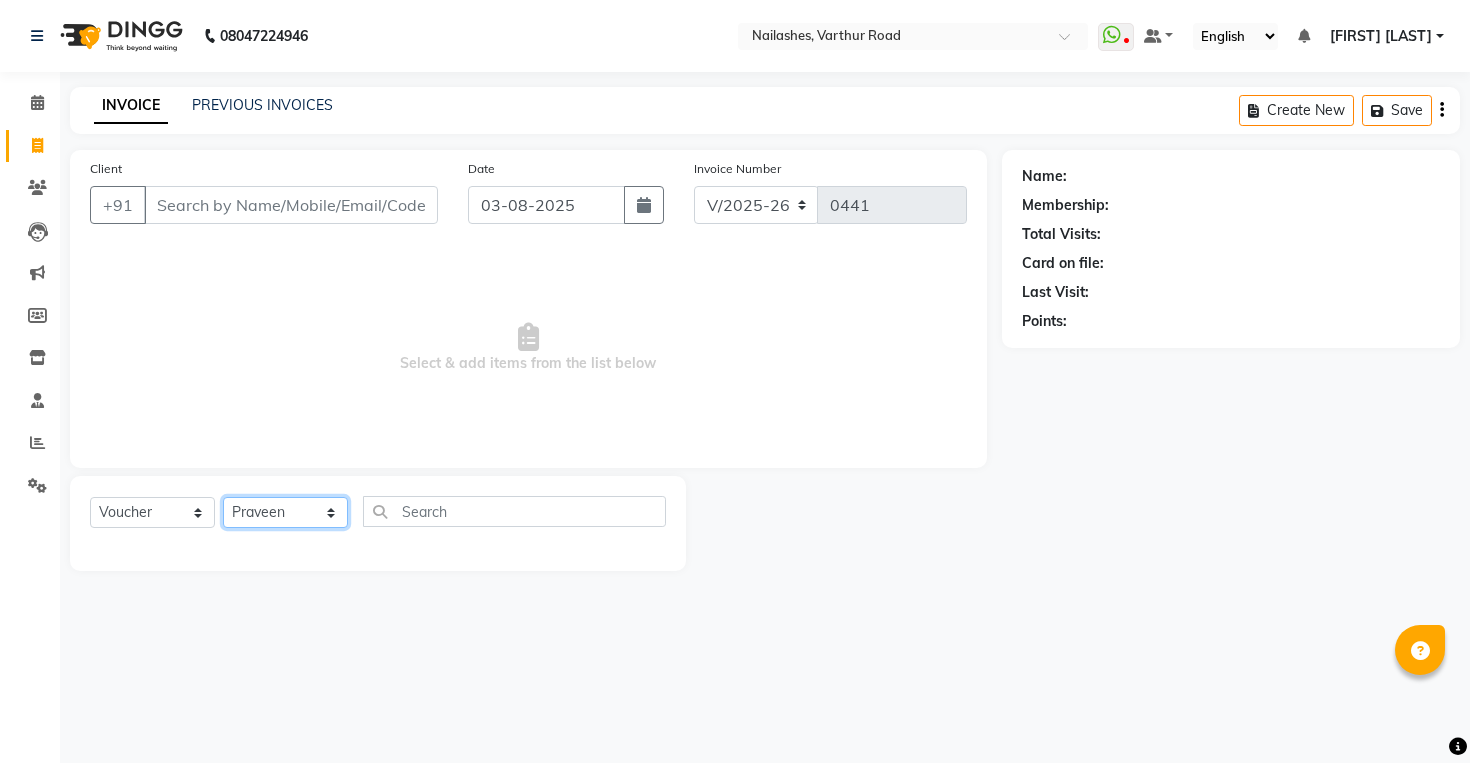 click on "Select Technician Aashu Ajay Chandu Joginder Joyshri Bhowmik Manager Praveen Subhojit Tapas Barman" 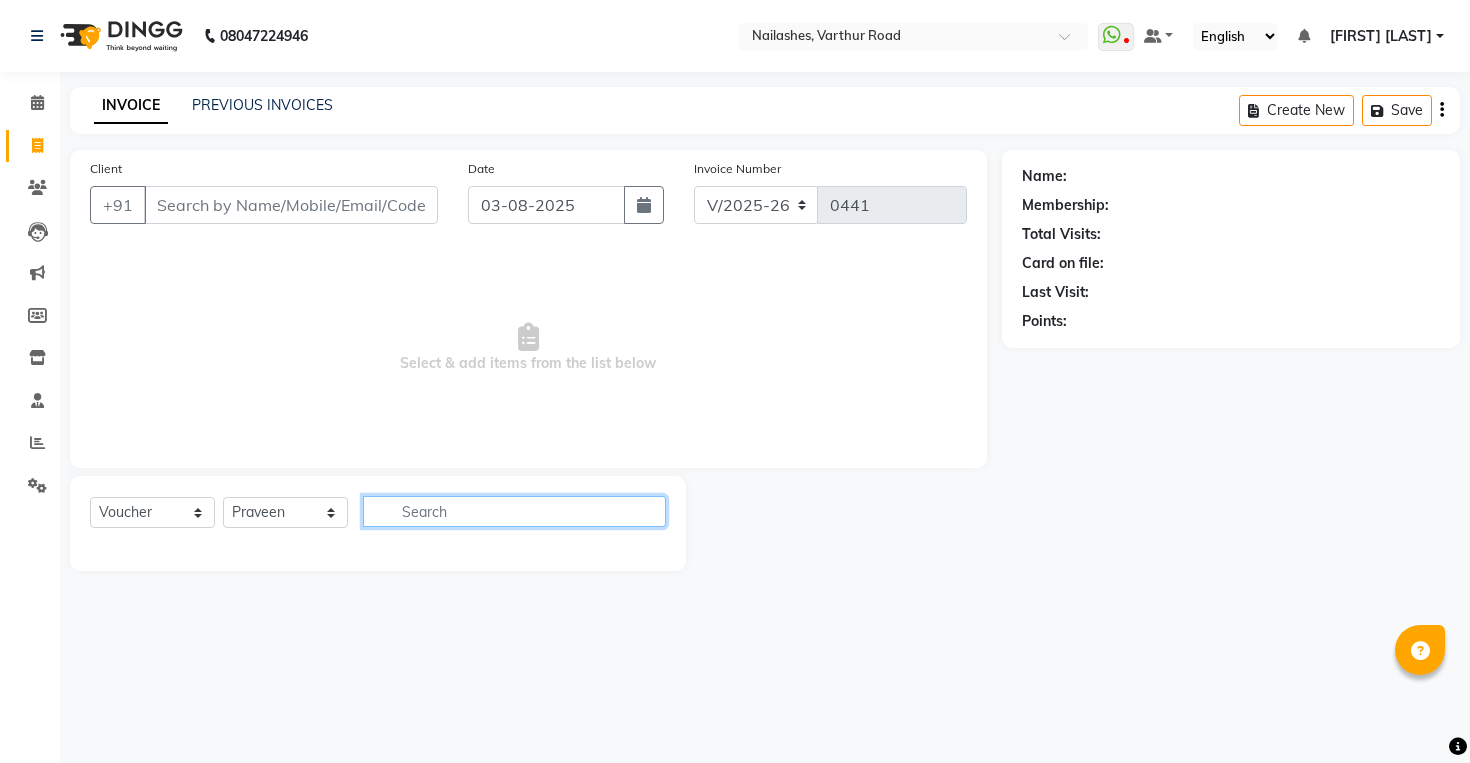 click 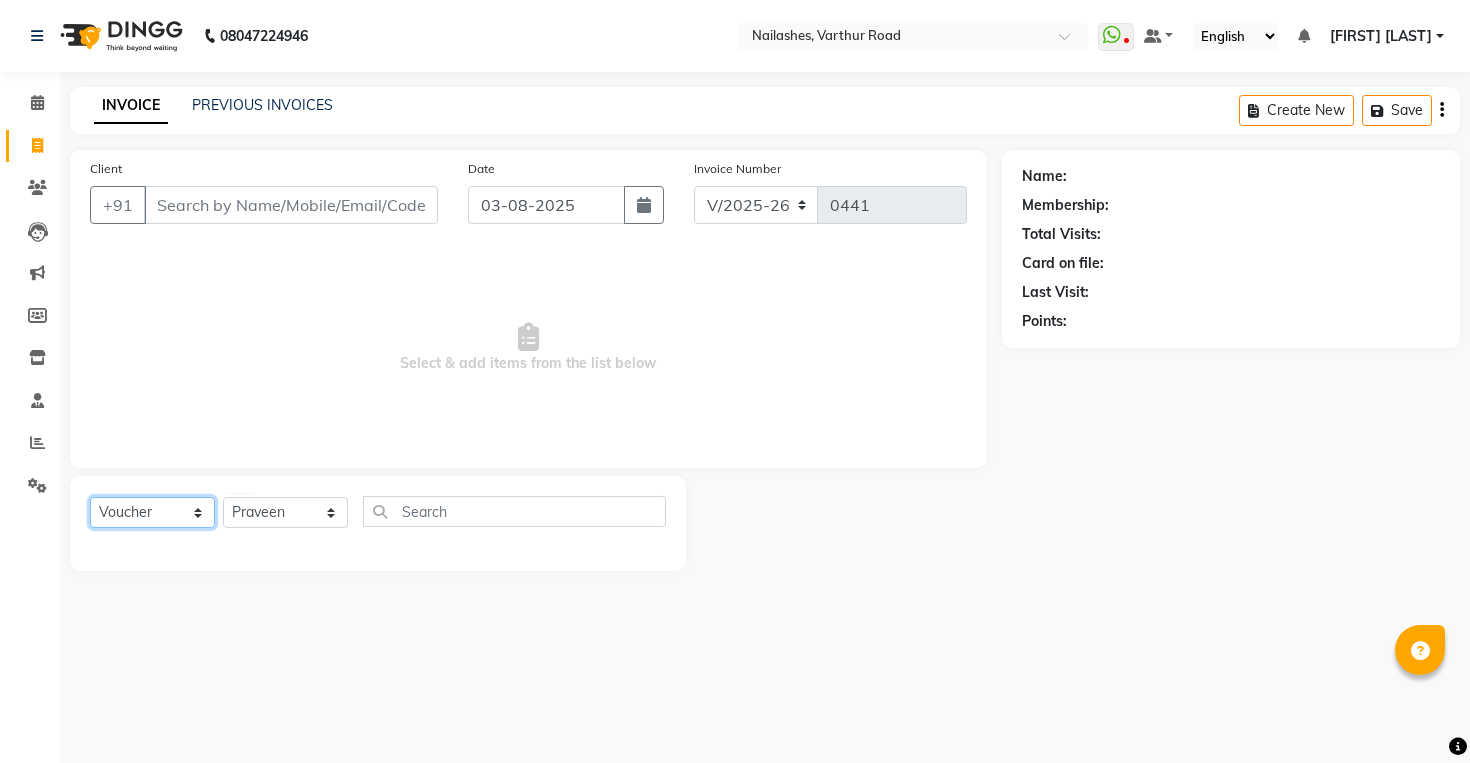 click on "Select  Service  Product  Membership  Package Voucher Prepaid Gift Card" 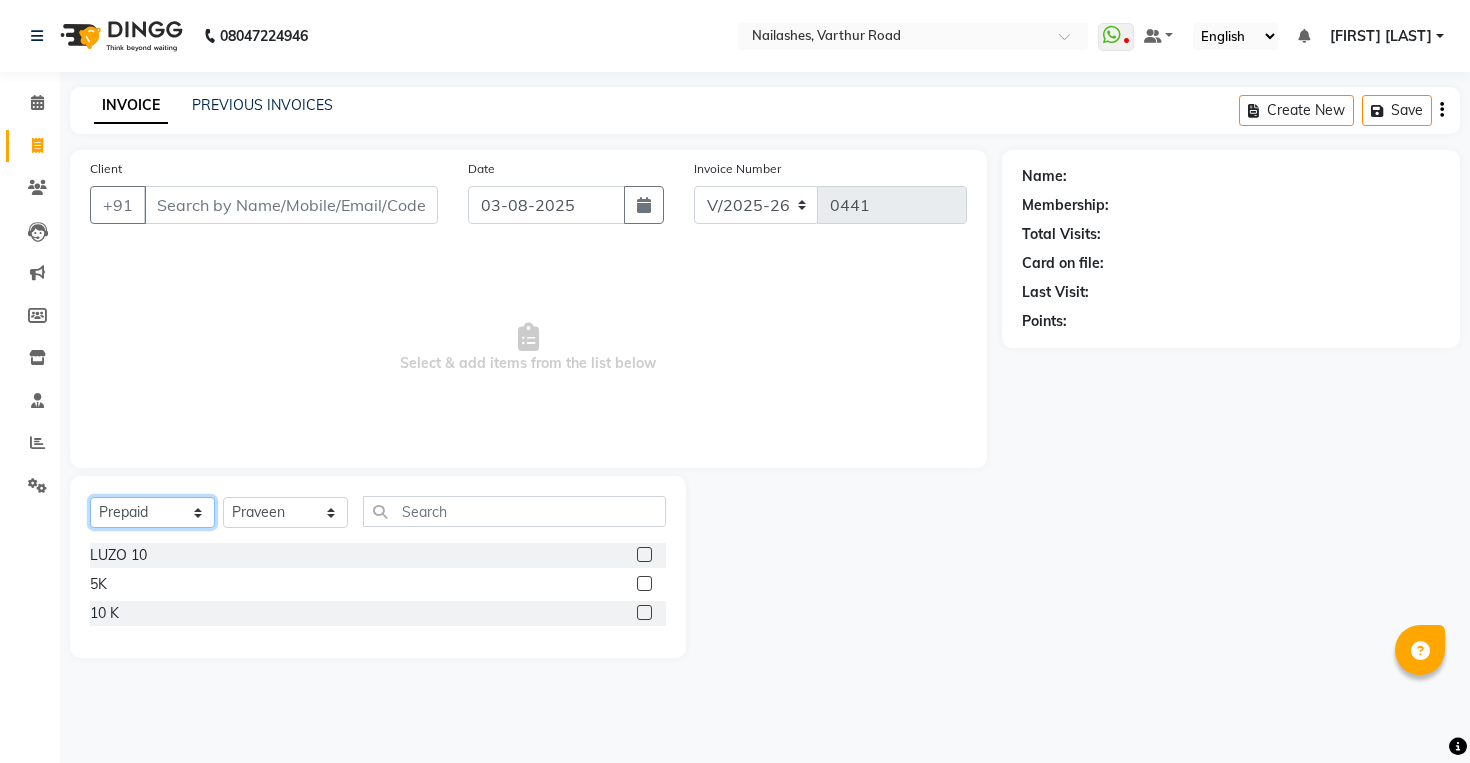click on "Select  Service  Product  Membership  Package Voucher Prepaid Gift Card" 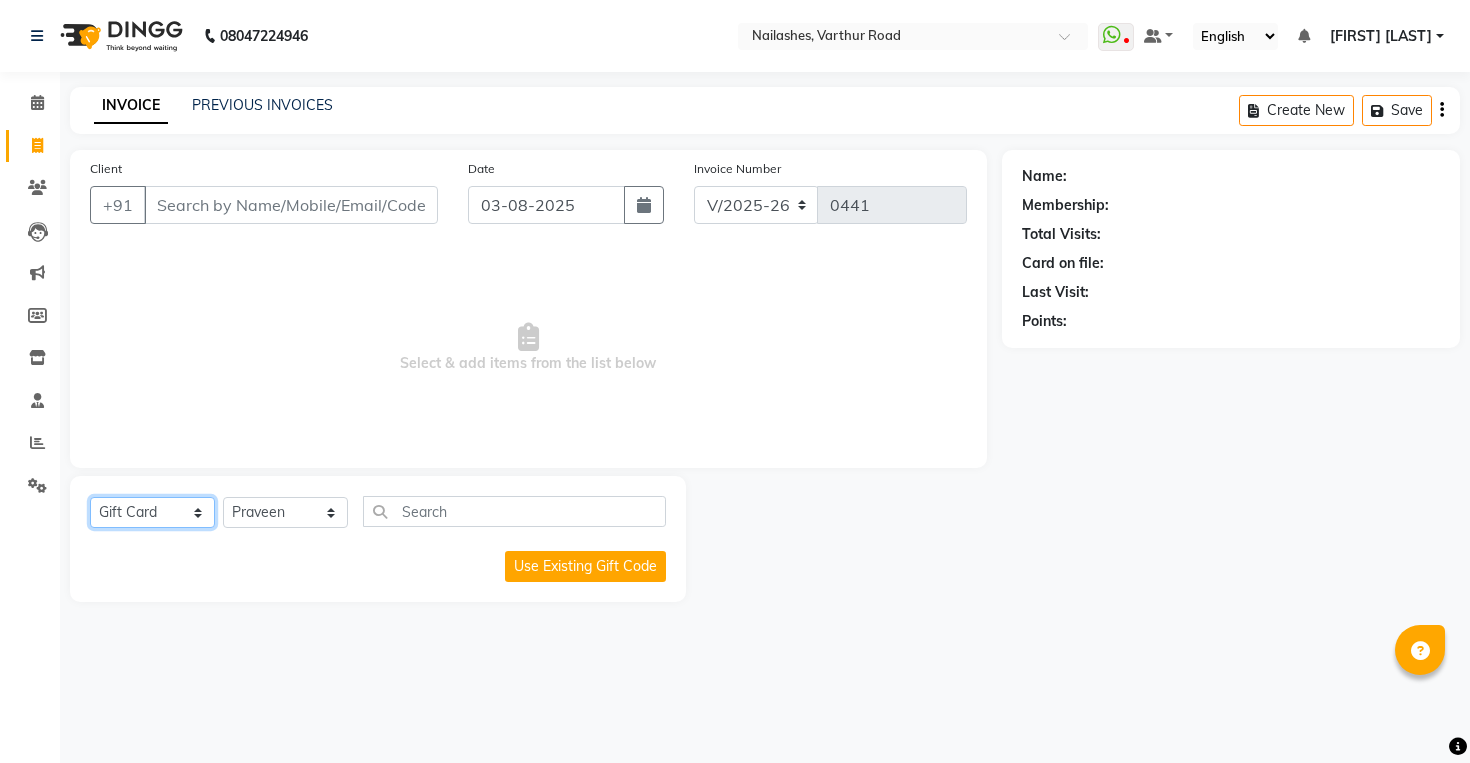 click on "Select  Service  Product  Membership  Package Voucher Prepaid Gift Card" 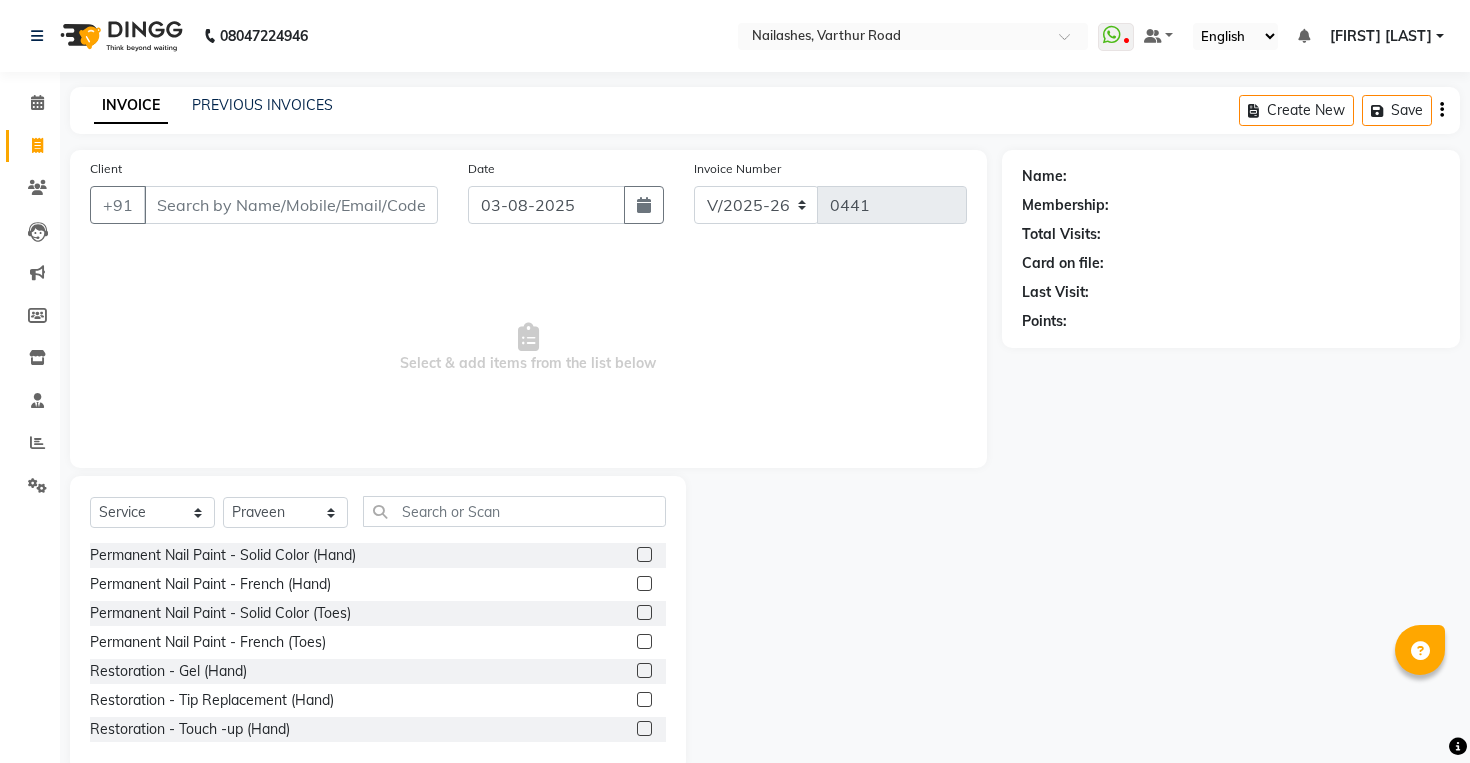 click 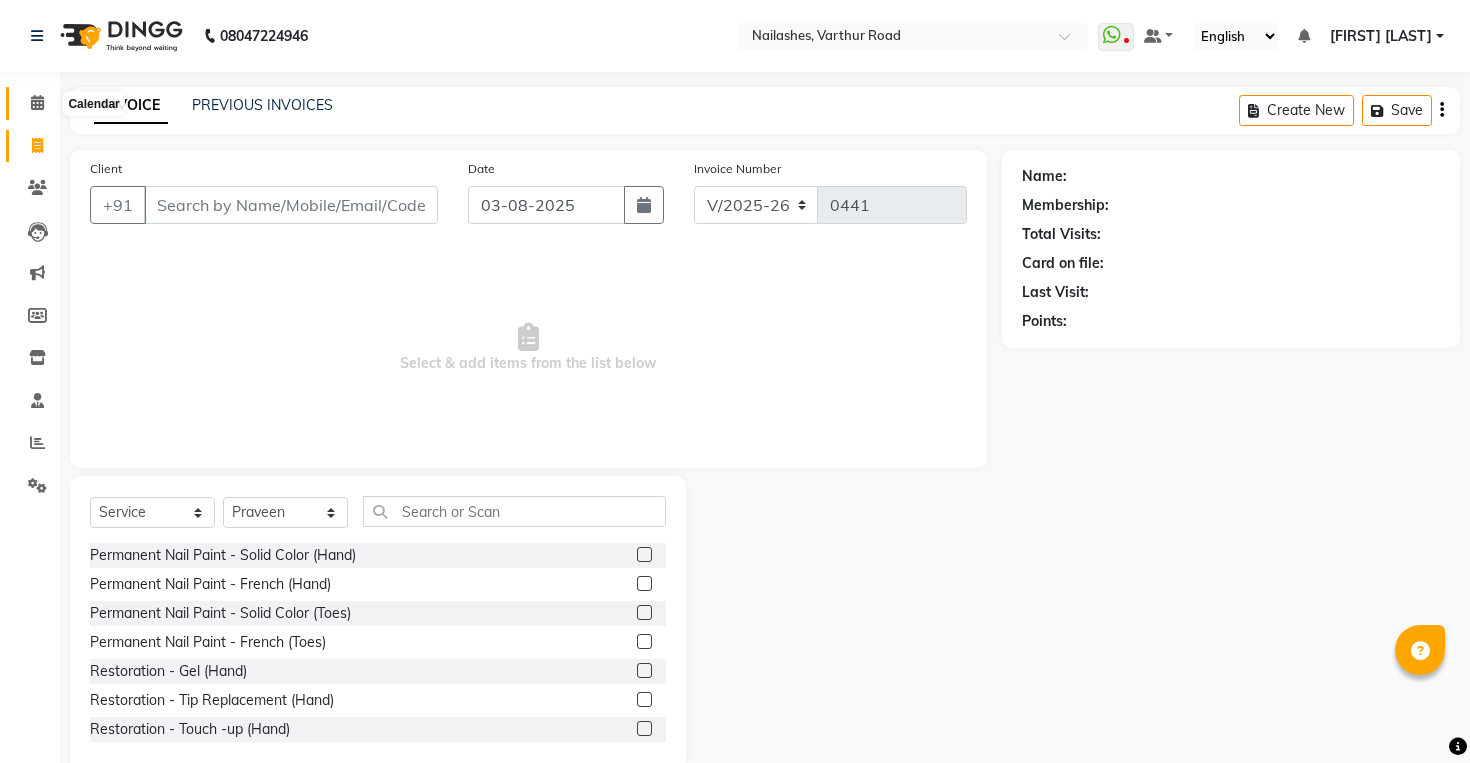 click 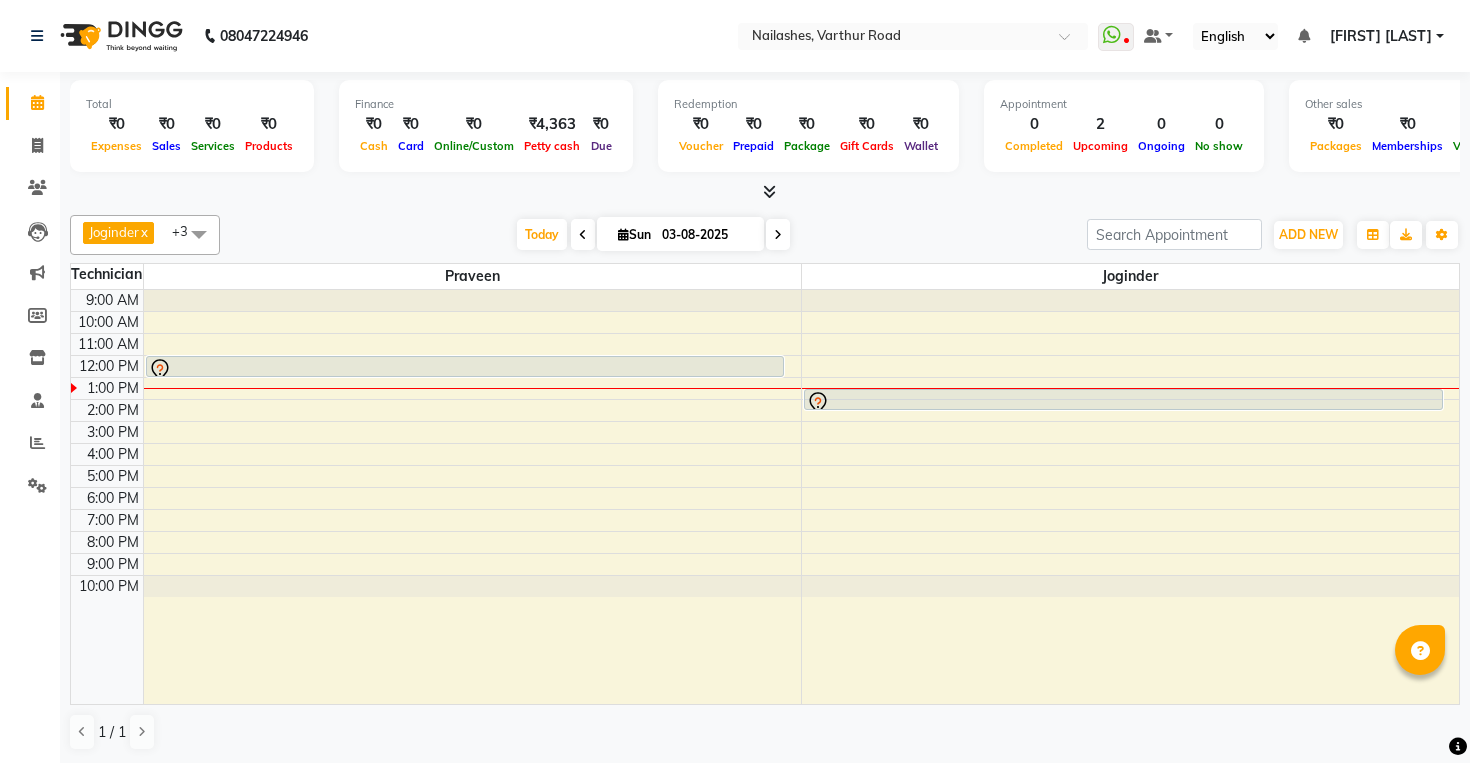 click at bounding box center (765, 192) 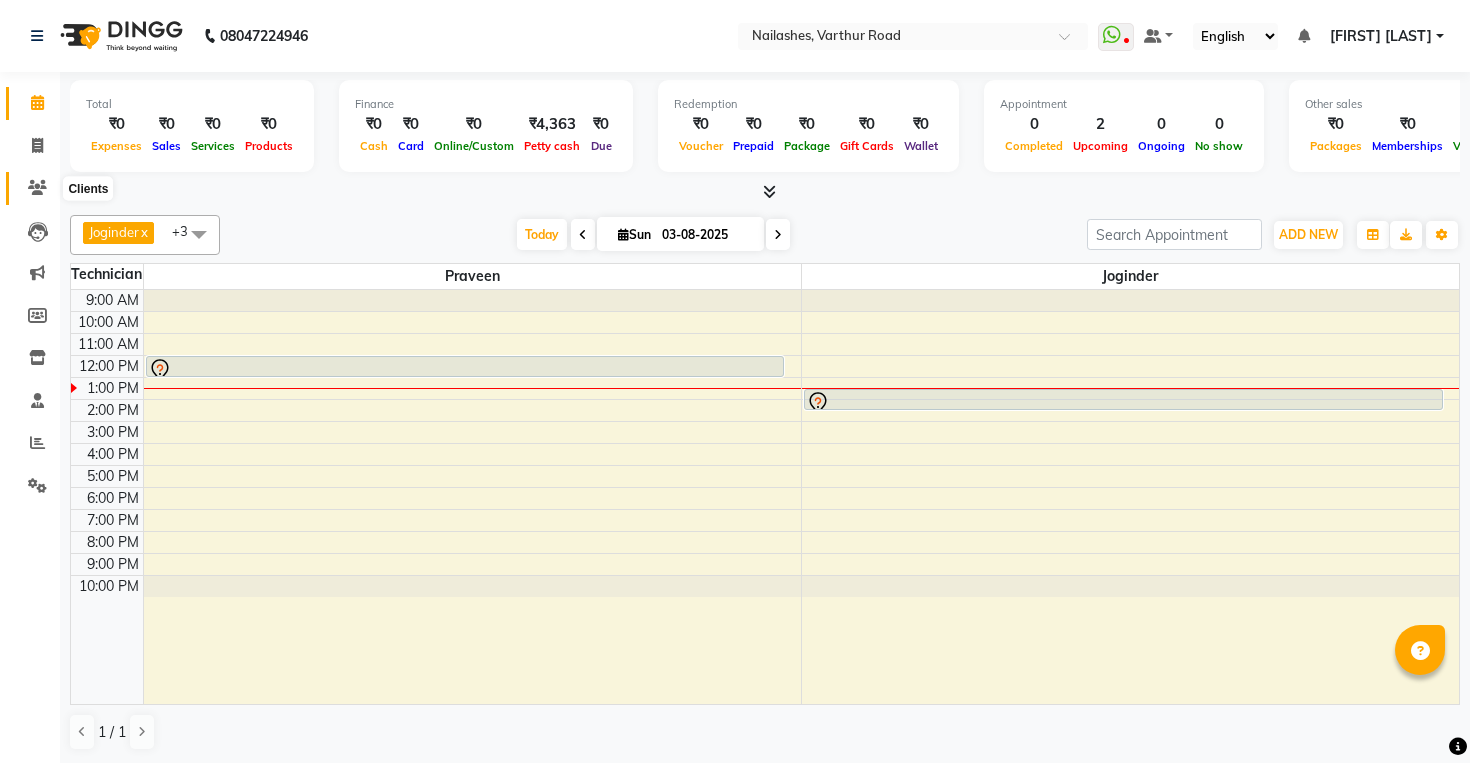 click 